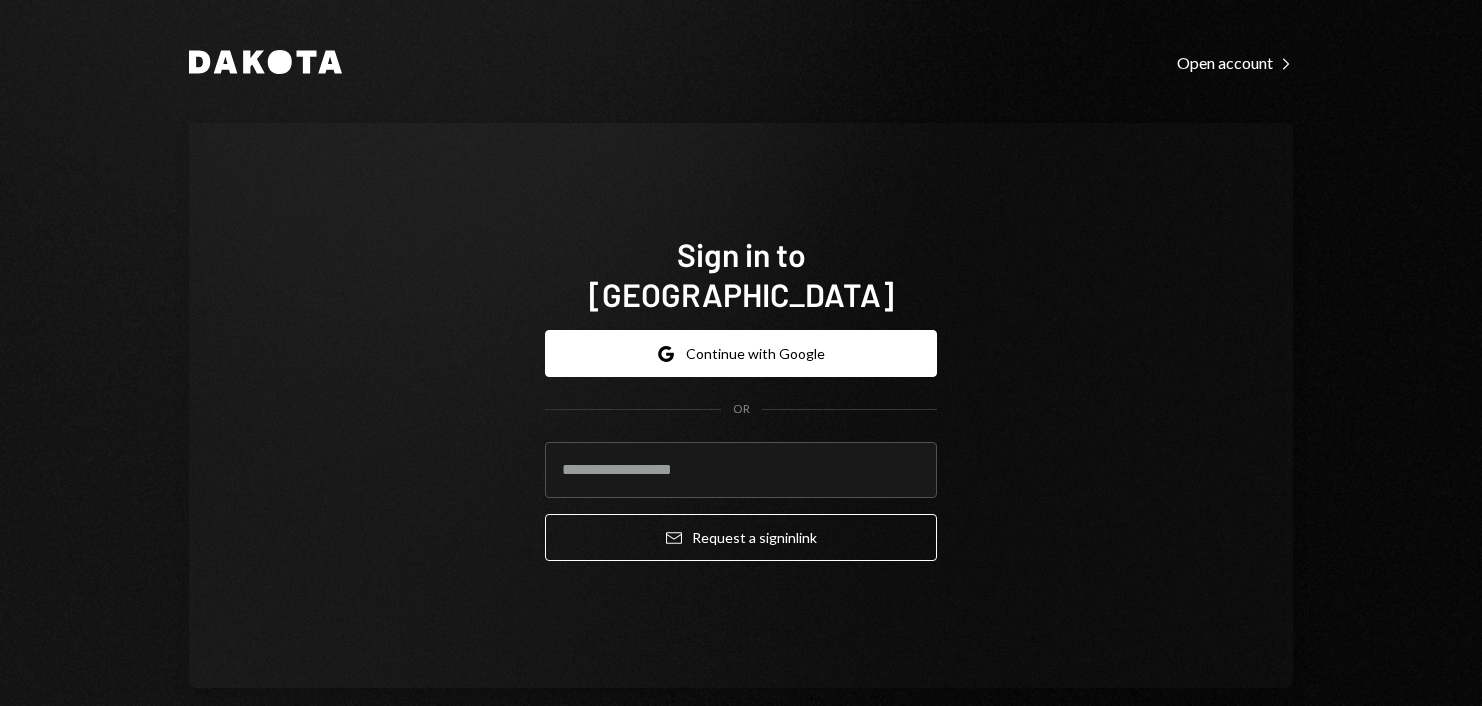 scroll, scrollTop: 0, scrollLeft: 0, axis: both 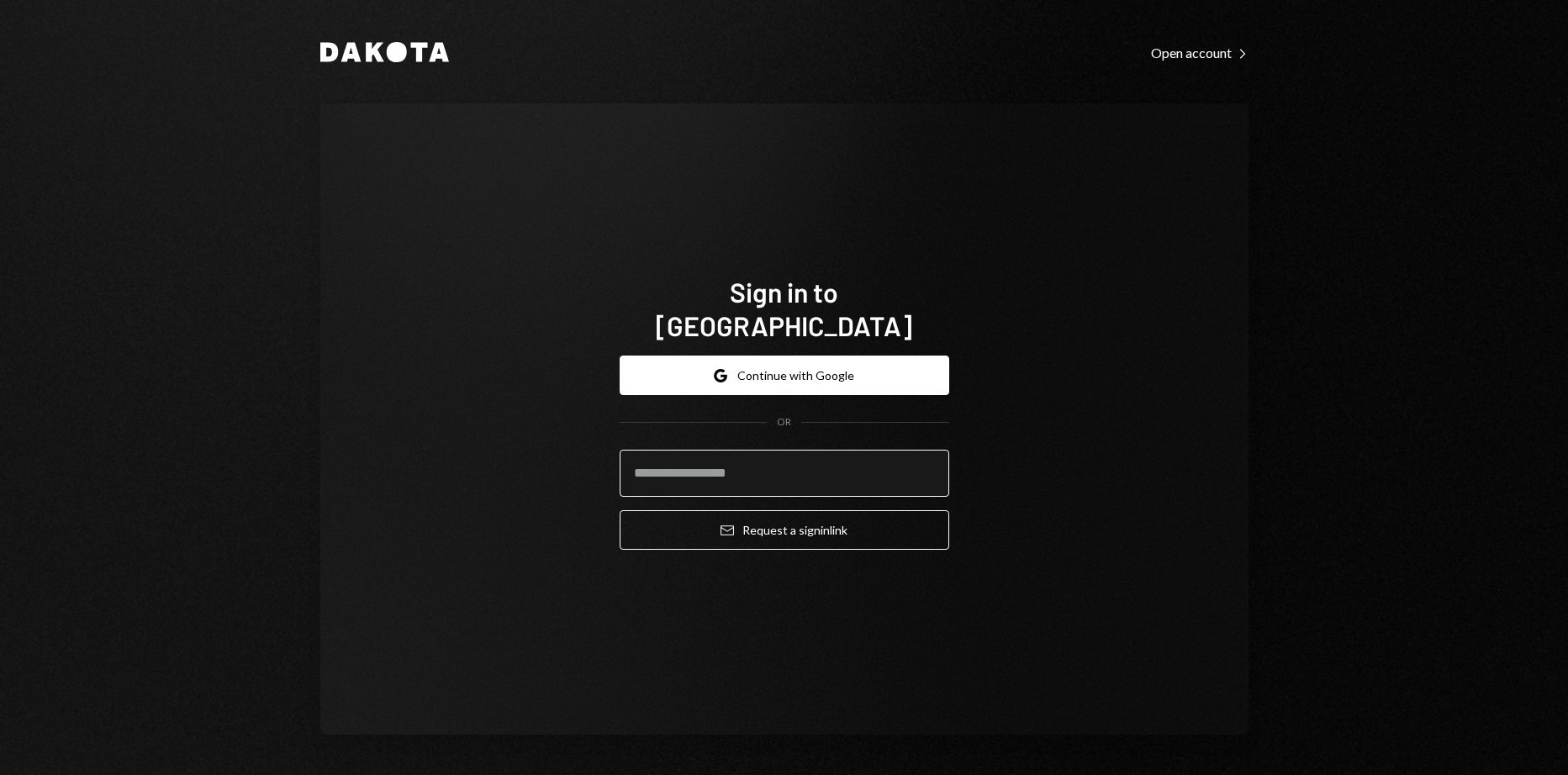 click at bounding box center [784, 473] 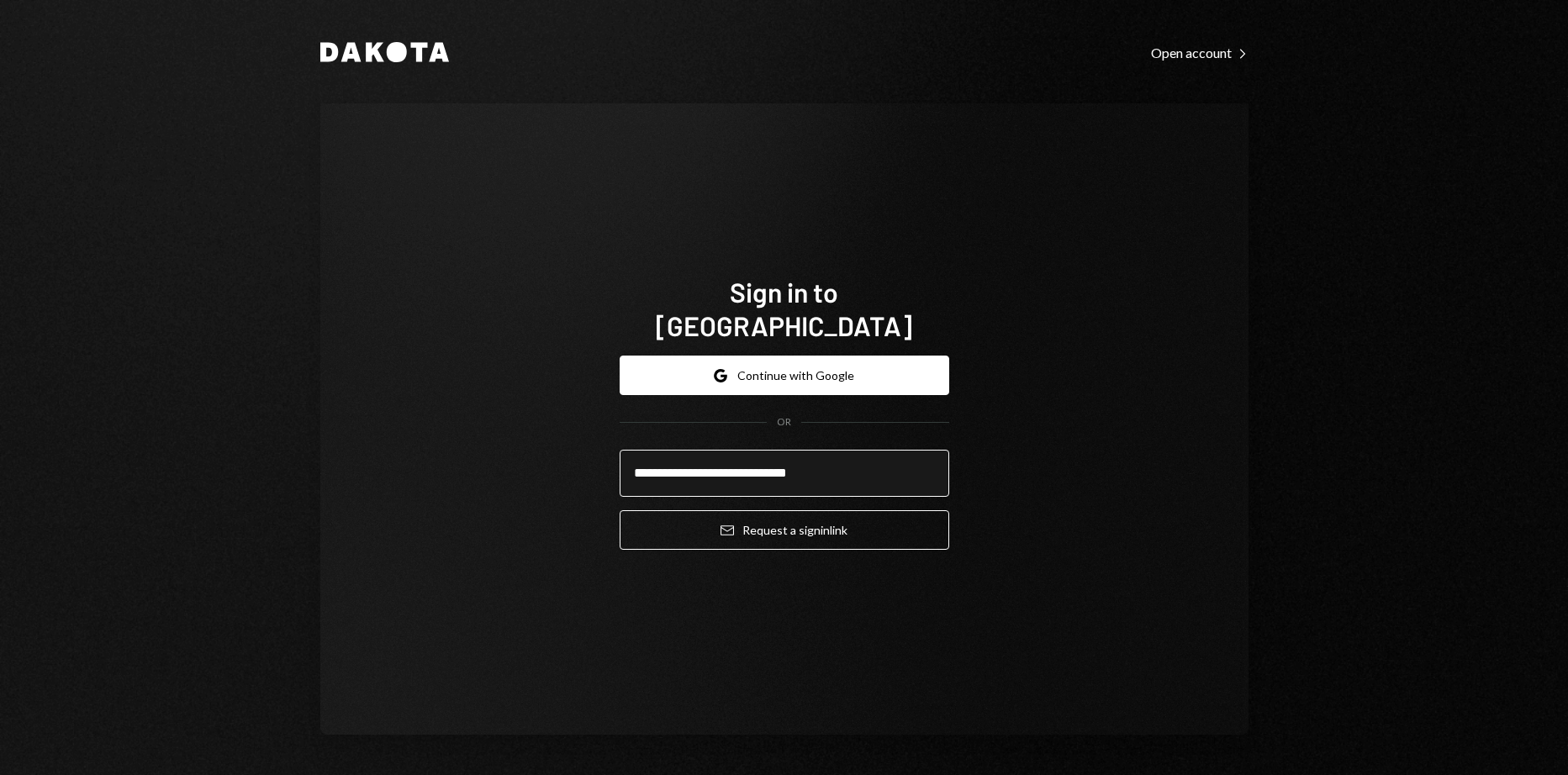 type on "**********" 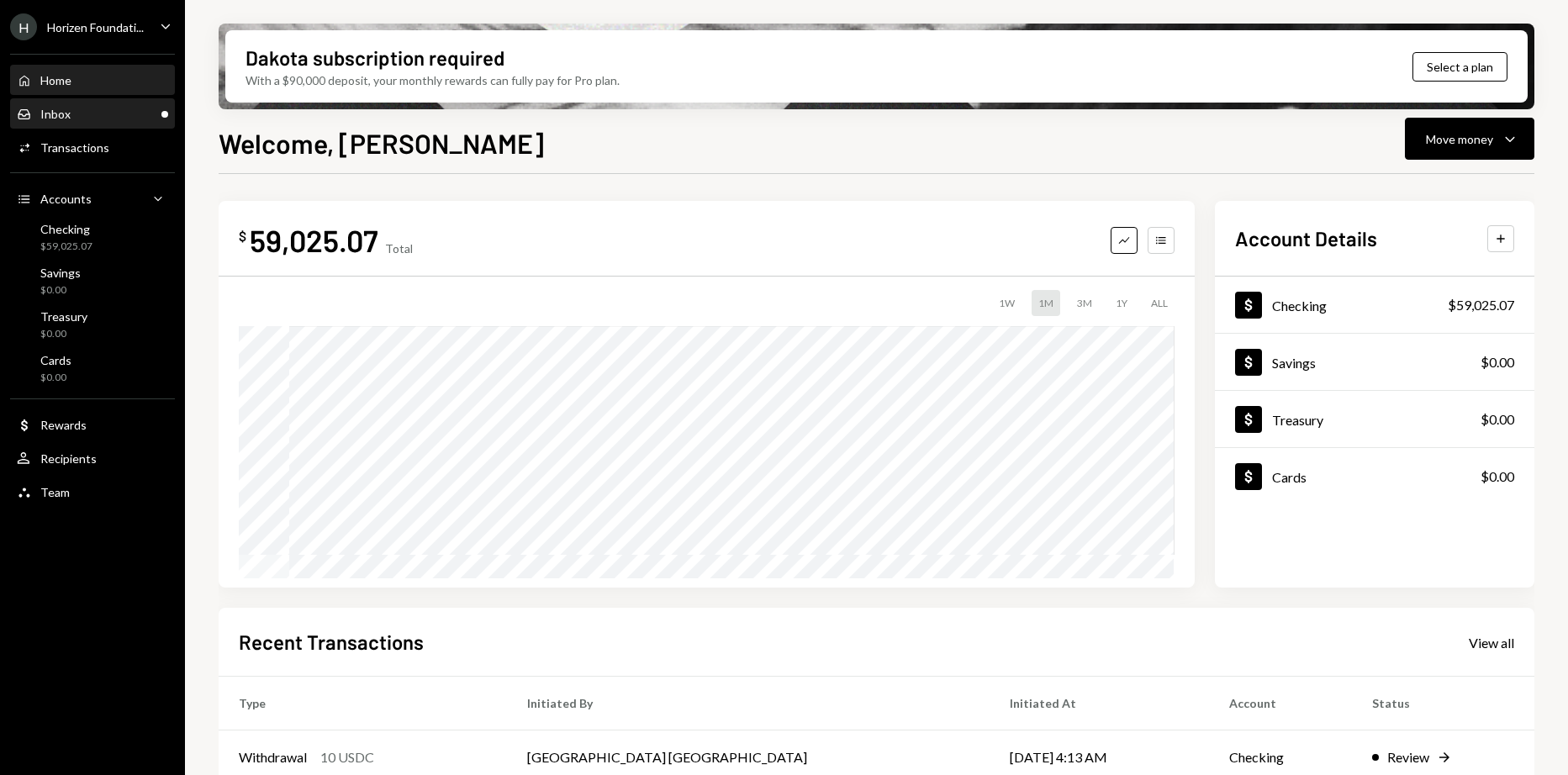 click on "Inbox Inbox" at bounding box center (92, 114) 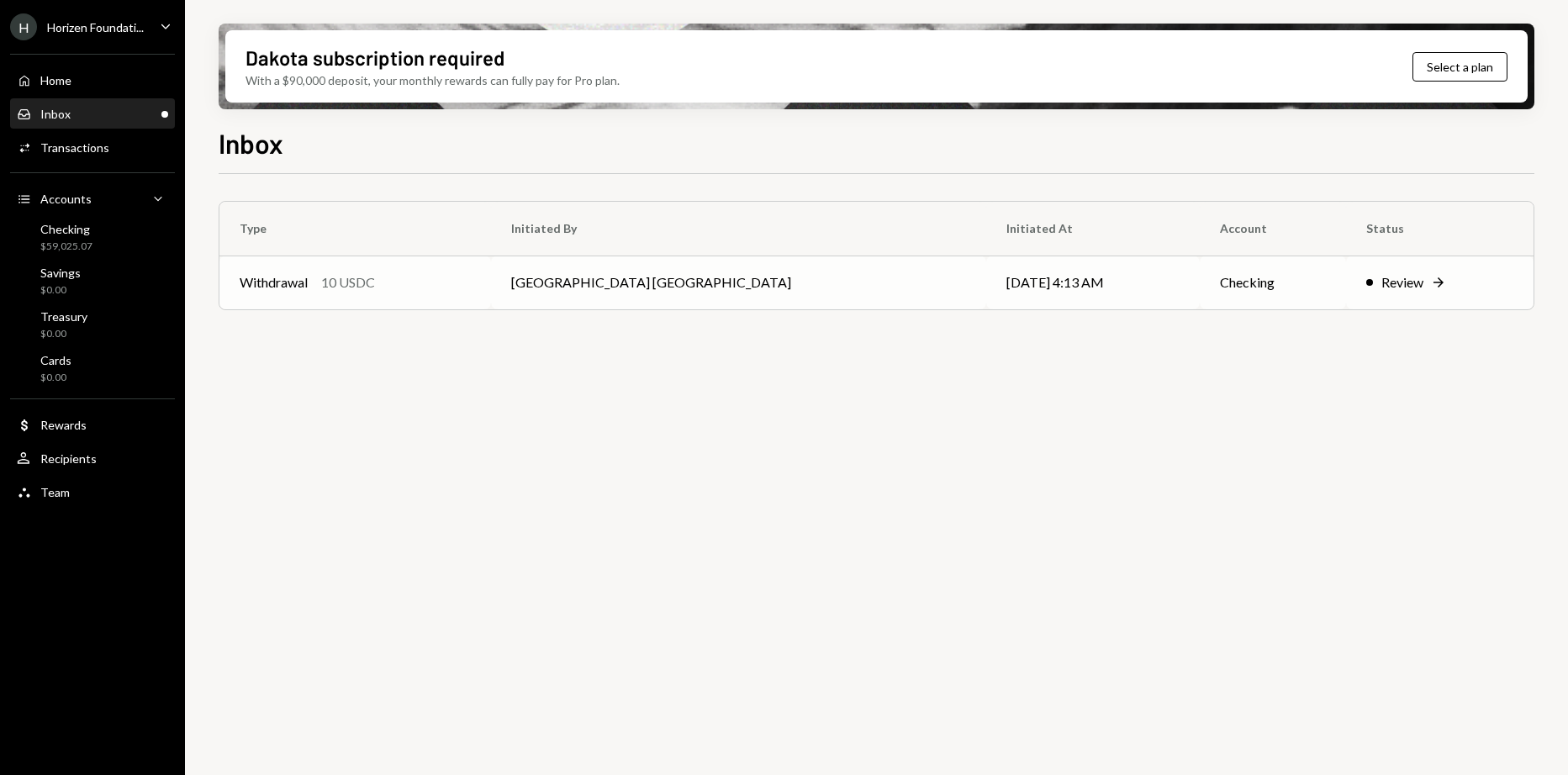 click on "[GEOGRAPHIC_DATA] [GEOGRAPHIC_DATA]" at bounding box center [738, 282] 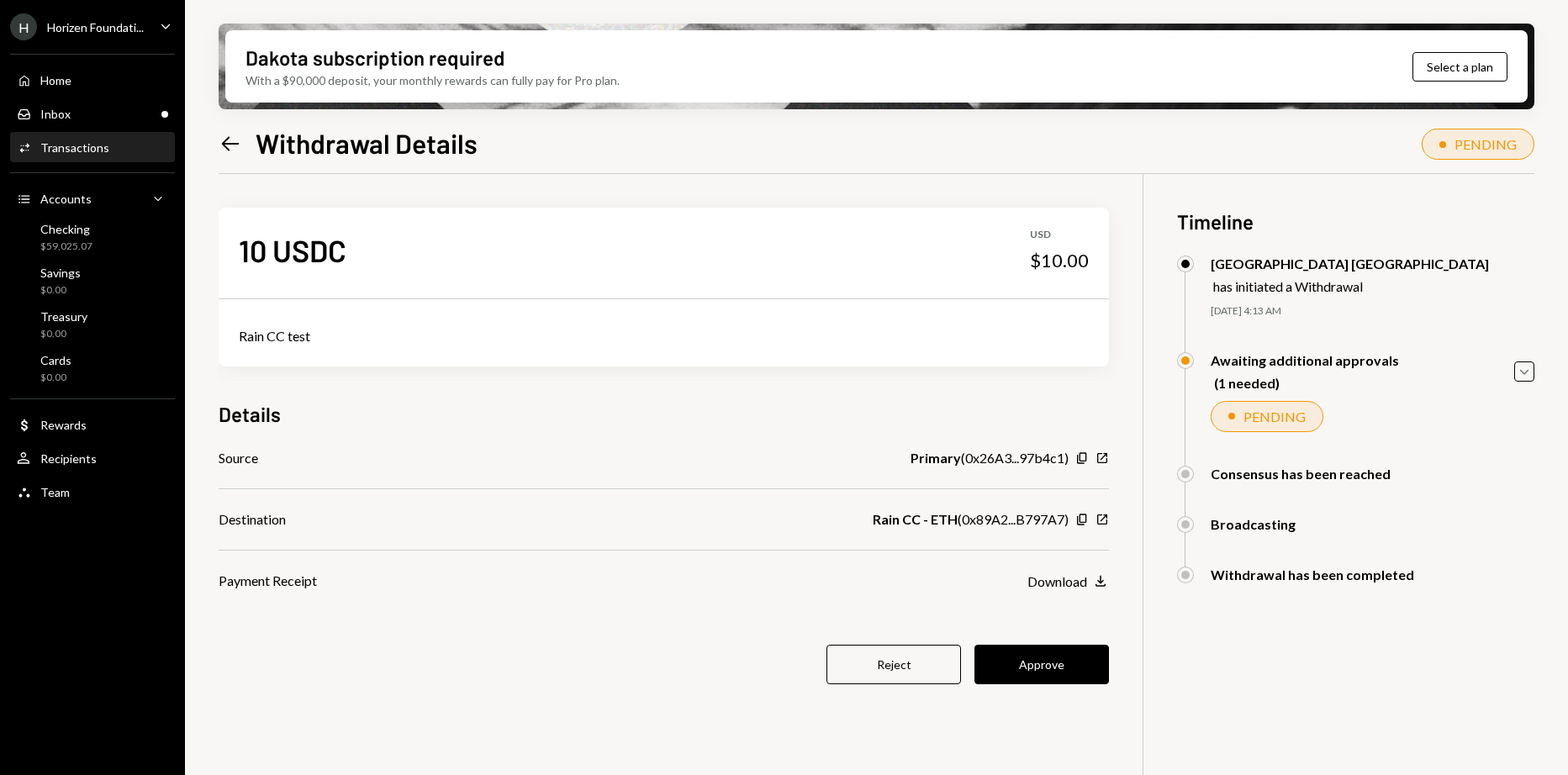 drag, startPoint x: 1014, startPoint y: 659, endPoint x: 969, endPoint y: 573, distance: 97.06184 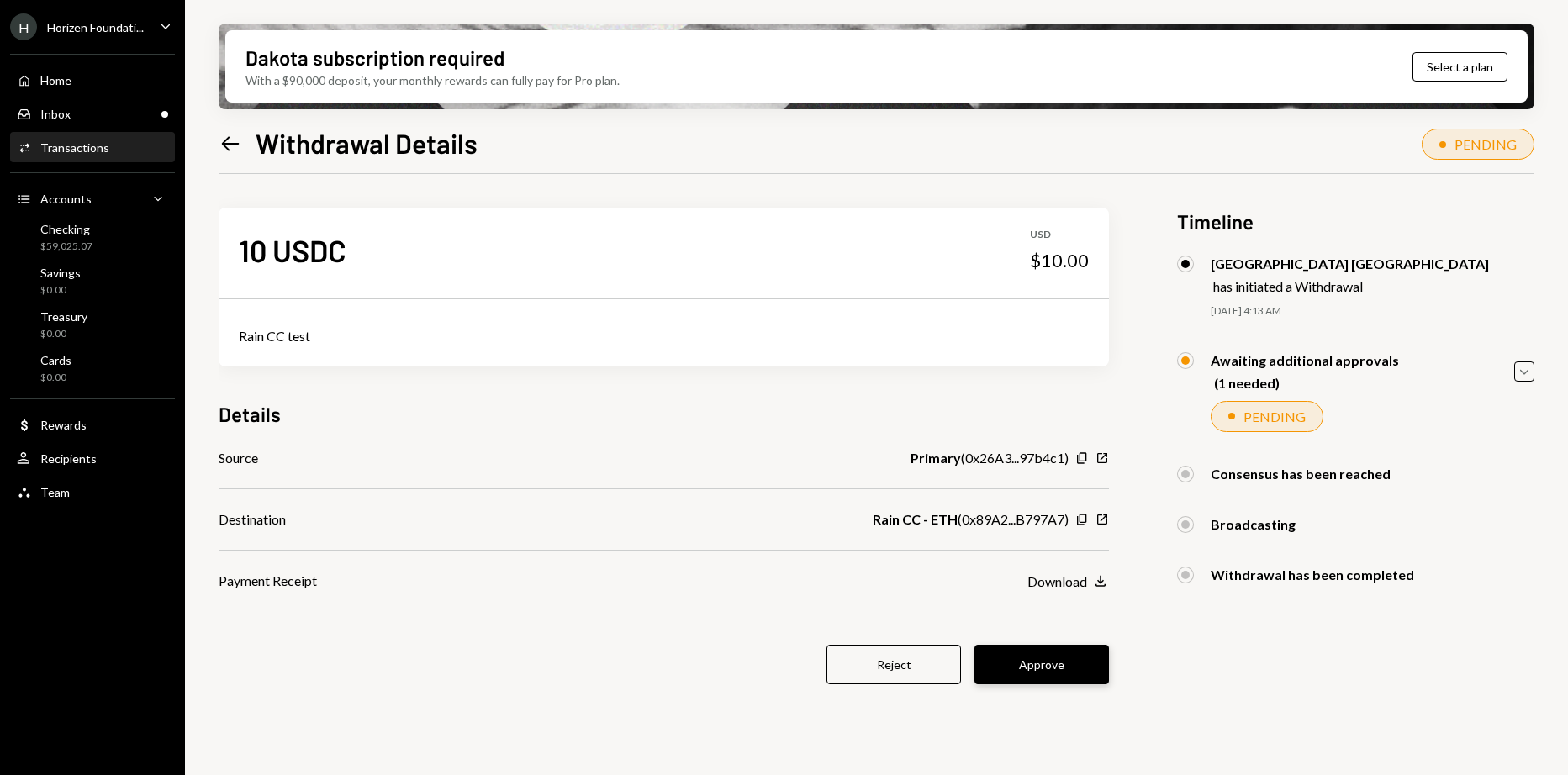 click on "Approve" at bounding box center (1042, 664) 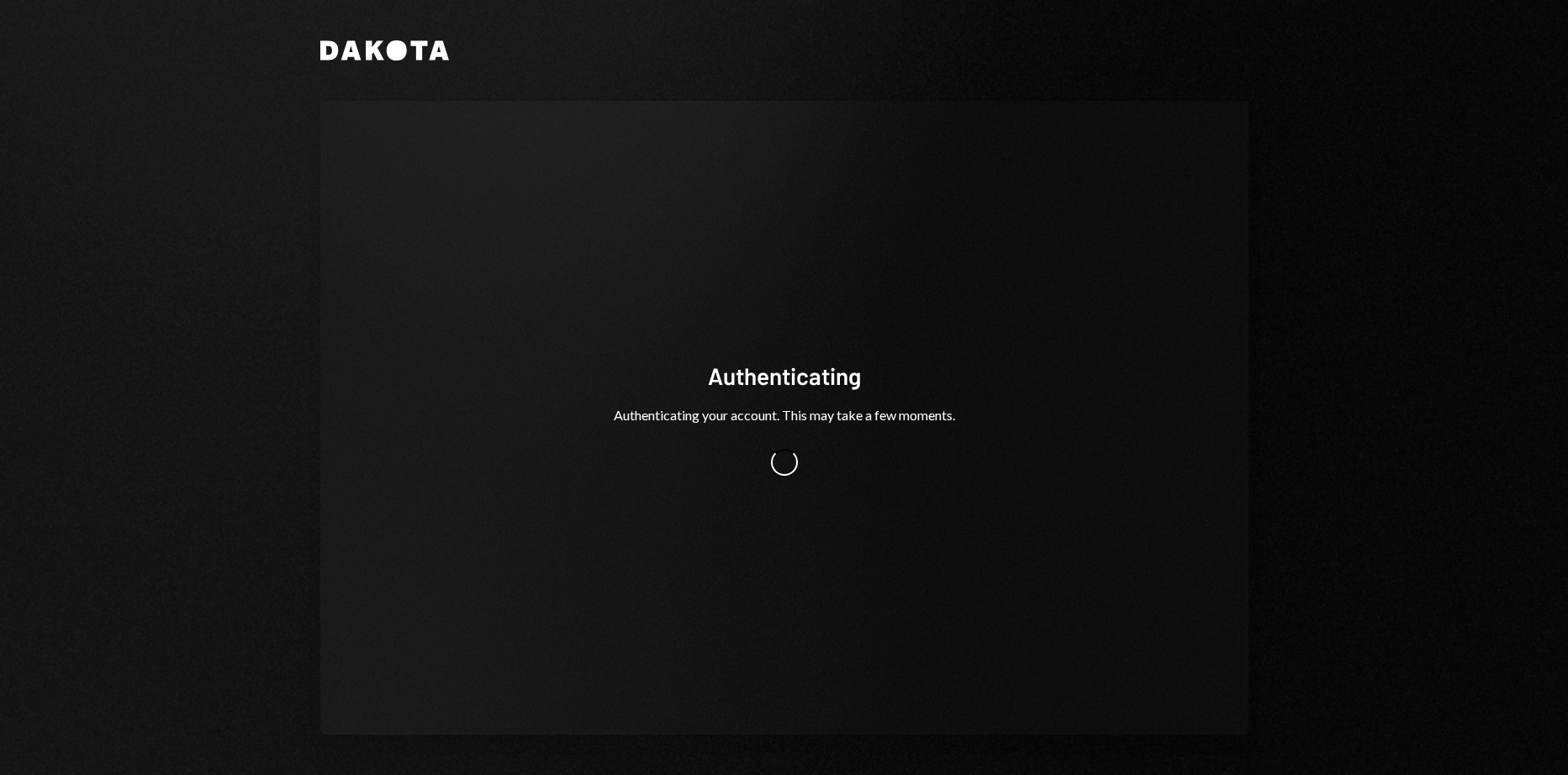 scroll, scrollTop: 0, scrollLeft: 0, axis: both 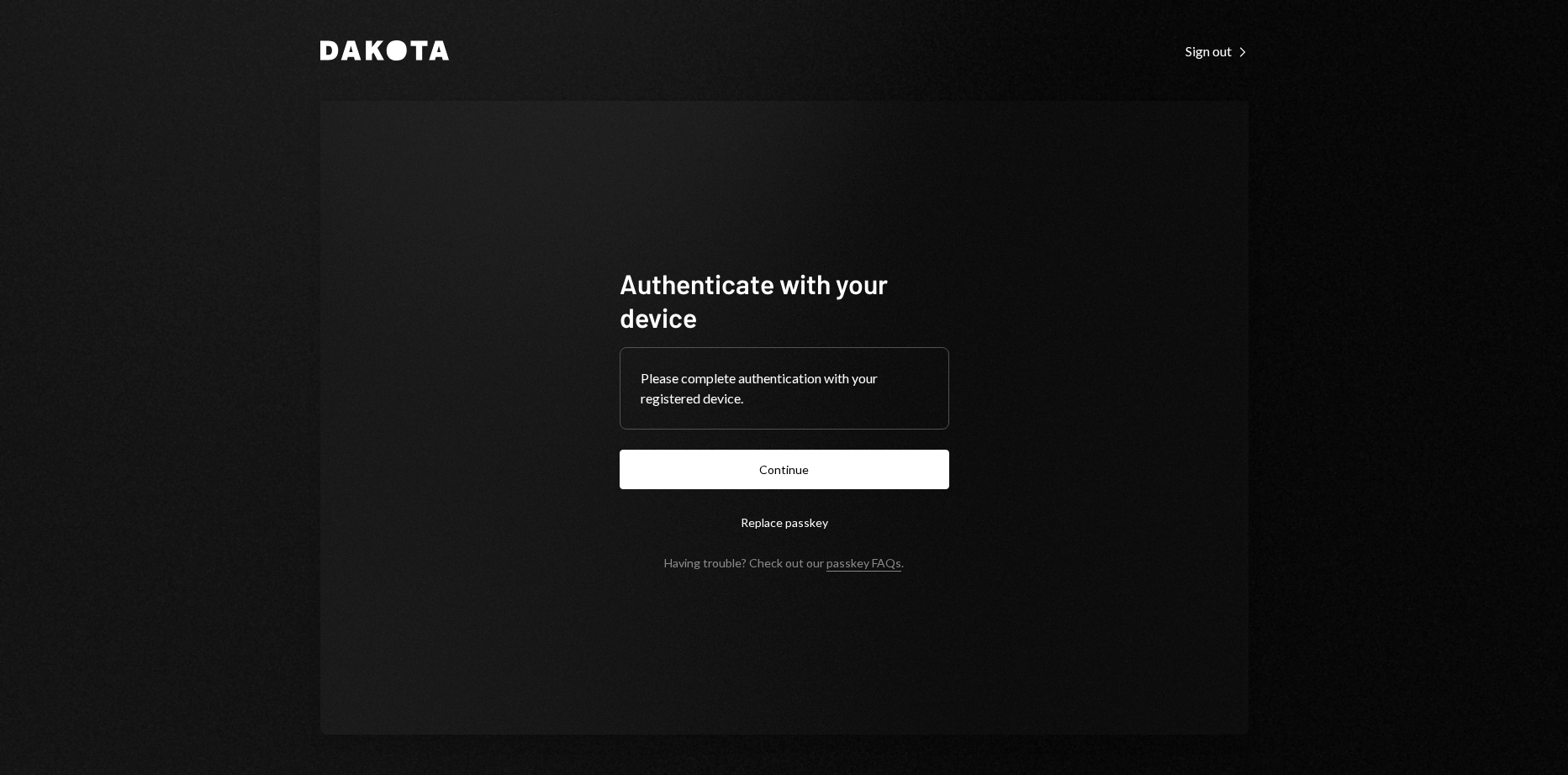 click on "Continue" at bounding box center (784, 469) 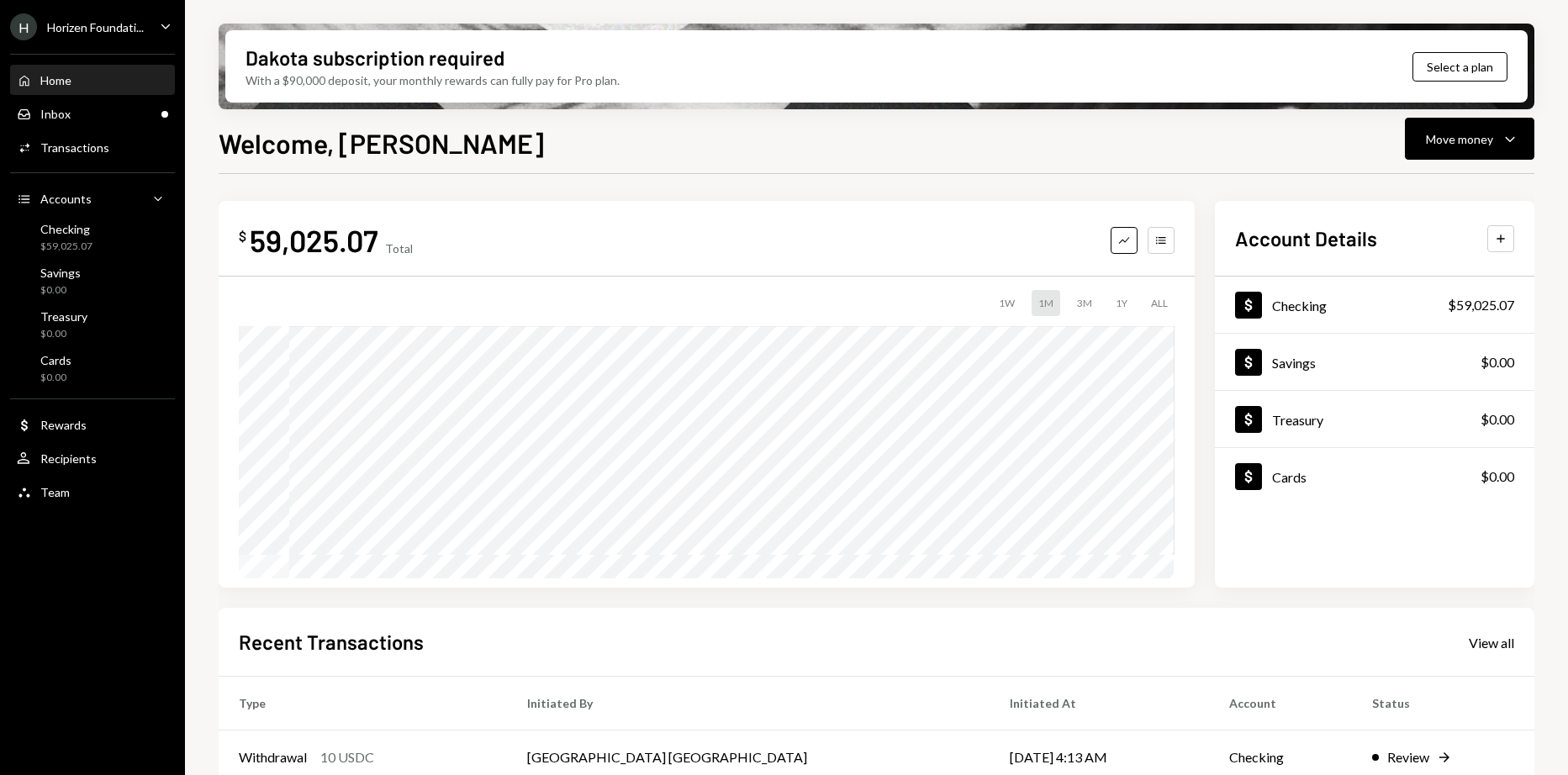 click on "Horizen Foundati..." at bounding box center (95, 27) 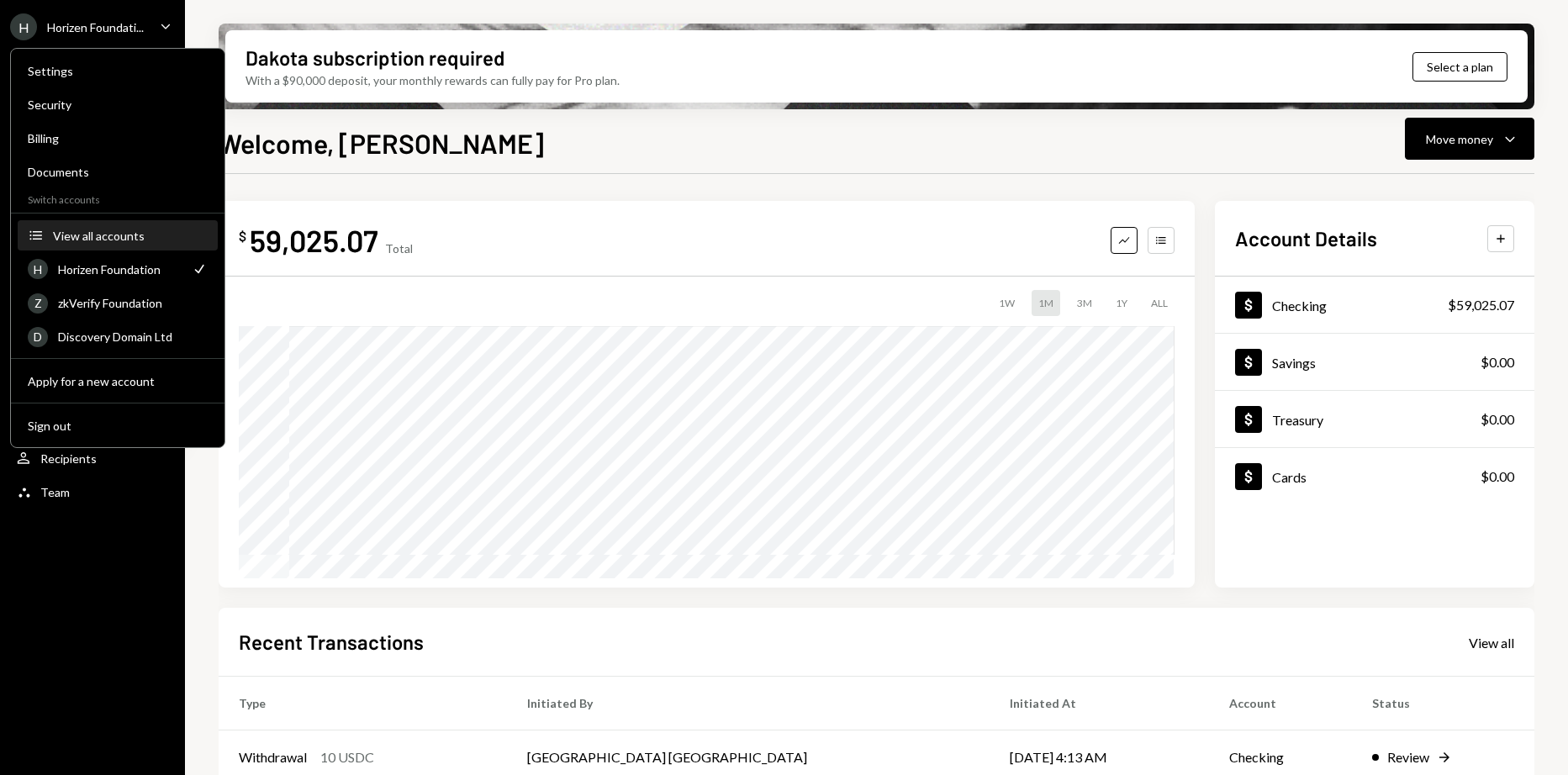 click on "View all accounts" at bounding box center (130, 235) 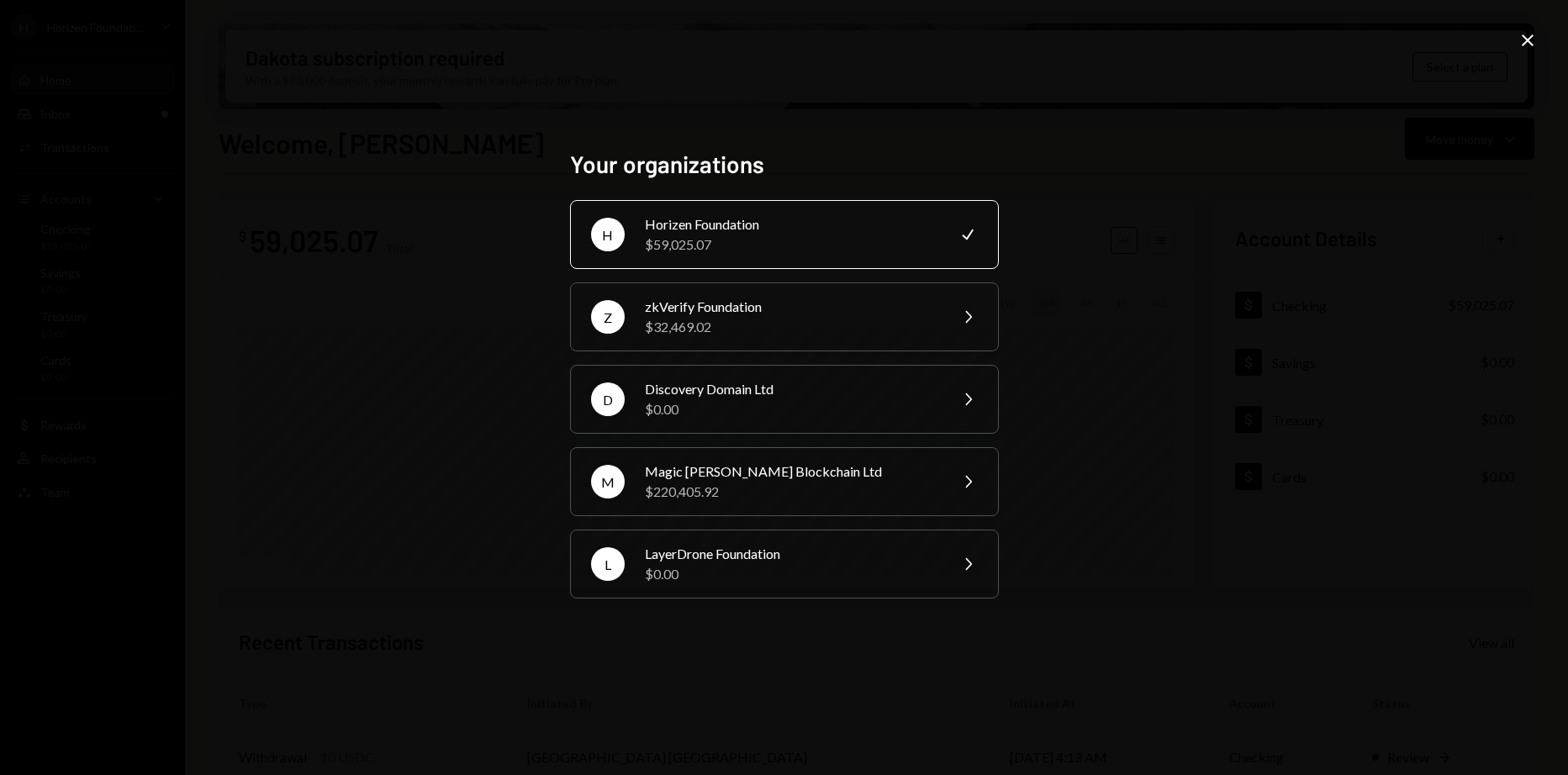 drag, startPoint x: 736, startPoint y: 495, endPoint x: 1111, endPoint y: 333, distance: 408.496 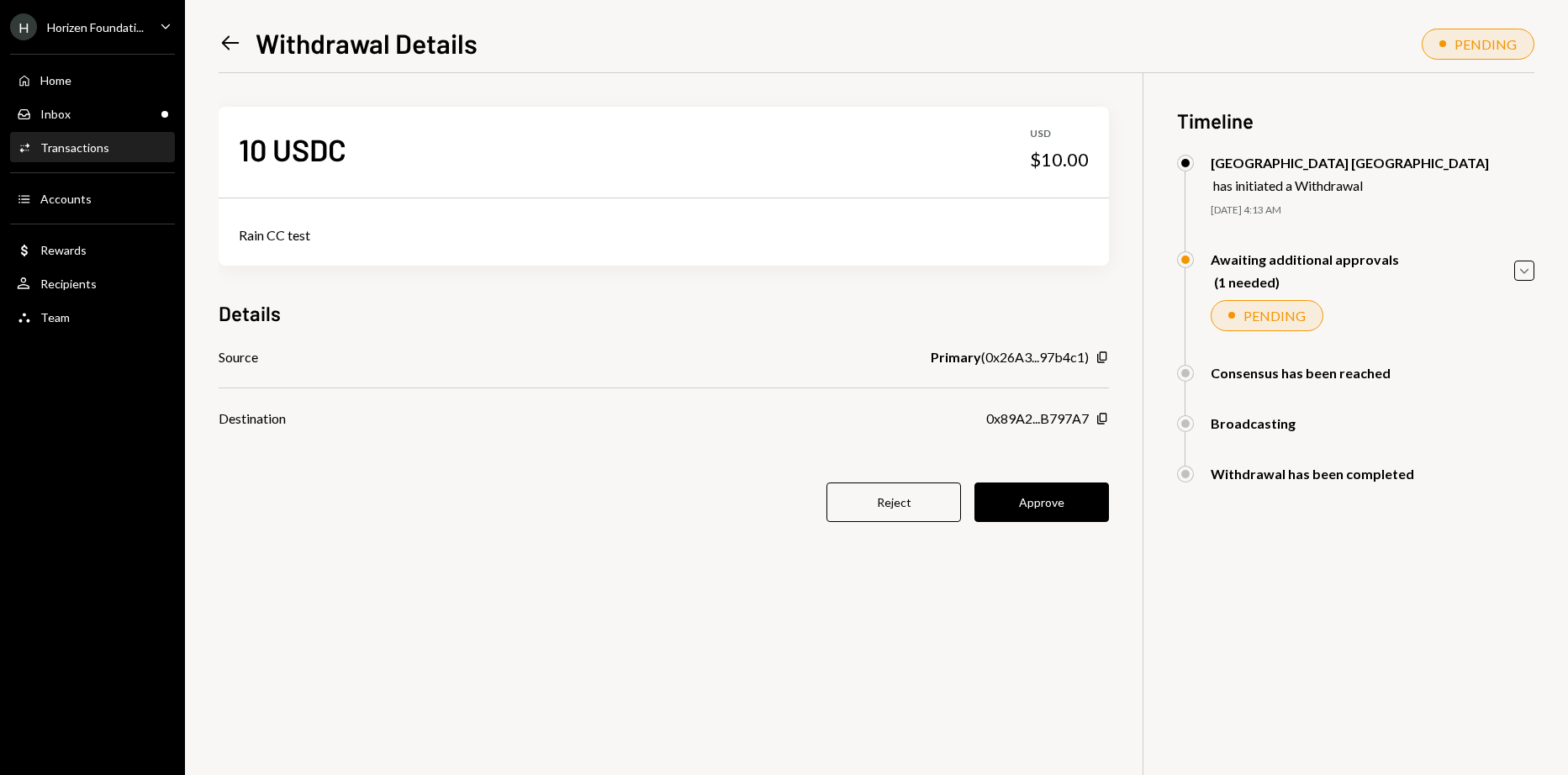 scroll, scrollTop: 0, scrollLeft: 0, axis: both 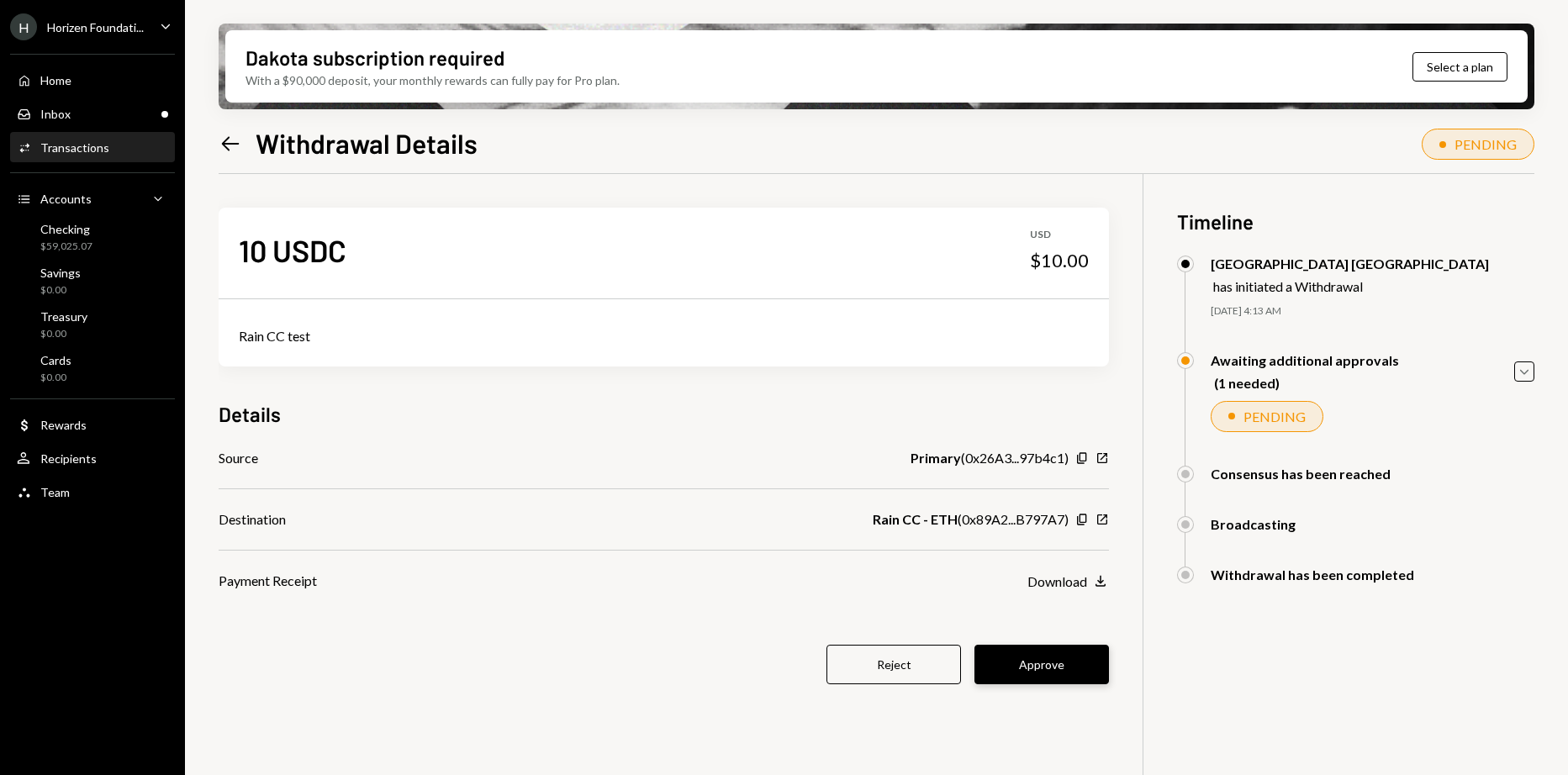 click on "Approve" at bounding box center (1042, 664) 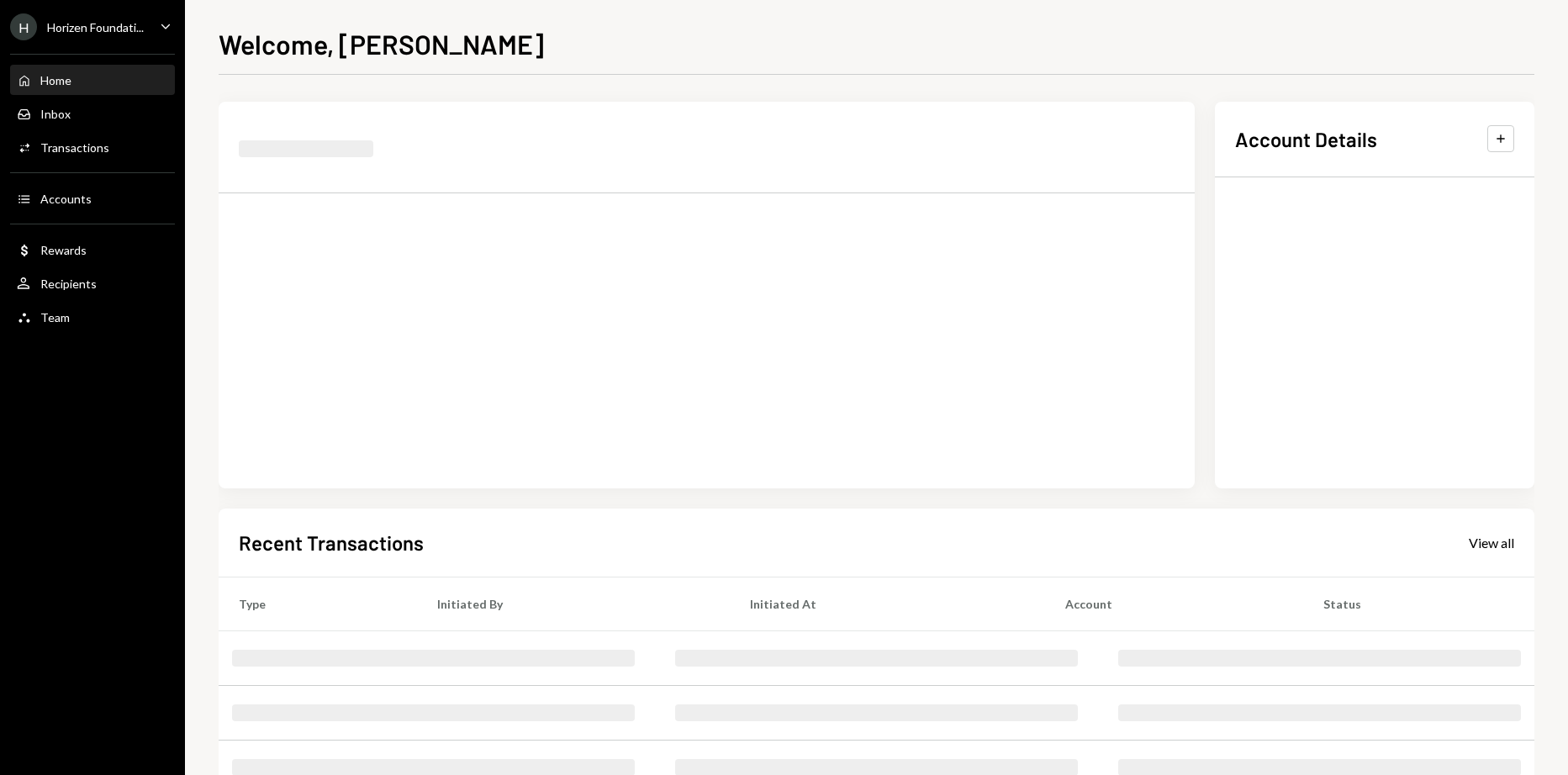 scroll, scrollTop: 0, scrollLeft: 0, axis: both 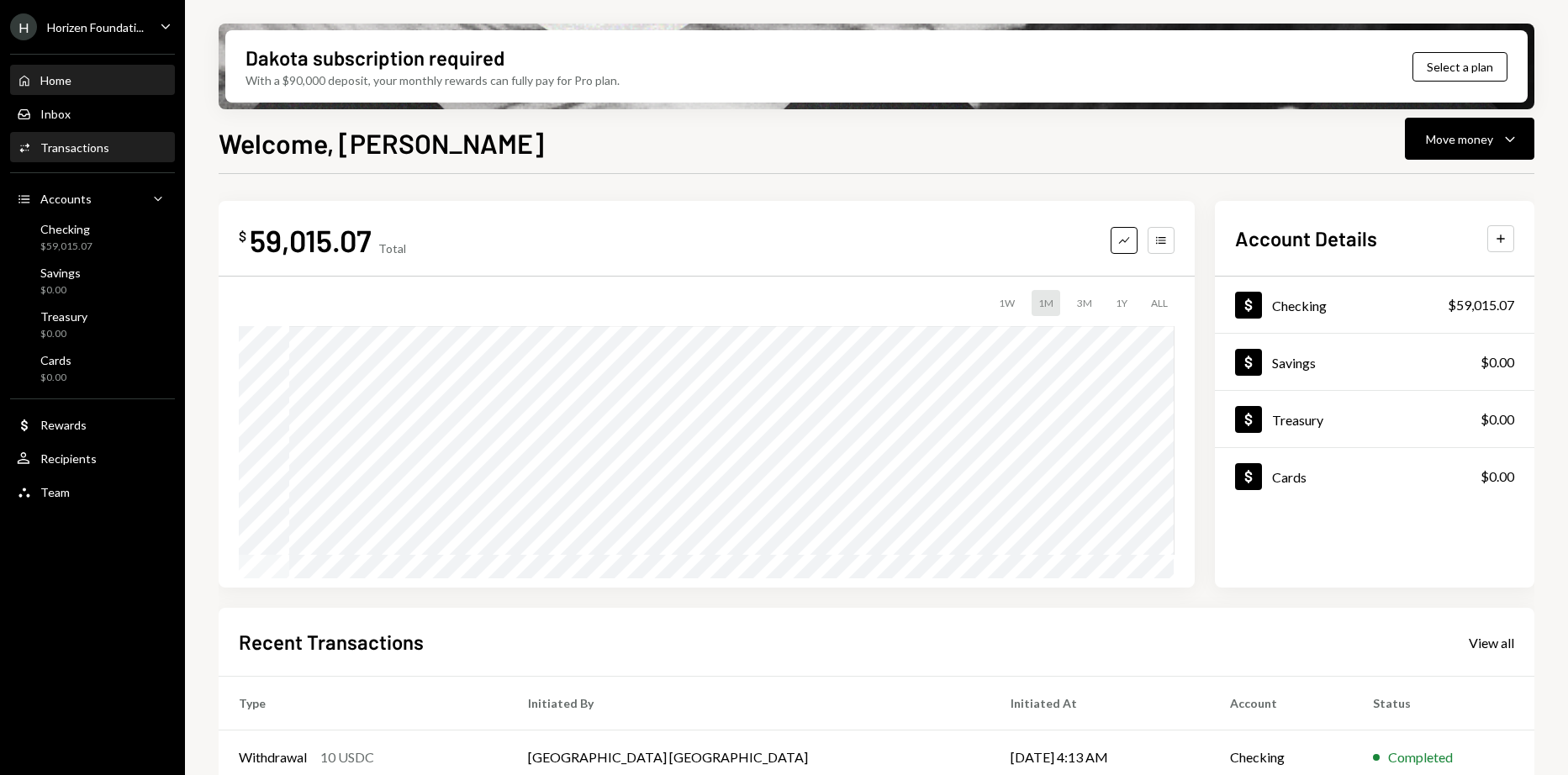 click on "Transactions" at bounding box center [75, 147] 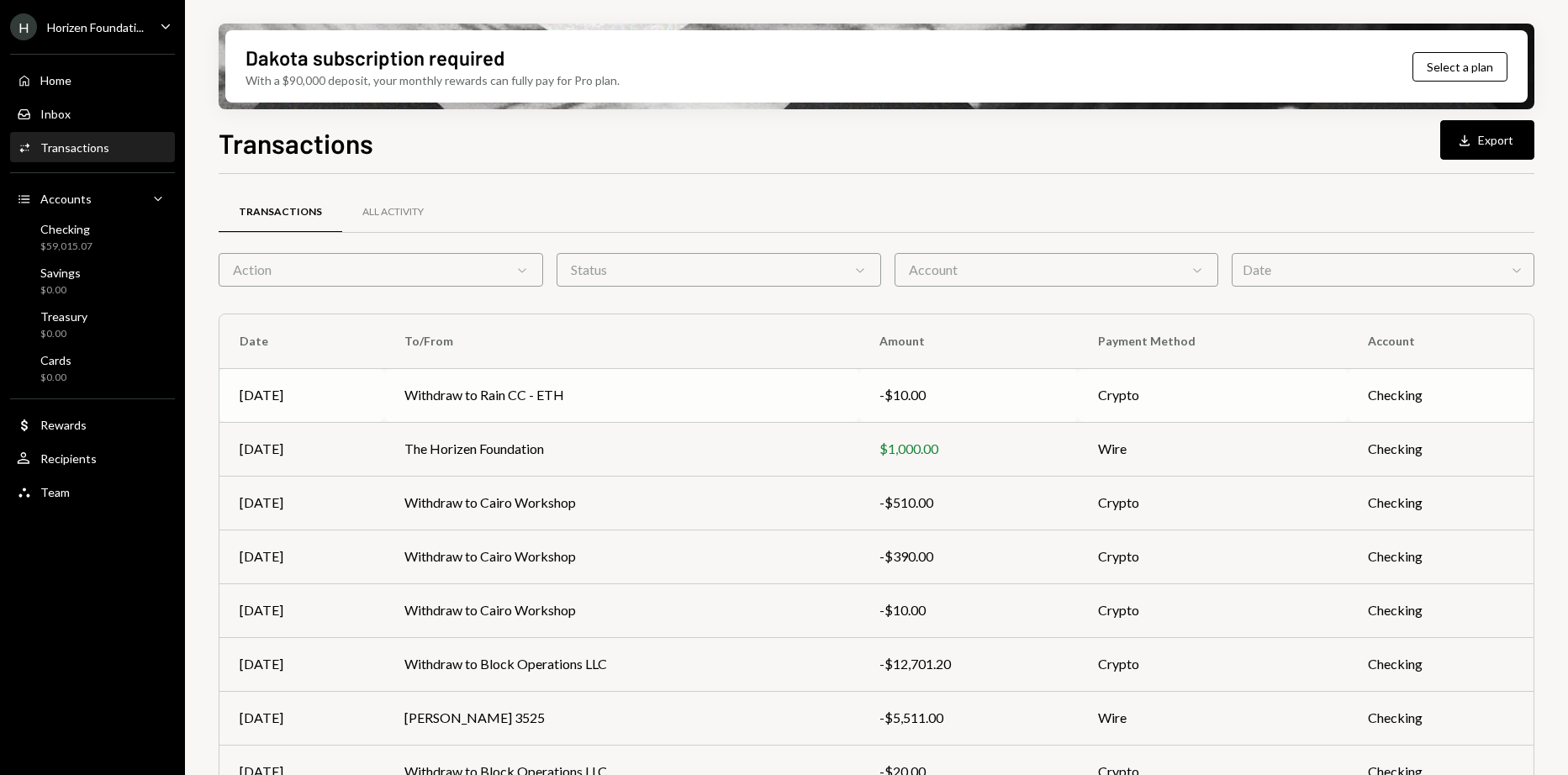 click on "Withdraw to Rain CC - ETH" at bounding box center [621, 395] 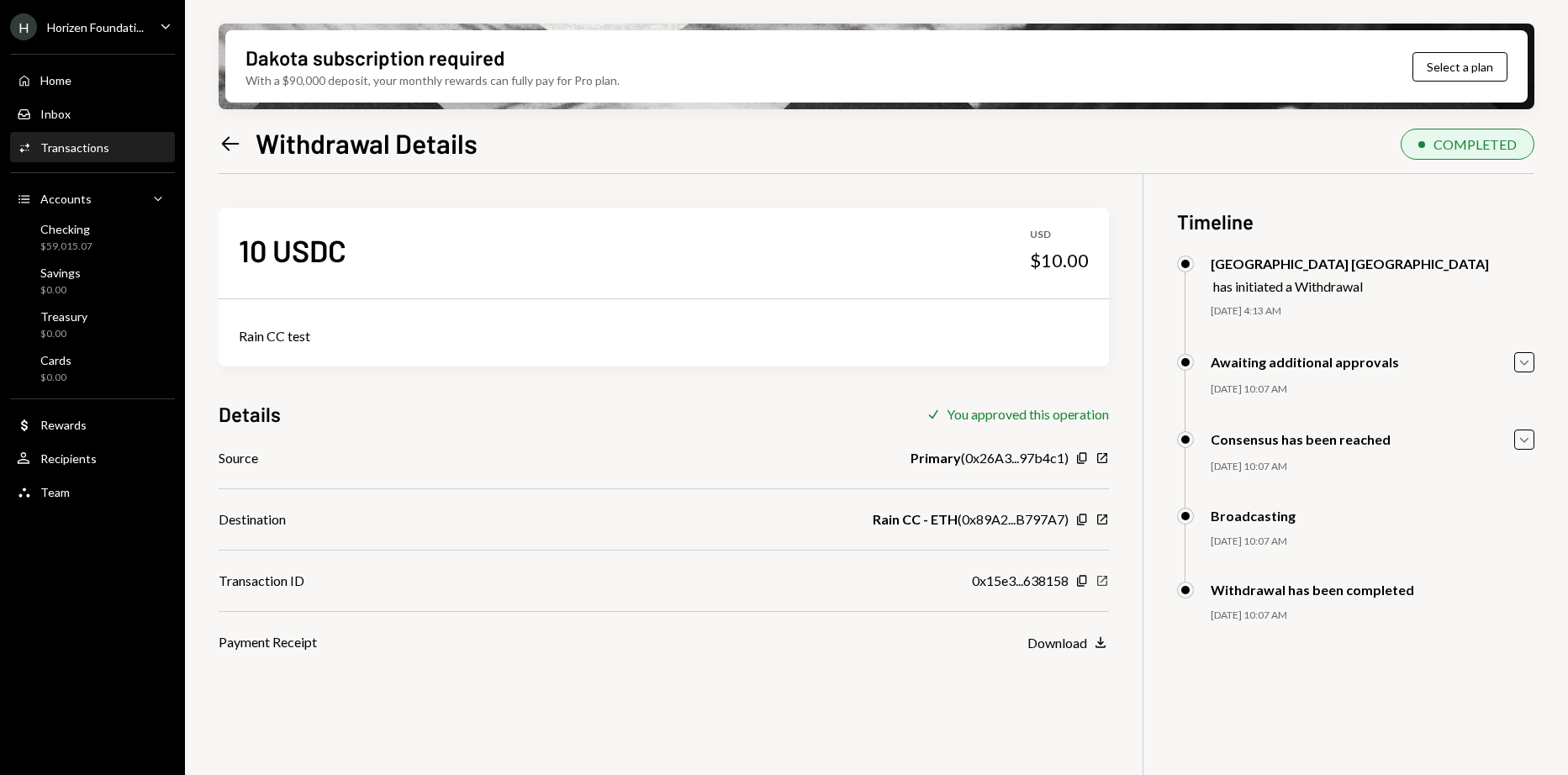 click on "New Window" 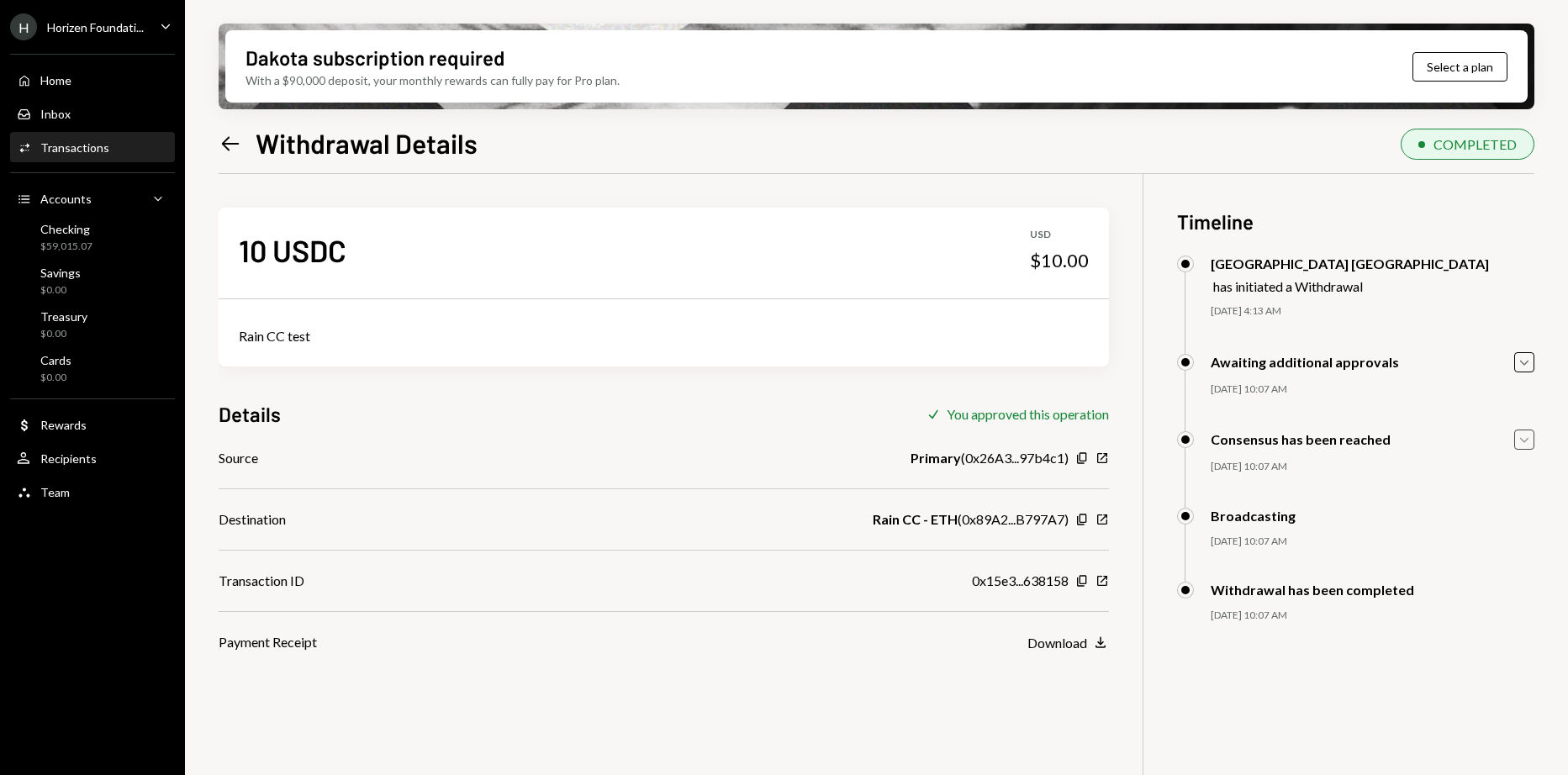 click on "Caret Down" 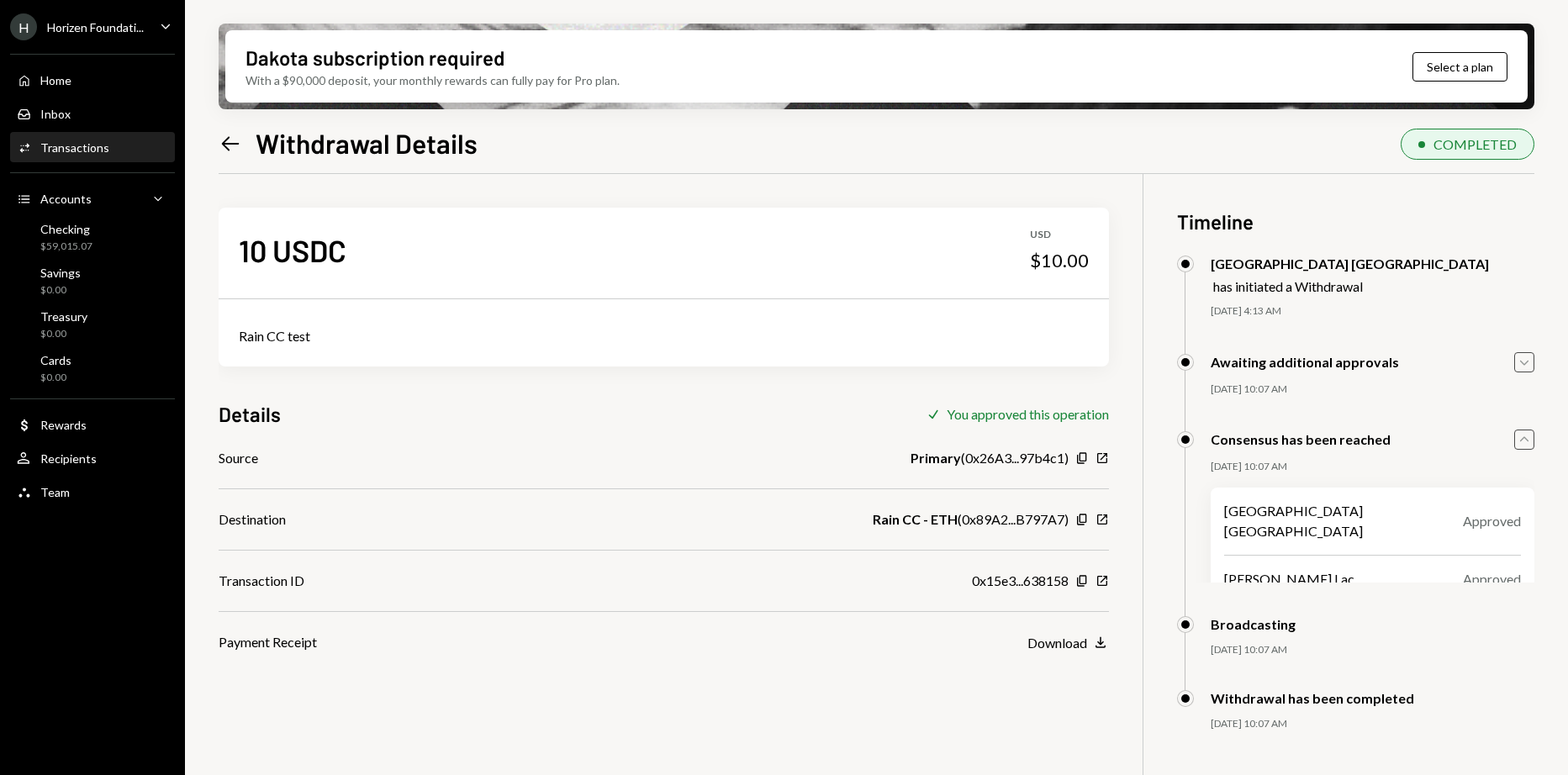 click on "Caret Down" 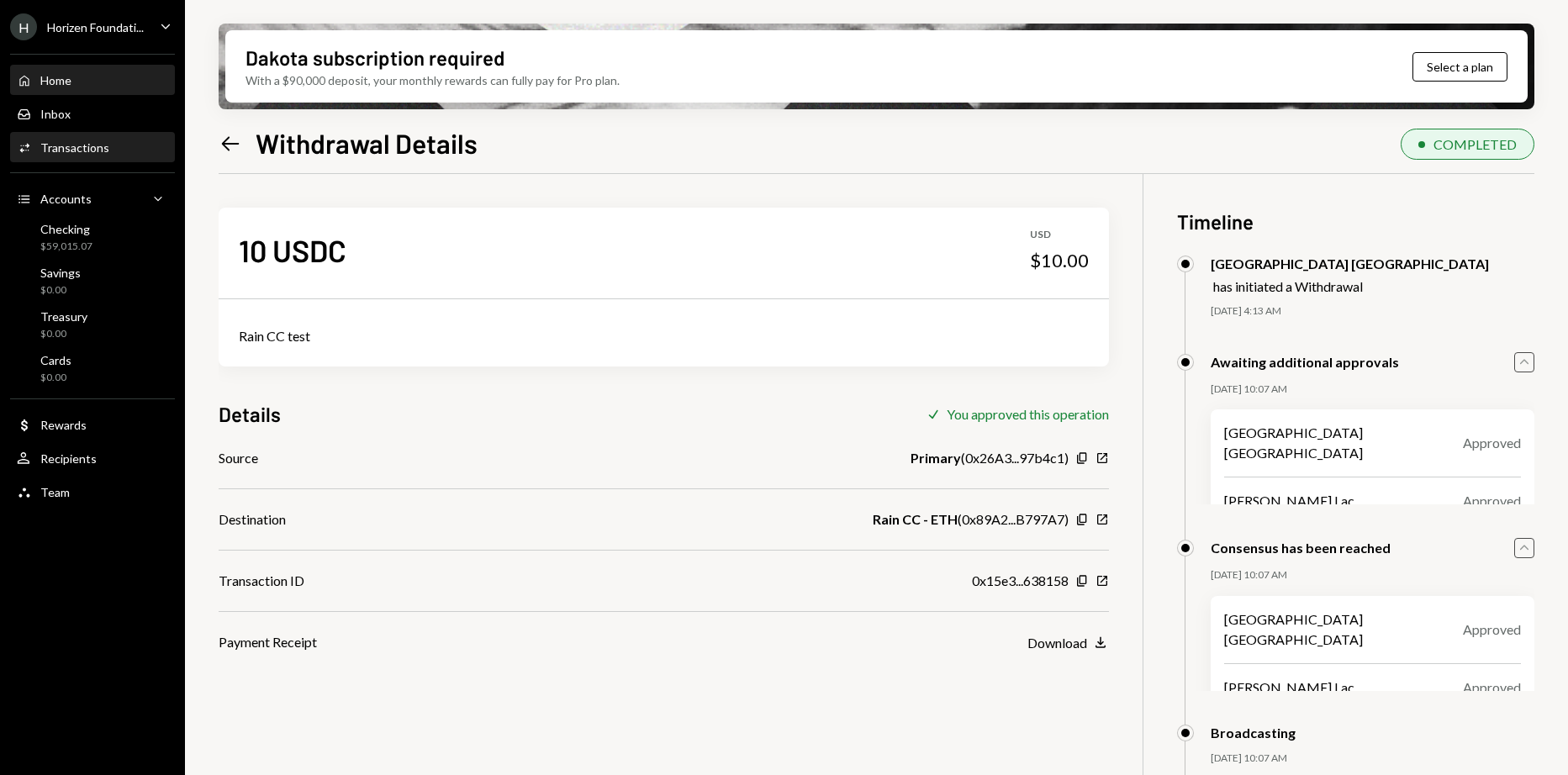 click on "Home" at bounding box center [55, 80] 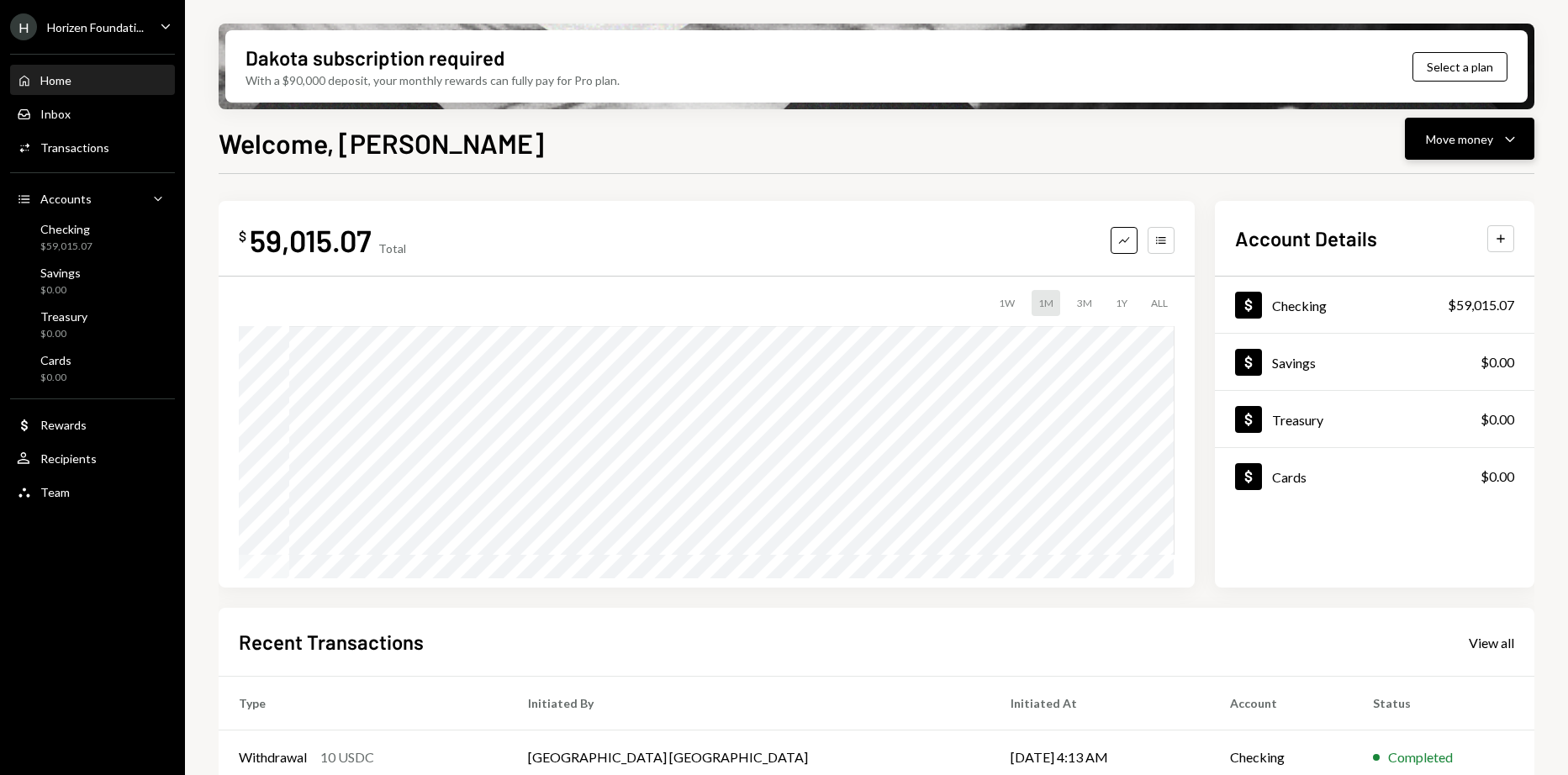 click on "Move money Caret Down" at bounding box center [1470, 139] 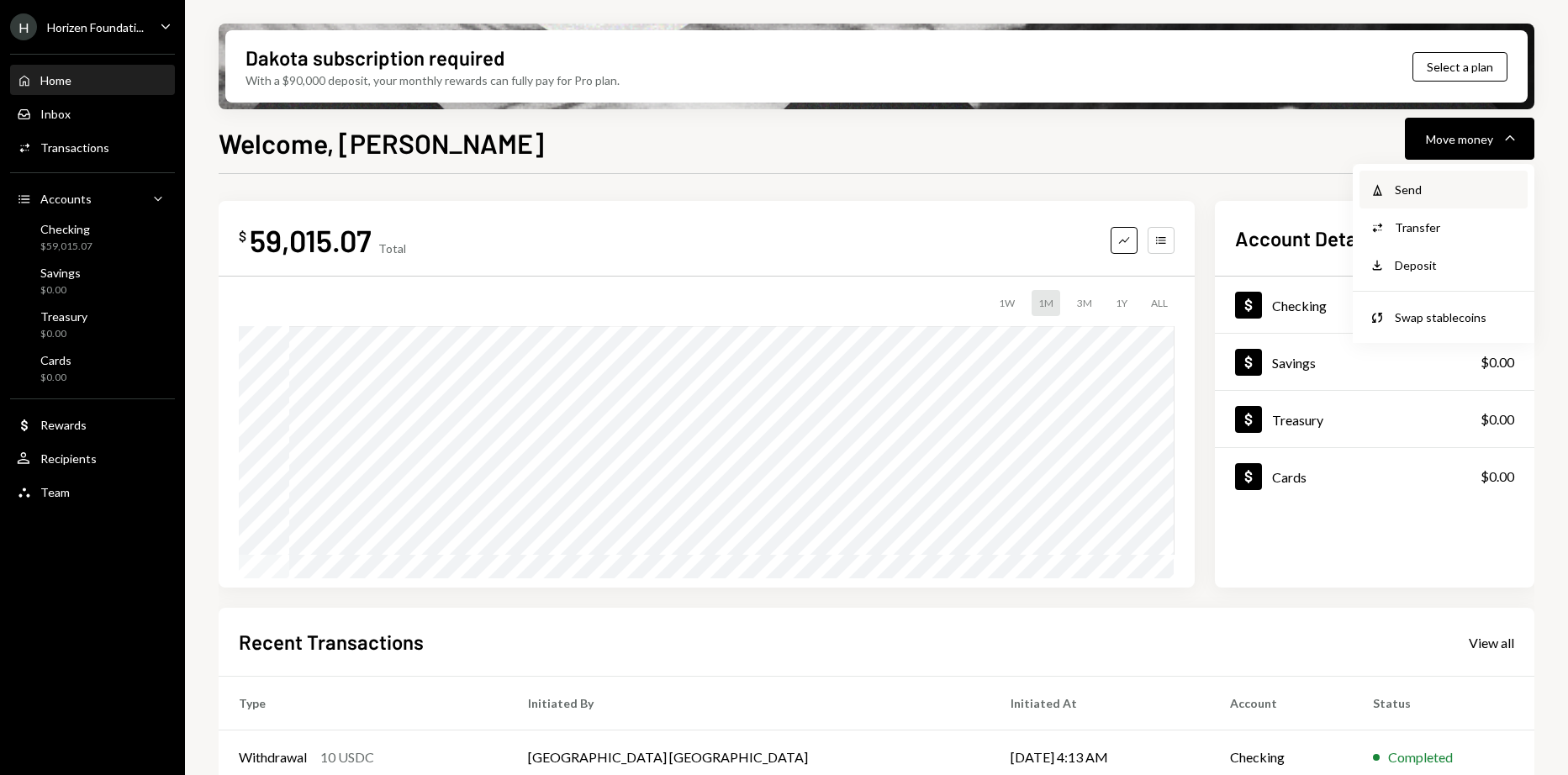 click on "Withdraw Send" at bounding box center (1444, 189) 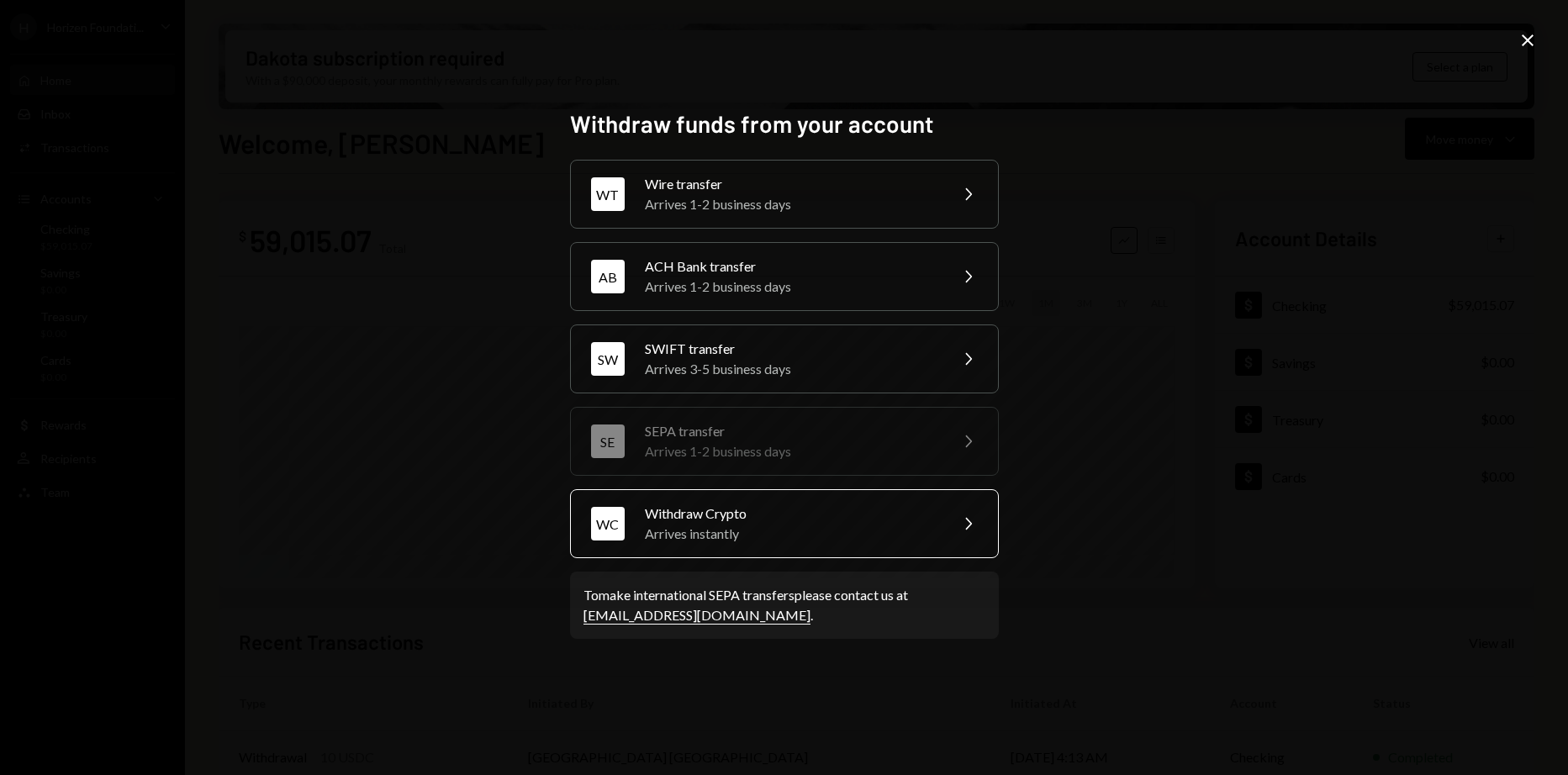 click on "Arrives instantly" at bounding box center (791, 534) 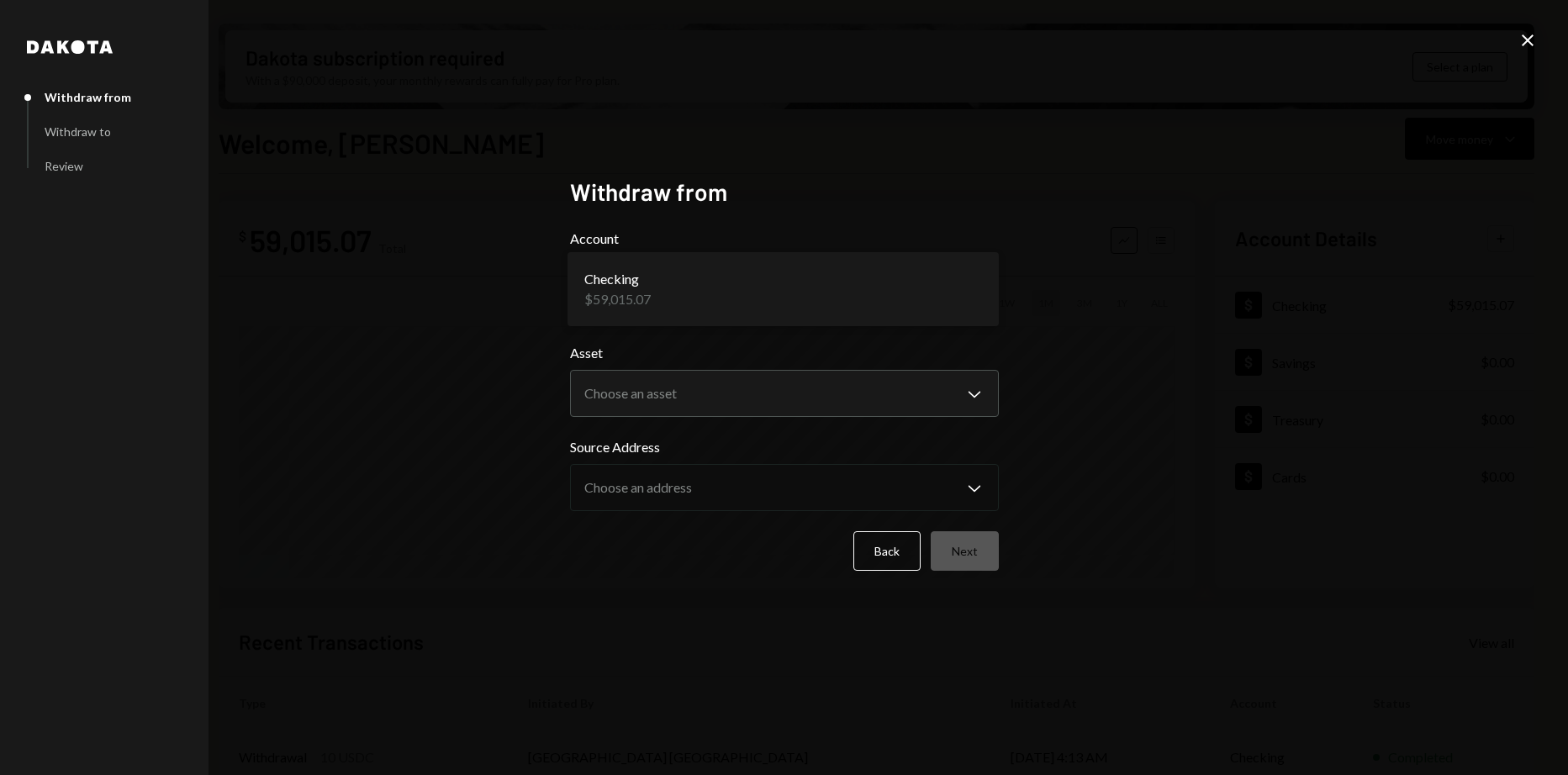 click on "H Horizen Foundati... Caret Down Home Home Inbox Inbox Activities Transactions Accounts Accounts Caret Down Checking $59,015.07 Savings $0.00 Treasury $0.00 Cards $0.00 Dollar Rewards User Recipients Team Team Dakota subscription required With a $90,000 deposit, your monthly rewards can fully pay for Pro plan. Select a plan Welcome, Harrison Move money Caret Down $ 59,015.07 Total Graph Accounts 1W 1M 3M 1Y ALL Account Details Plus Dollar Checking $59,015.07 Dollar Savings $0.00 Dollar Treasury $0.00 Dollar Cards $0.00 Recent Transactions View all Type Initiated By Initiated At Account Status Withdrawal 10  USDC Savannah Netherlands 07/22/25 4:13 AM Checking Completed Bank Deposit $1,000.00 The Horizen Foundation 07/21/25 9:20 PM Checking Completed Withdrawal 510  USDC Harrison Lac 07/17/25 4:05 PM Checking Completed Withdrawal 390  USDC Harrison Lac 07/17/25 10:55 AM Checking Completed Withdrawal 10  USDC Savannah Netherlands 07/16/25 7:44 PM Checking Completed Welcome, Harrison - Dakota Dakota Withdraw from" at bounding box center (784, 388) 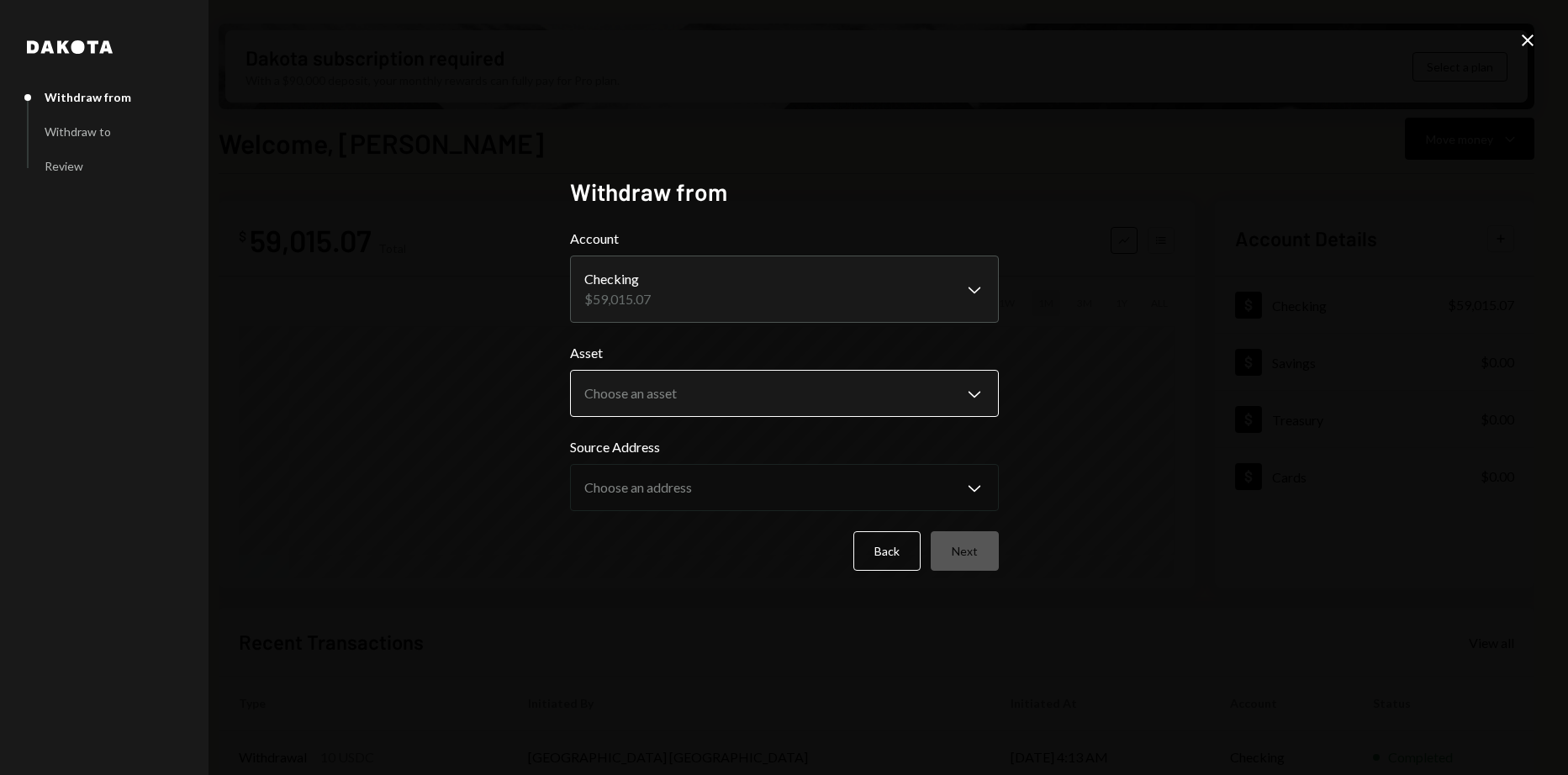 click on "H Horizen Foundati... Caret Down Home Home Inbox Inbox Activities Transactions Accounts Accounts Caret Down Checking $59,015.07 Savings $0.00 Treasury $0.00 Cards $0.00 Dollar Rewards User Recipients Team Team Dakota subscription required With a $90,000 deposit, your monthly rewards can fully pay for Pro plan. Select a plan Welcome, Harrison Move money Caret Down $ 59,015.07 Total Graph Accounts 1W 1M 3M 1Y ALL Account Details Plus Dollar Checking $59,015.07 Dollar Savings $0.00 Dollar Treasury $0.00 Dollar Cards $0.00 Recent Transactions View all Type Initiated By Initiated At Account Status Withdrawal 10  USDC Savannah Netherlands 07/22/25 4:13 AM Checking Completed Bank Deposit $1,000.00 The Horizen Foundation 07/21/25 9:20 PM Checking Completed Withdrawal 510  USDC Harrison Lac 07/17/25 4:05 PM Checking Completed Withdrawal 390  USDC Harrison Lac 07/17/25 10:55 AM Checking Completed Withdrawal 10  USDC Savannah Netherlands 07/16/25 7:44 PM Checking Completed Welcome, Harrison - Dakota Dakota Withdraw from" at bounding box center [784, 388] 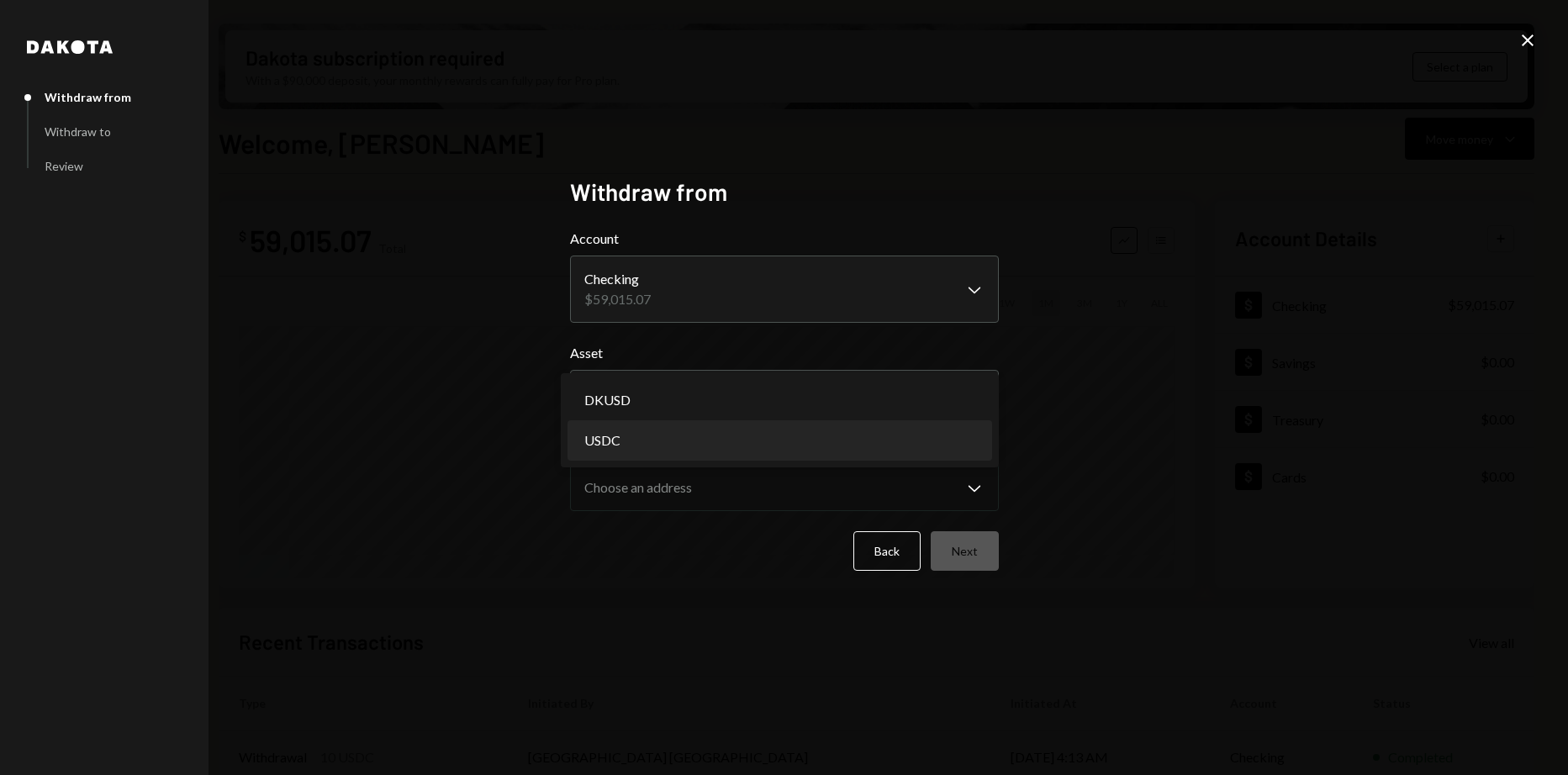 select on "****" 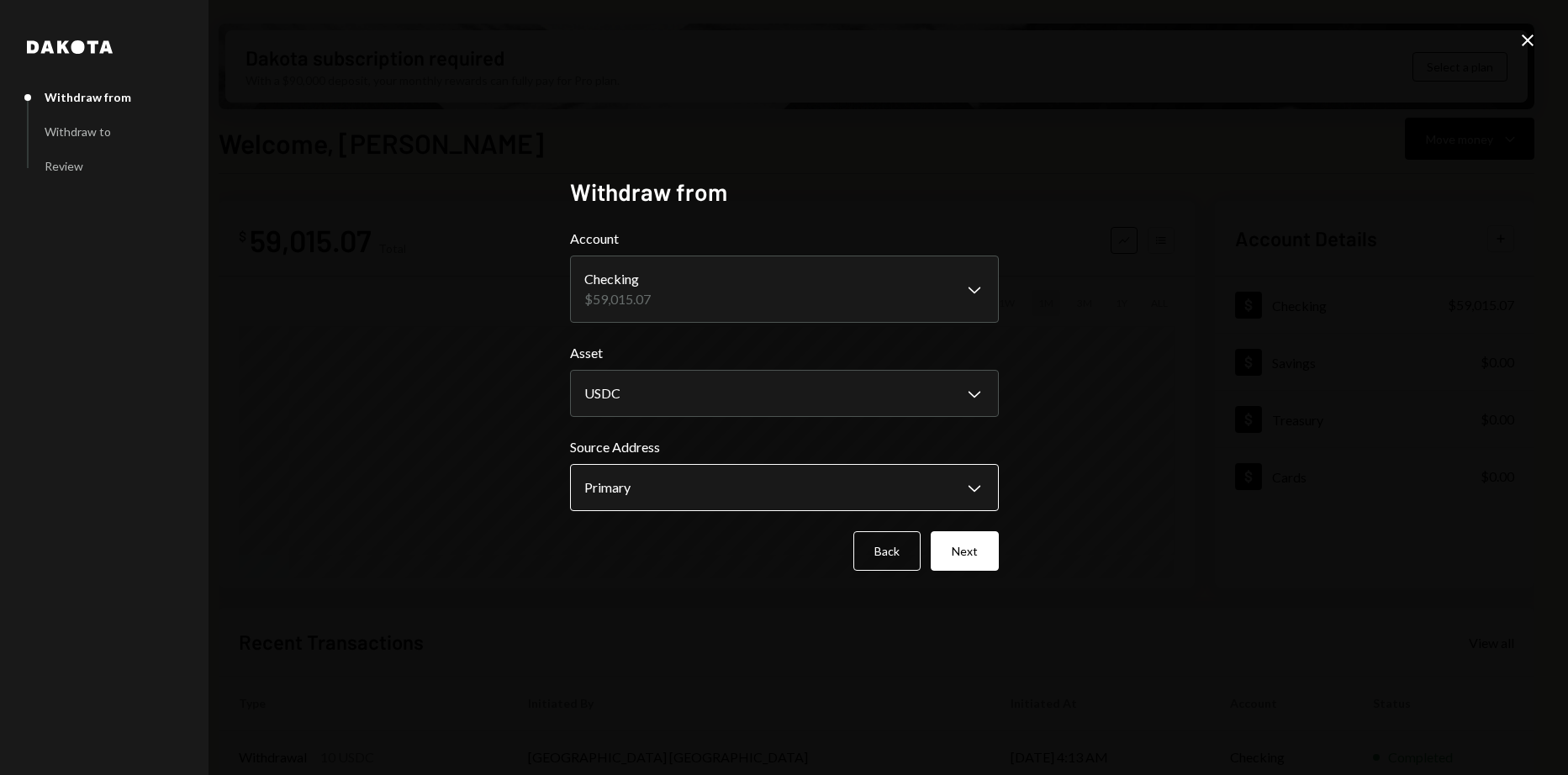 click on "H Horizen Foundati... Caret Down Home Home Inbox Inbox Activities Transactions Accounts Accounts Caret Down Checking $59,015.07 Savings $0.00 Treasury $0.00 Cards $0.00 Dollar Rewards User Recipients Team Team Dakota subscription required With a $90,000 deposit, your monthly rewards can fully pay for Pro plan. Select a plan Welcome, Harrison Move money Caret Down $ 59,015.07 Total Graph Accounts 1W 1M 3M 1Y ALL Account Details Plus Dollar Checking $59,015.07 Dollar Savings $0.00 Dollar Treasury $0.00 Dollar Cards $0.00 Recent Transactions View all Type Initiated By Initiated At Account Status Withdrawal 10  USDC Savannah Netherlands 07/22/25 4:13 AM Checking Completed Bank Deposit $1,000.00 The Horizen Foundation 07/21/25 9:20 PM Checking Completed Withdrawal 510  USDC Harrison Lac 07/17/25 4:05 PM Checking Completed Withdrawal 390  USDC Harrison Lac 07/17/25 10:55 AM Checking Completed Withdrawal 10  USDC Savannah Netherlands 07/16/25 7:44 PM Checking Completed Welcome, Harrison - Dakota Dakota Withdraw from" at bounding box center [784, 388] 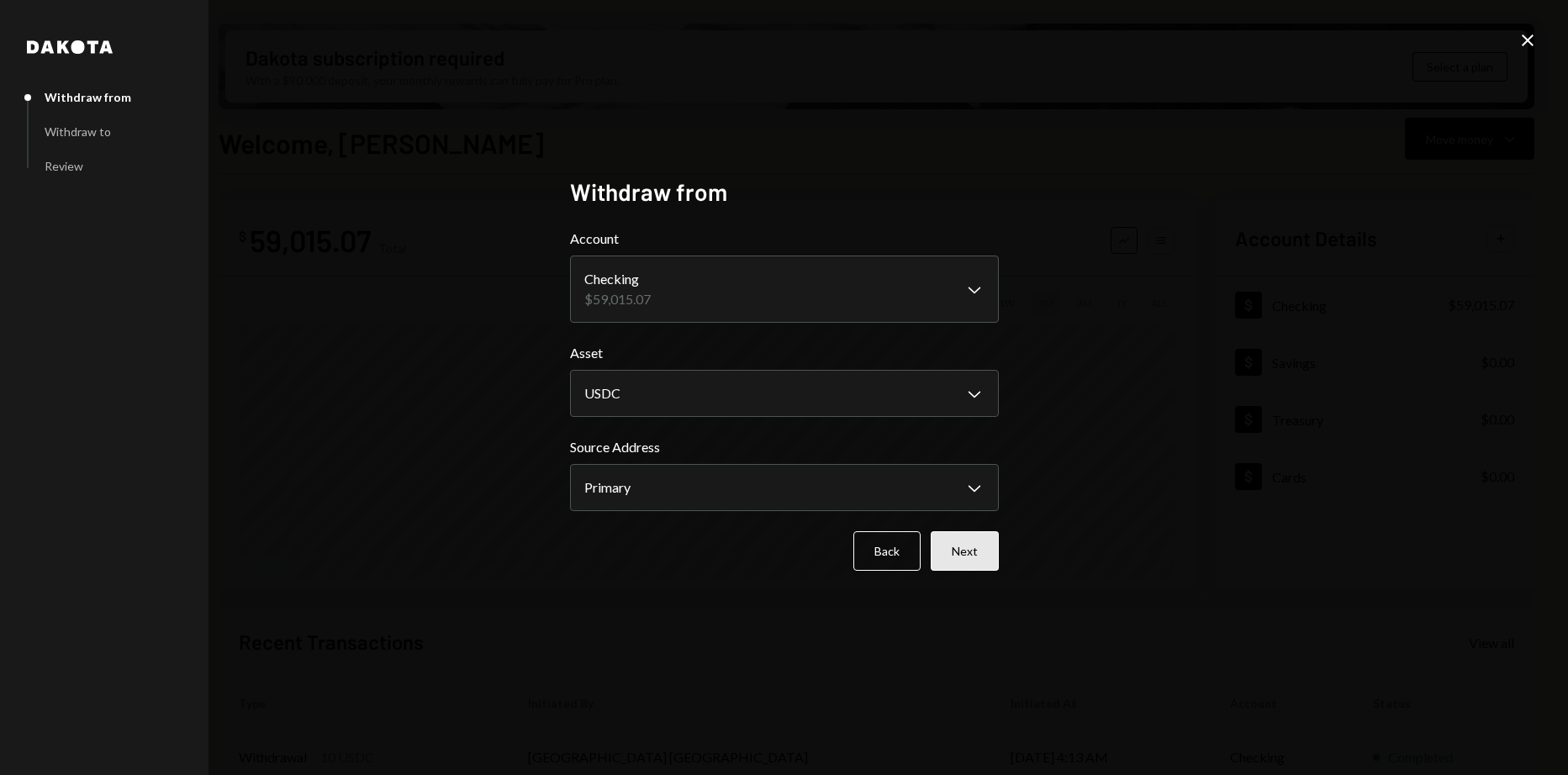 click on "Next" at bounding box center (964, 551) 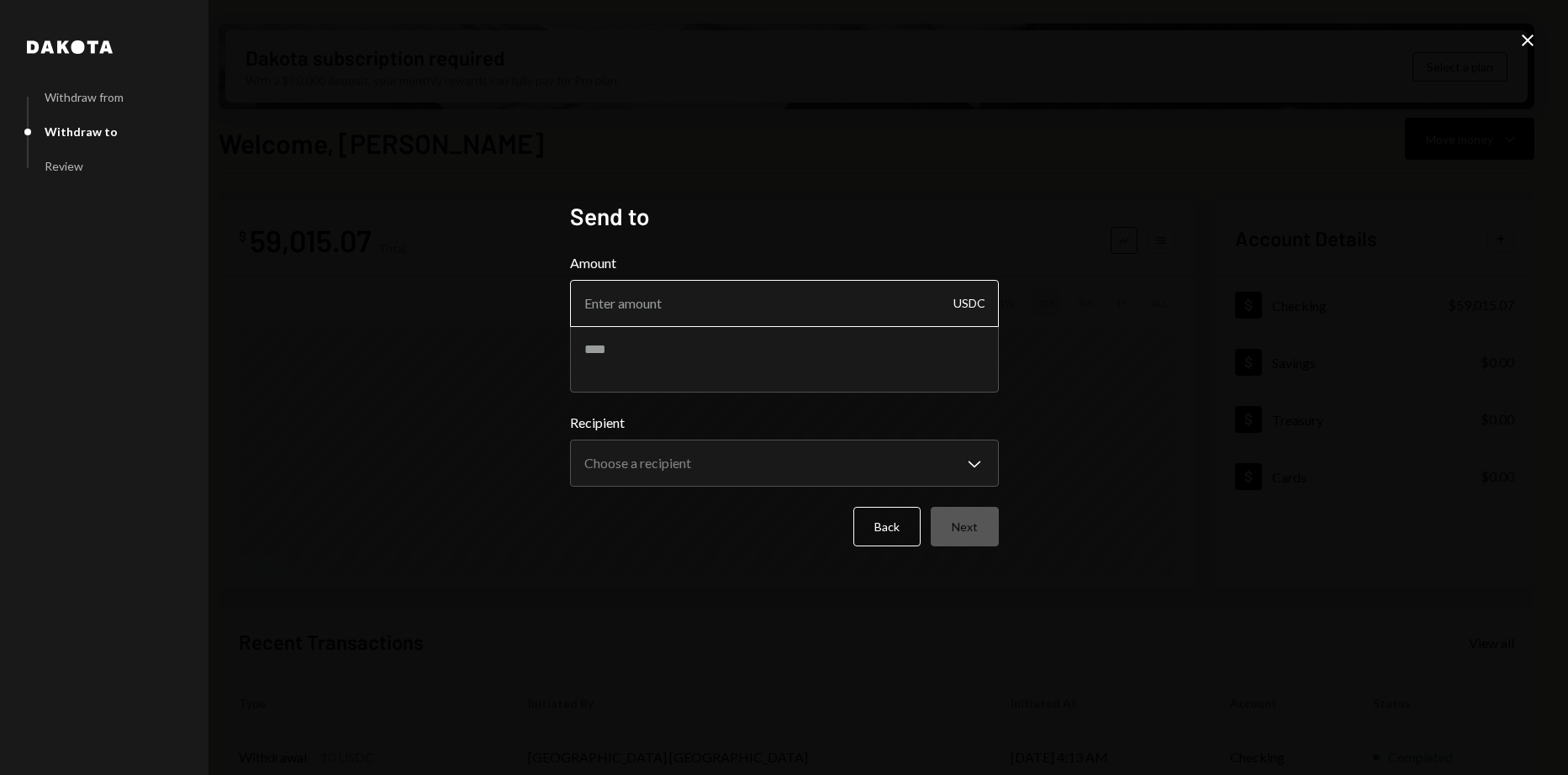 click on "Amount" at bounding box center (784, 303) 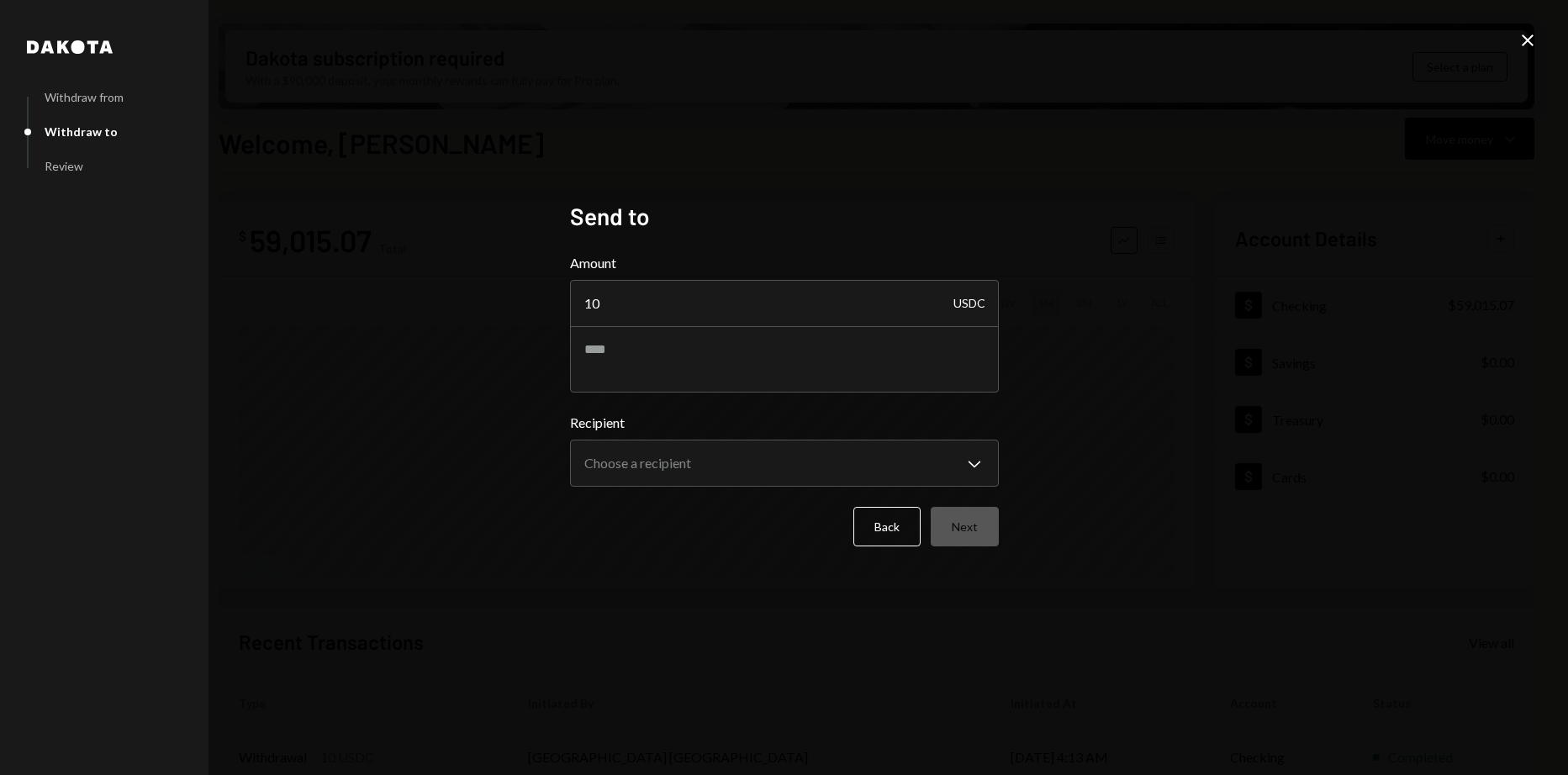 type on "10" 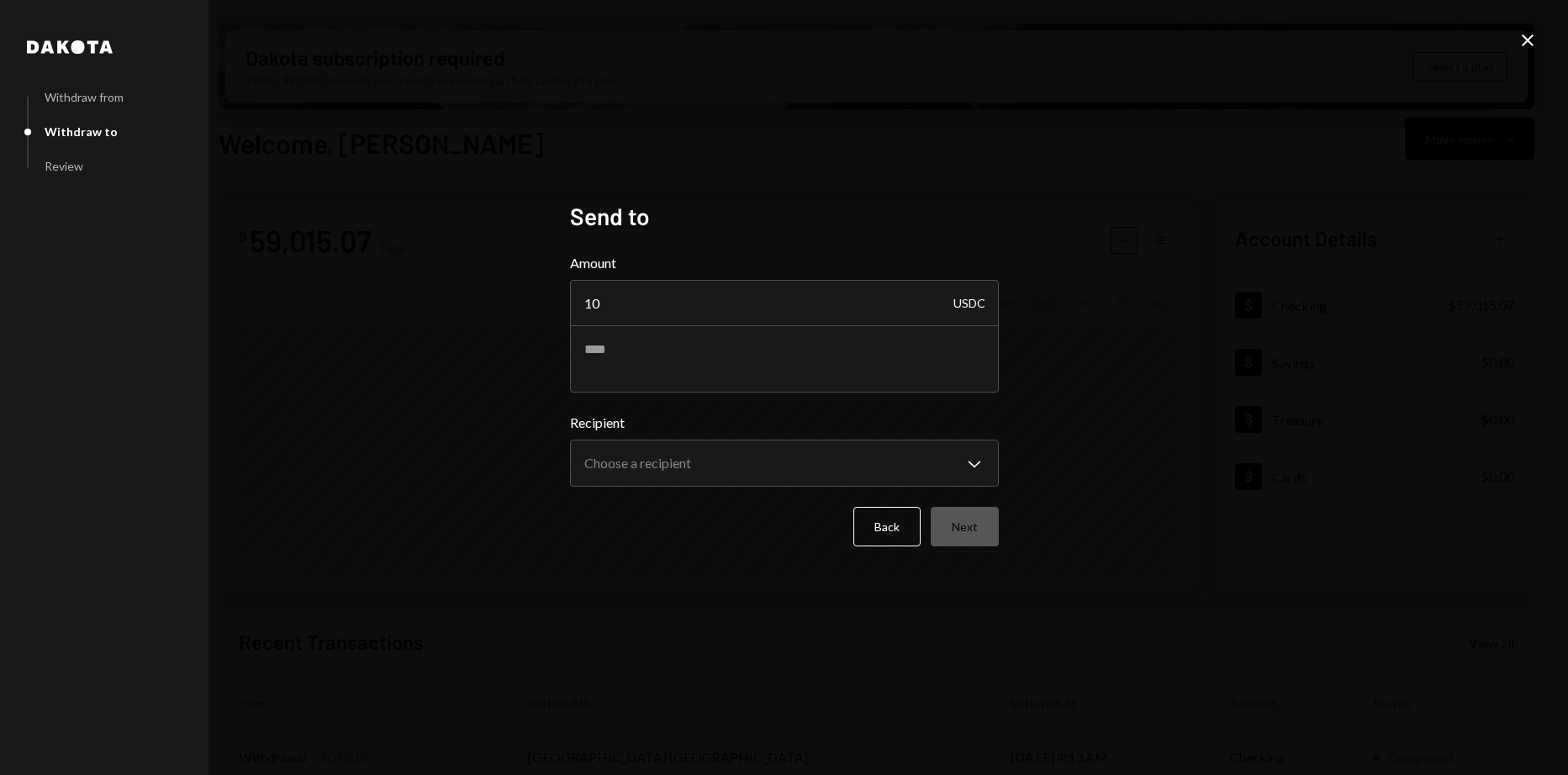 click on "**********" at bounding box center [784, 388] 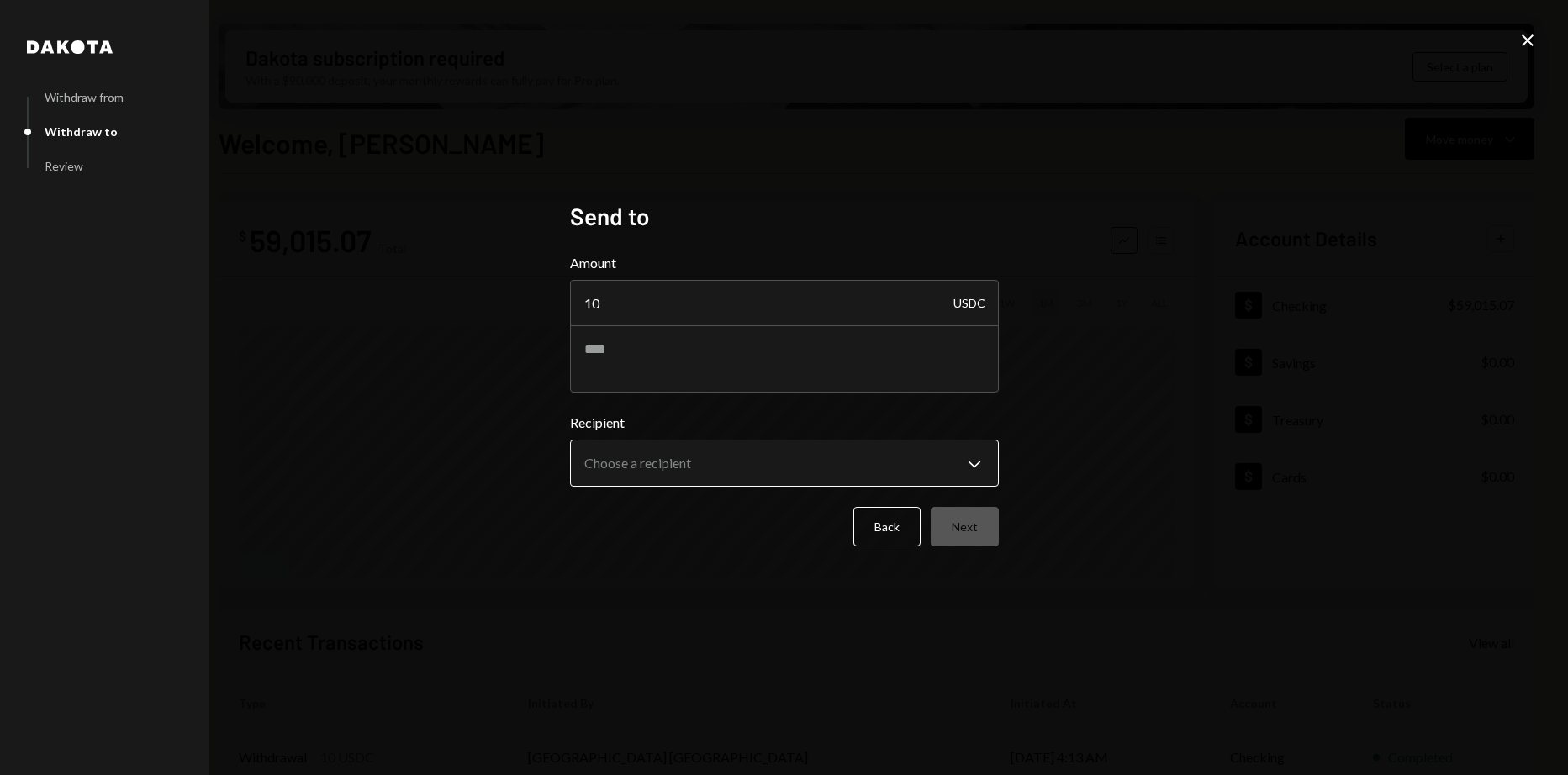 click on "H Horizen Foundati... Caret Down Home Home Inbox Inbox Activities Transactions Accounts Accounts Caret Down Checking $59,015.07 Savings $0.00 Treasury $0.00 Cards $0.00 Dollar Rewards User Recipients Team Team Dakota subscription required With a $90,000 deposit, your monthly rewards can fully pay for Pro plan. Select a plan Welcome, Harrison Move money Caret Down $ 59,015.07 Total Graph Accounts 1W 1M 3M 1Y ALL Account Details Plus Dollar Checking $59,015.07 Dollar Savings $0.00 Dollar Treasury $0.00 Dollar Cards $0.00 Recent Transactions View all Type Initiated By Initiated At Account Status Withdrawal 10  USDC Savannah Netherlands 07/22/25 4:13 AM Checking Completed Bank Deposit $1,000.00 The Horizen Foundation 07/21/25 9:20 PM Checking Completed Withdrawal 510  USDC Harrison Lac 07/17/25 4:05 PM Checking Completed Withdrawal 390  USDC Harrison Lac 07/17/25 10:55 AM Checking Completed Withdrawal 10  USDC Savannah Netherlands 07/16/25 7:44 PM Checking Completed Welcome, Harrison - Dakota Dakota Withdraw from" at bounding box center [784, 388] 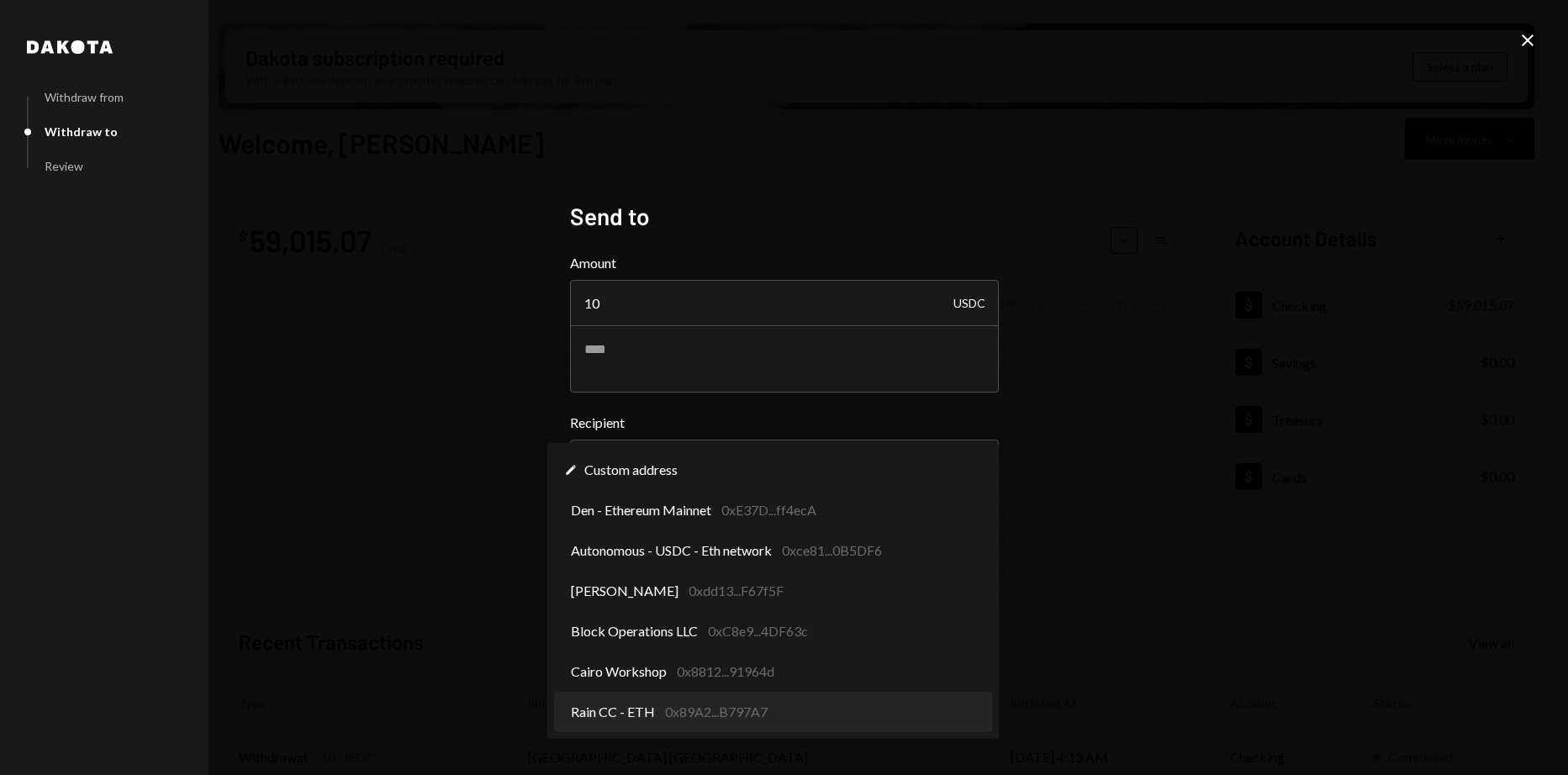 select on "**********" 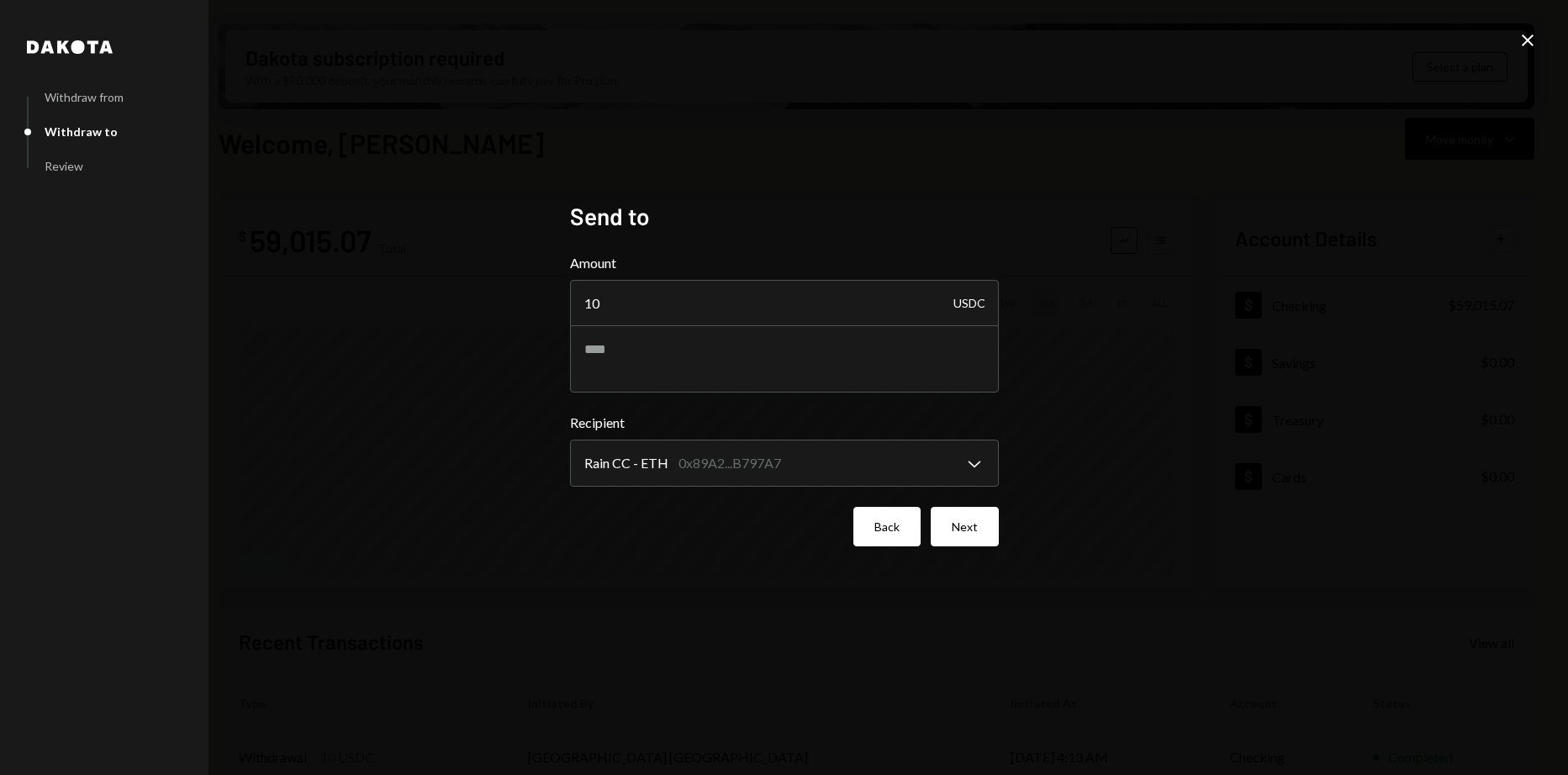 click on "Back" at bounding box center (887, 526) 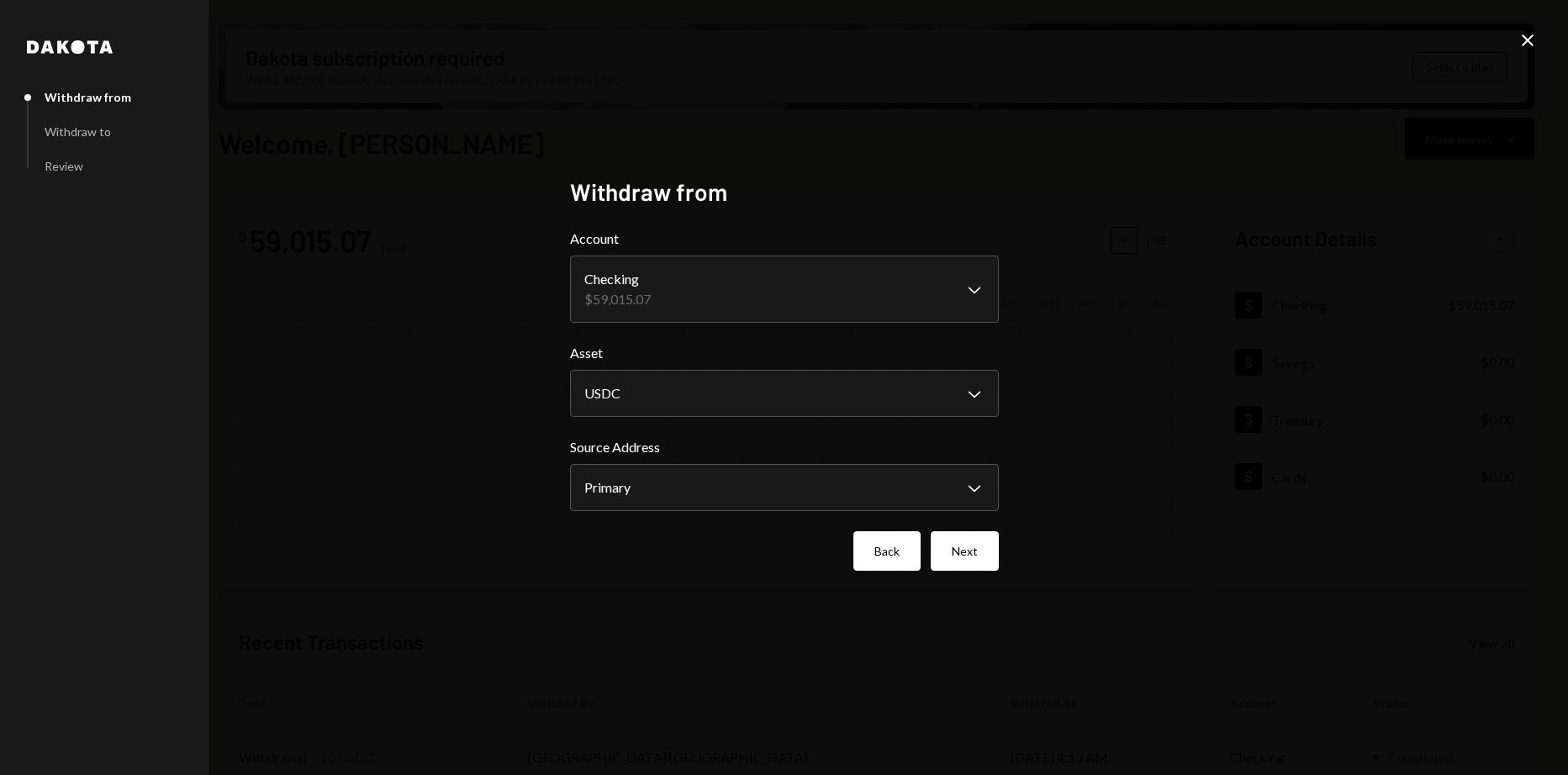 click on "Back" at bounding box center [887, 551] 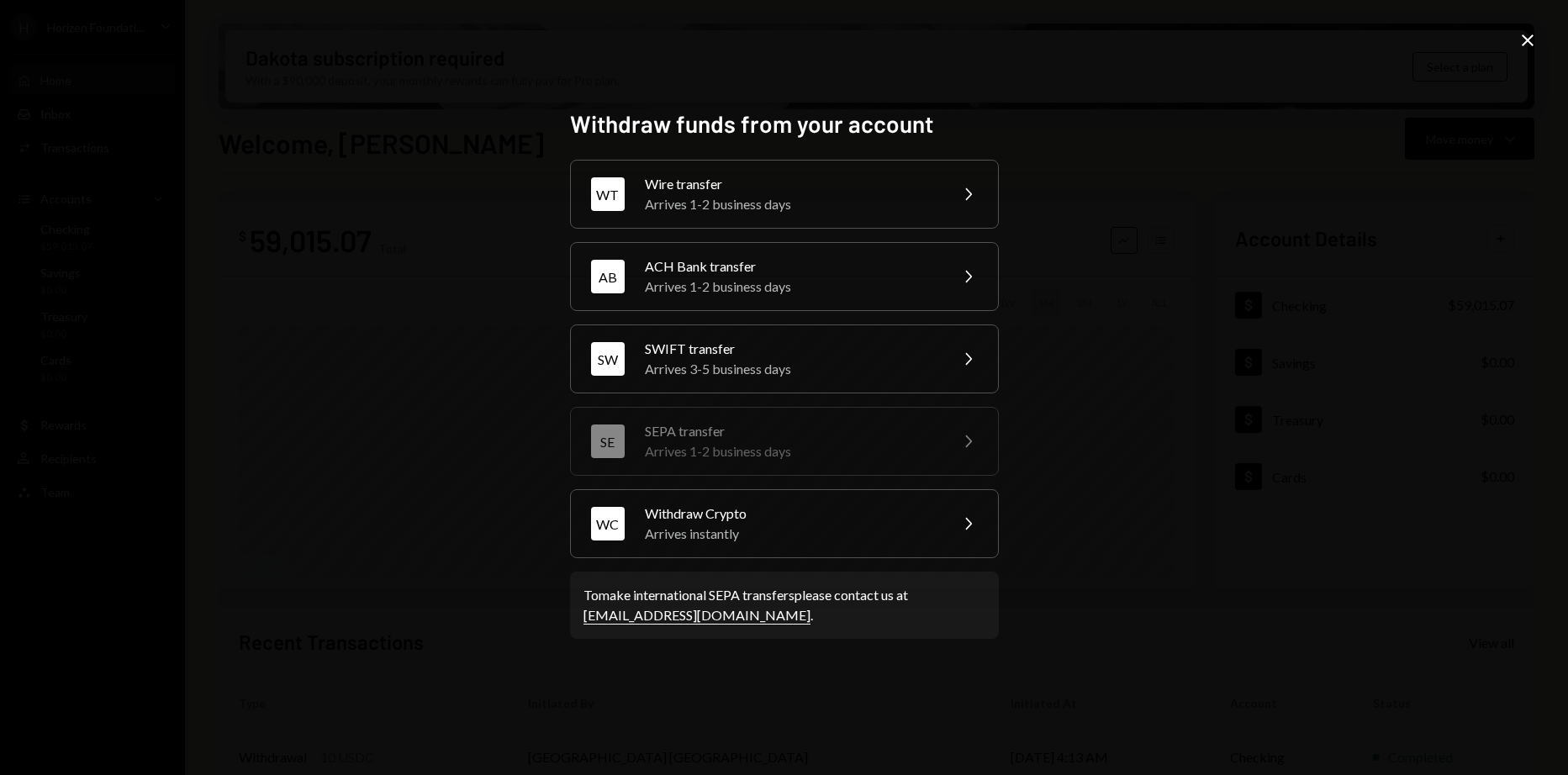 click on "Close" 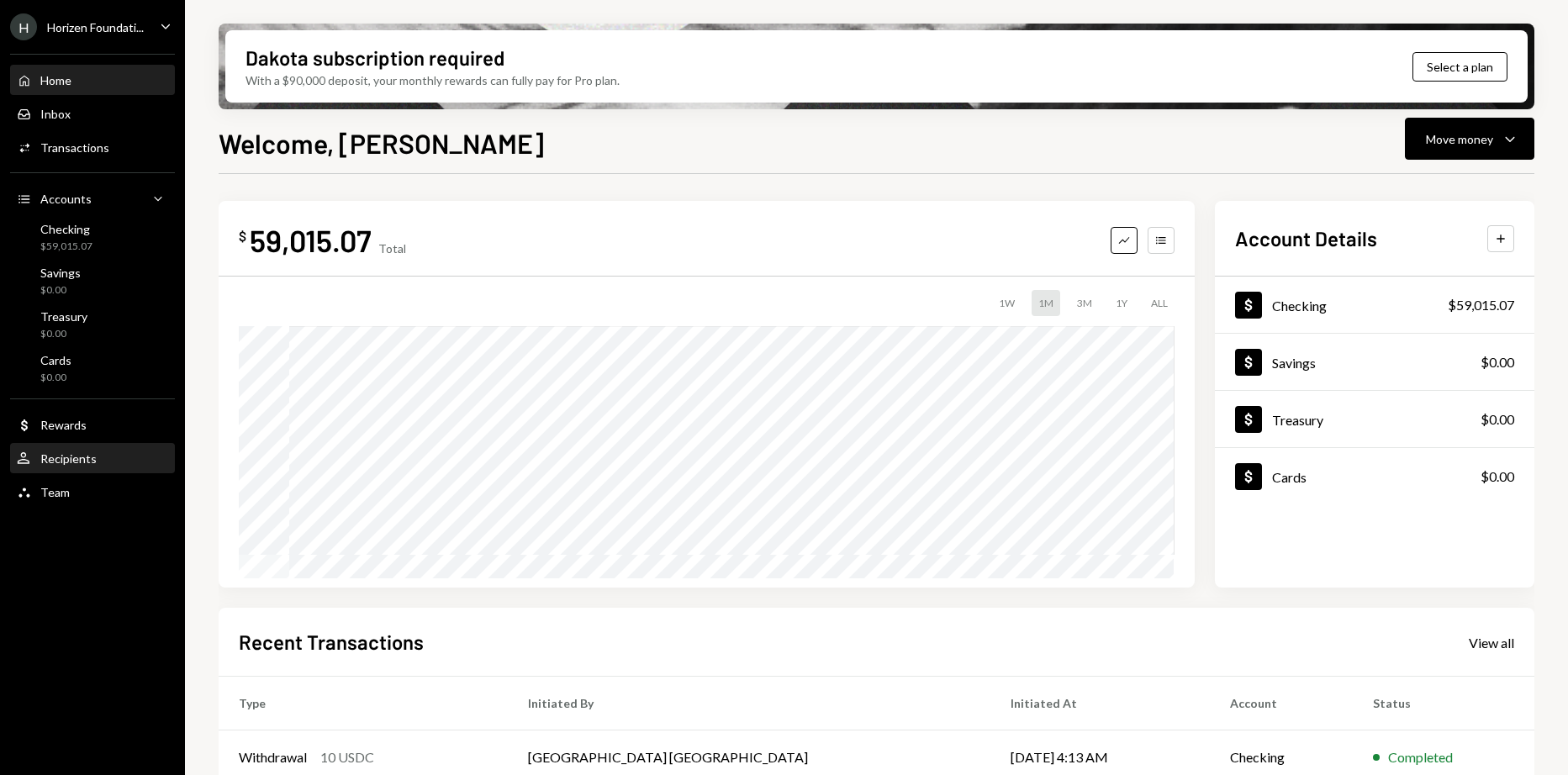 click on "User Recipients" at bounding box center [92, 459] 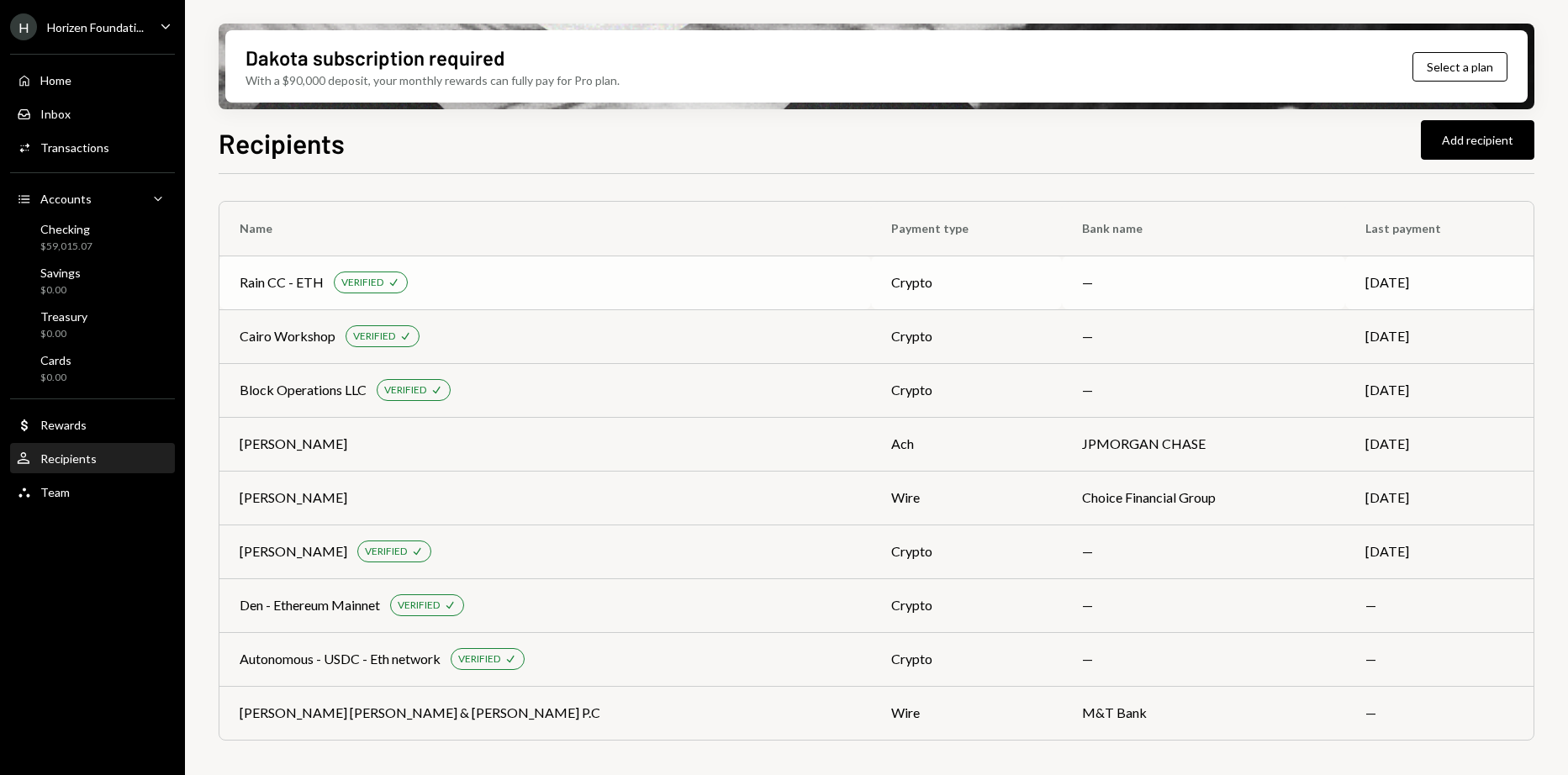 click on "Rain CC - ETH" at bounding box center (282, 282) 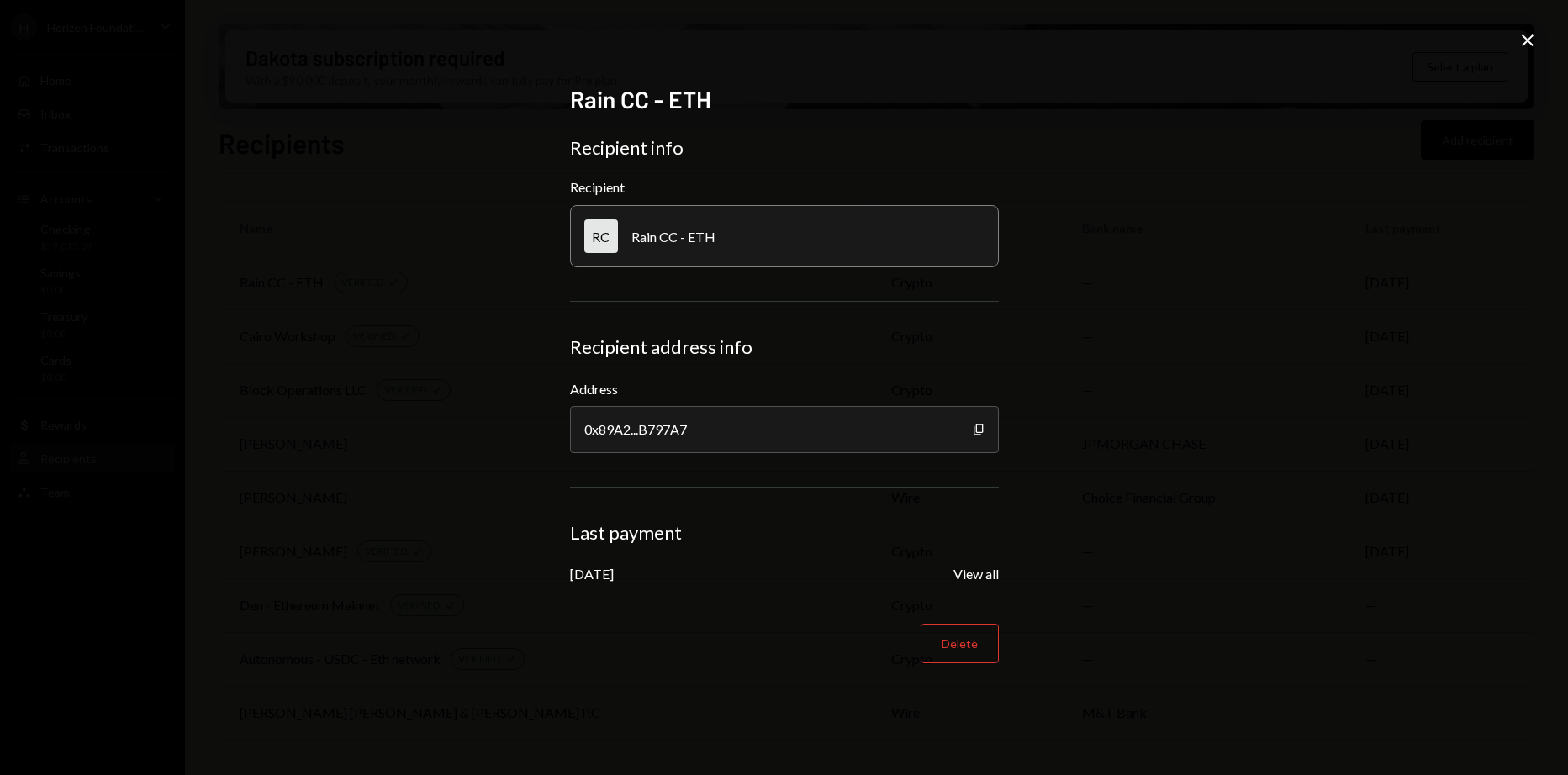 click on "Rain CC - ETH" at bounding box center (673, 236) 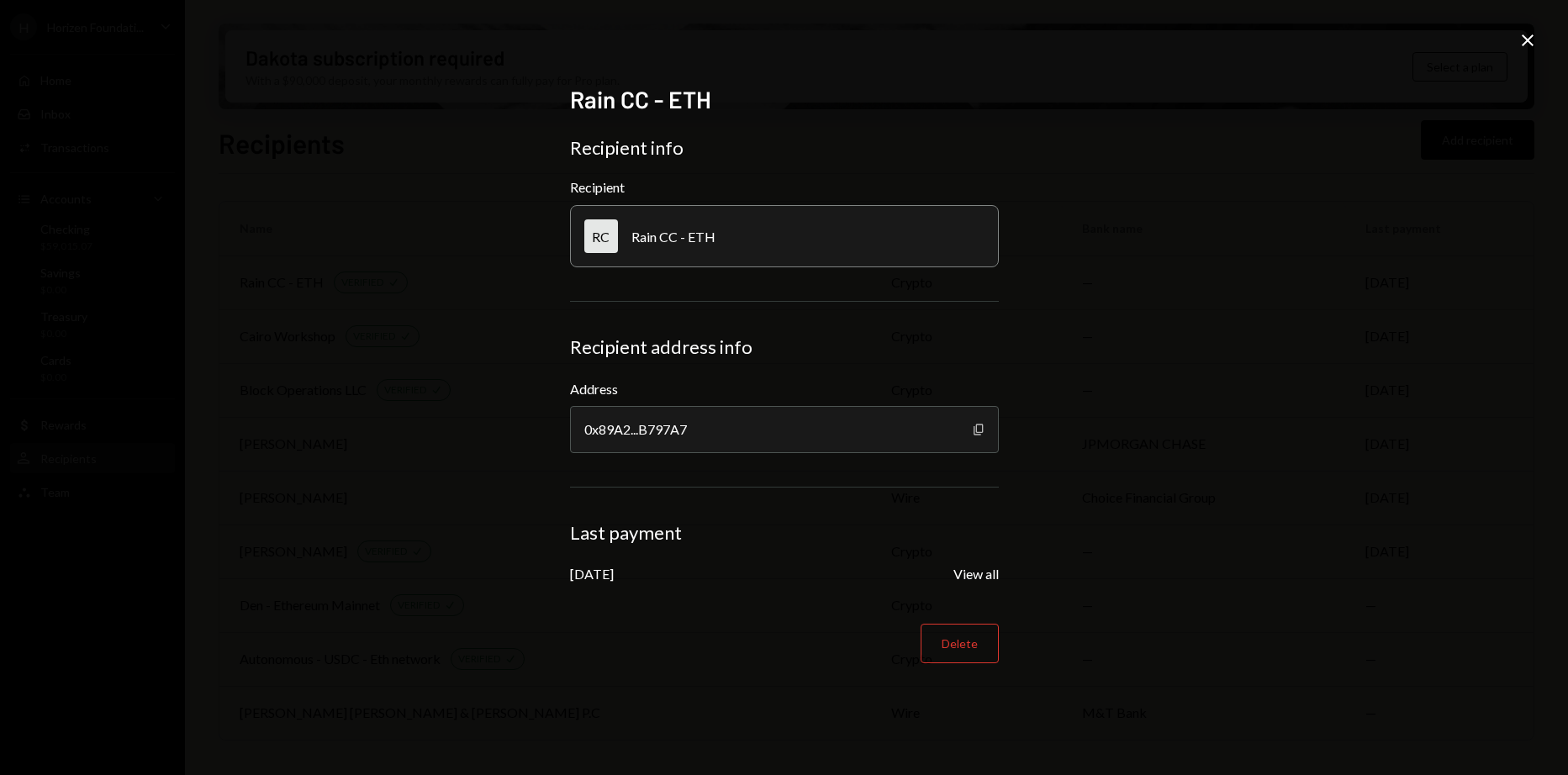 click on "Copy" 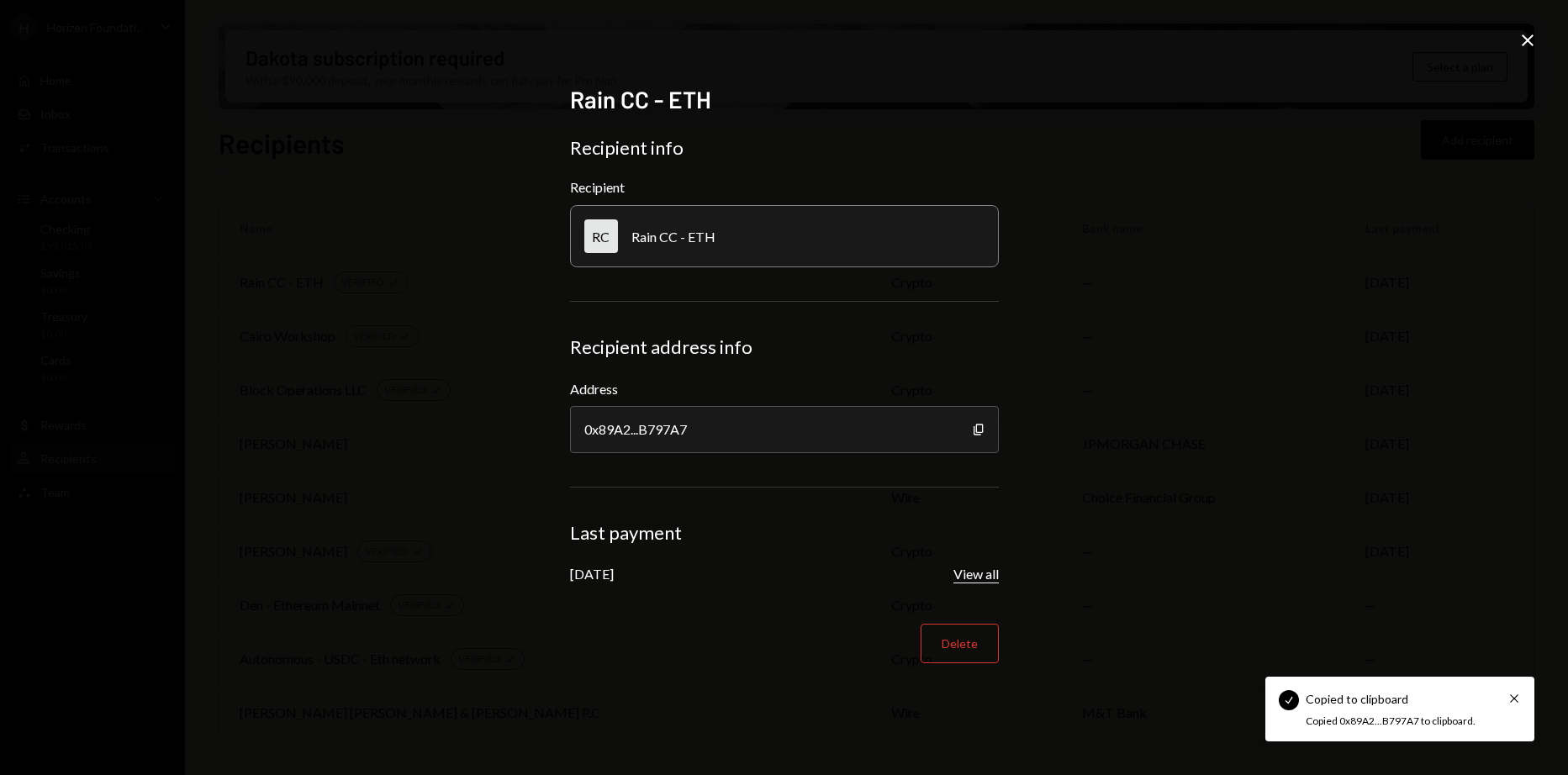 click on "View all" at bounding box center [976, 574] 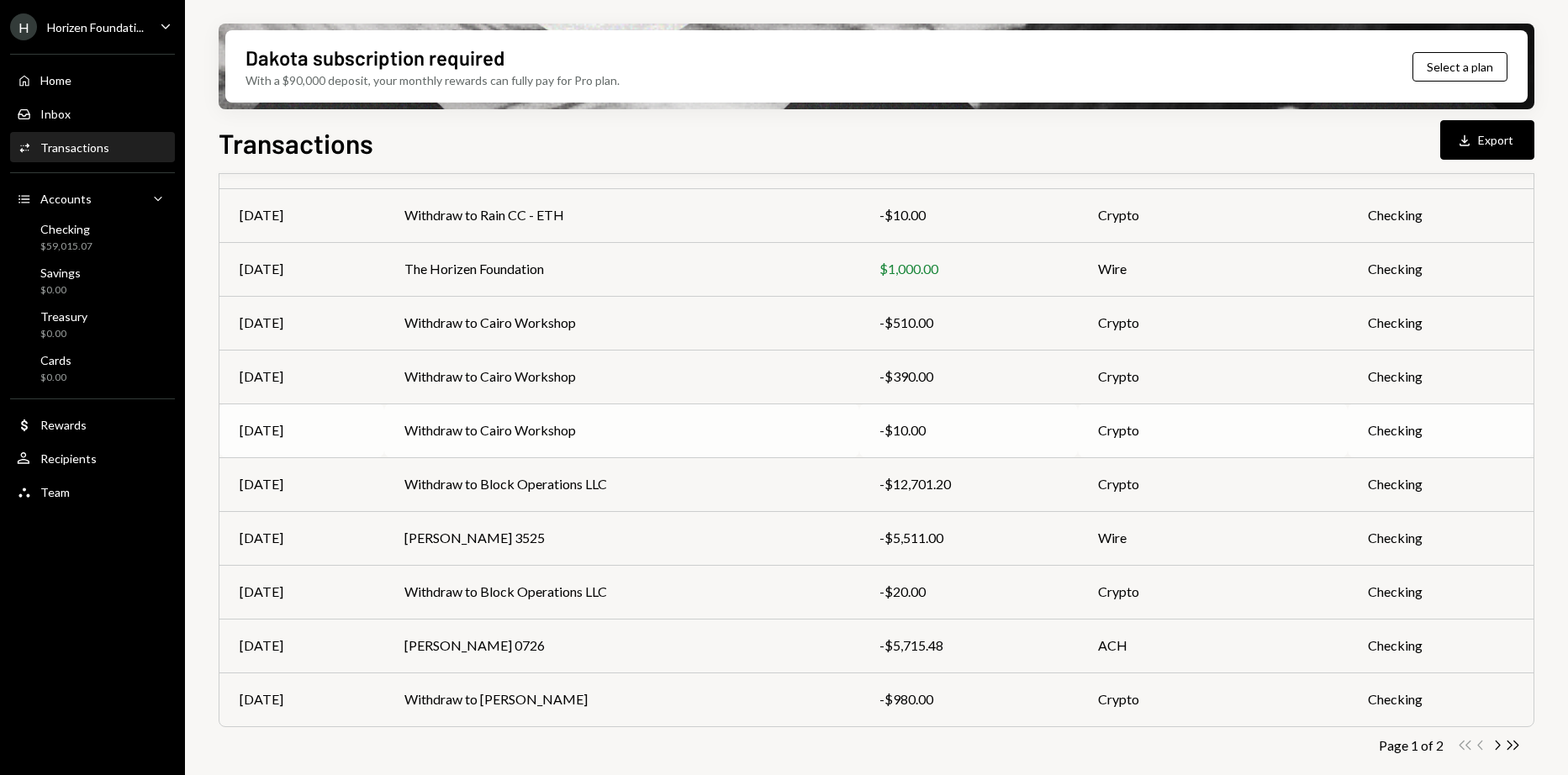 scroll, scrollTop: 182, scrollLeft: 0, axis: vertical 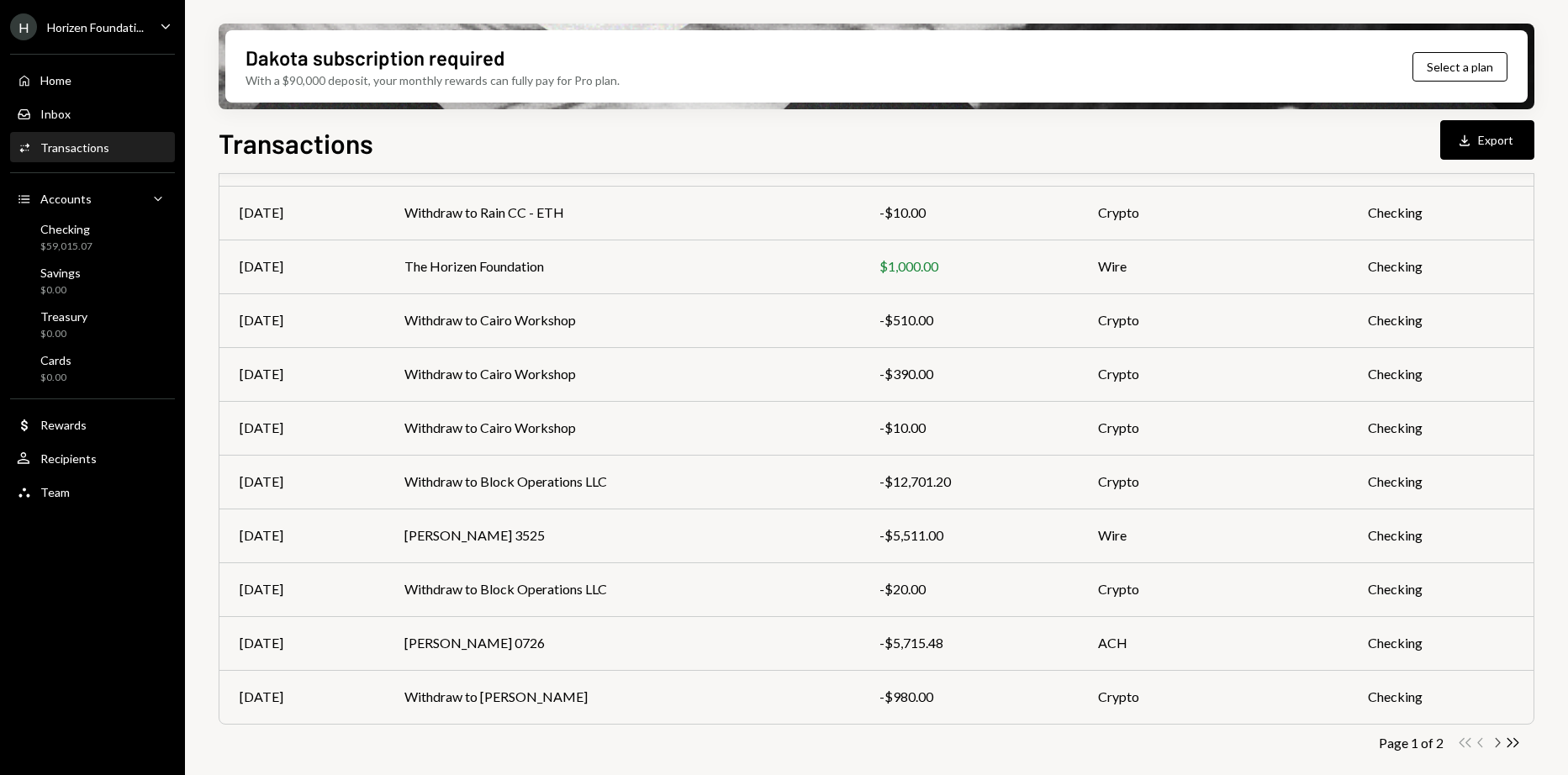 click on "Chevron Right" 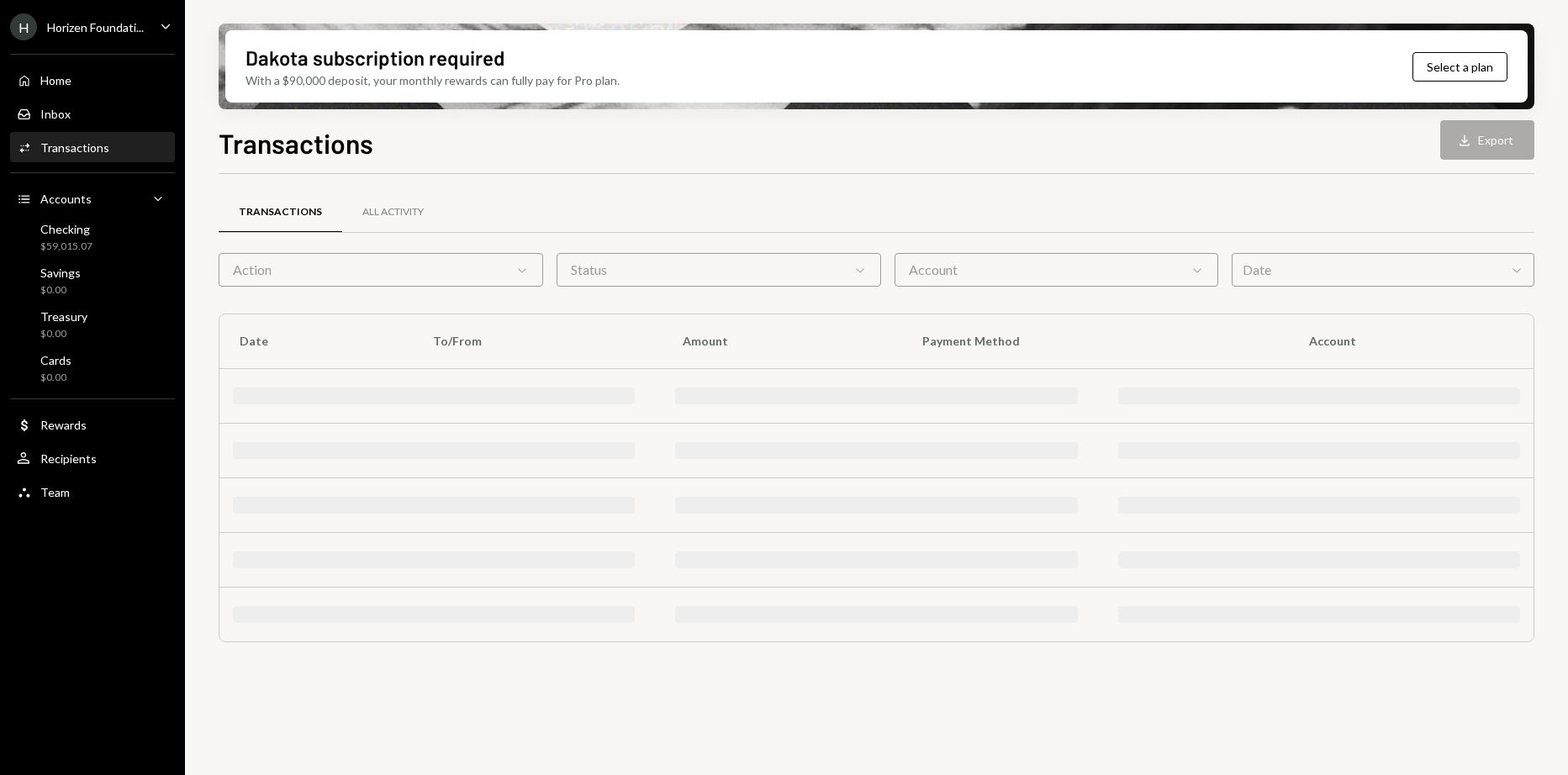 scroll, scrollTop: 0, scrollLeft: 0, axis: both 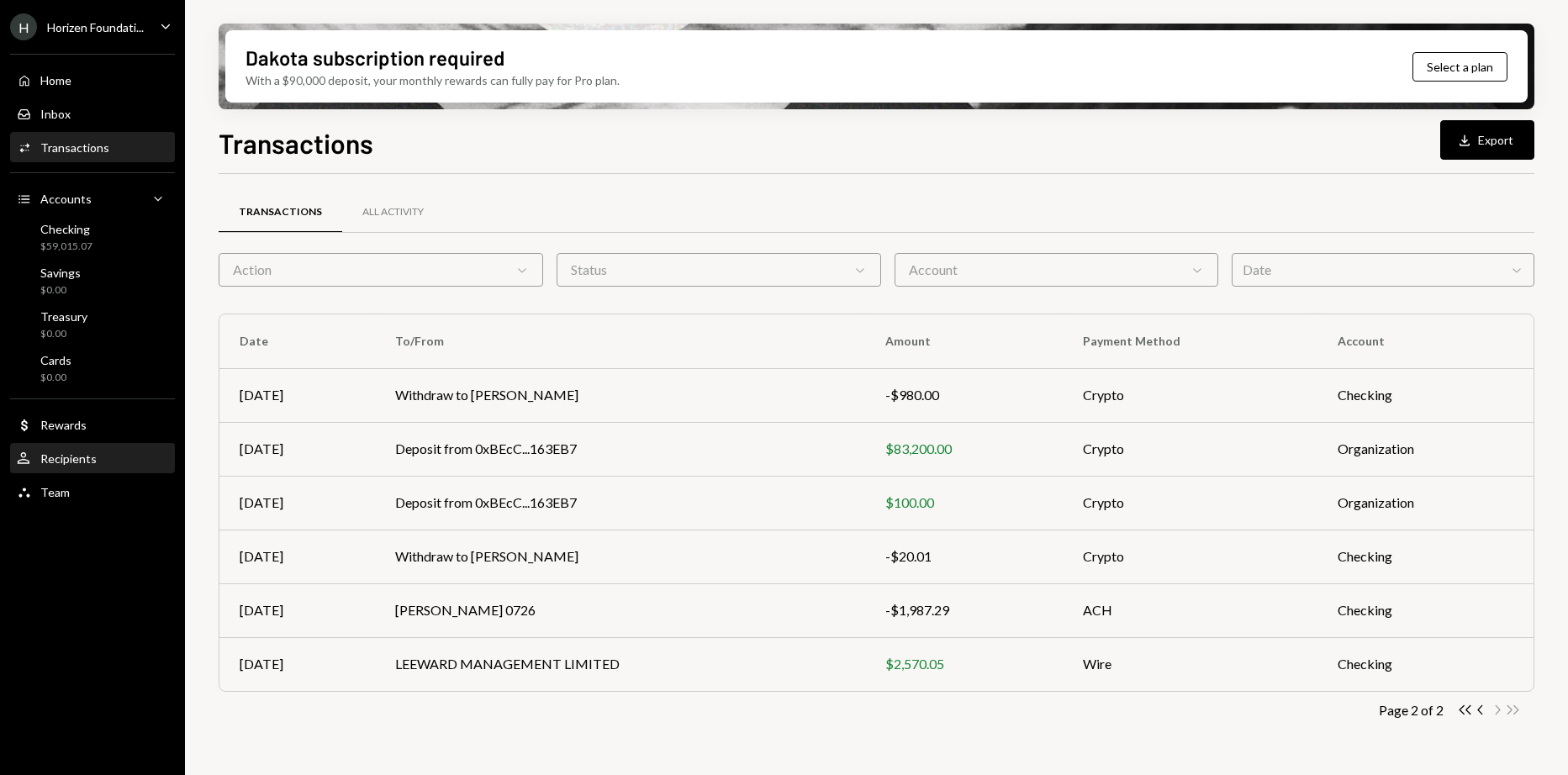 click on "User Recipients" at bounding box center [56, 459] 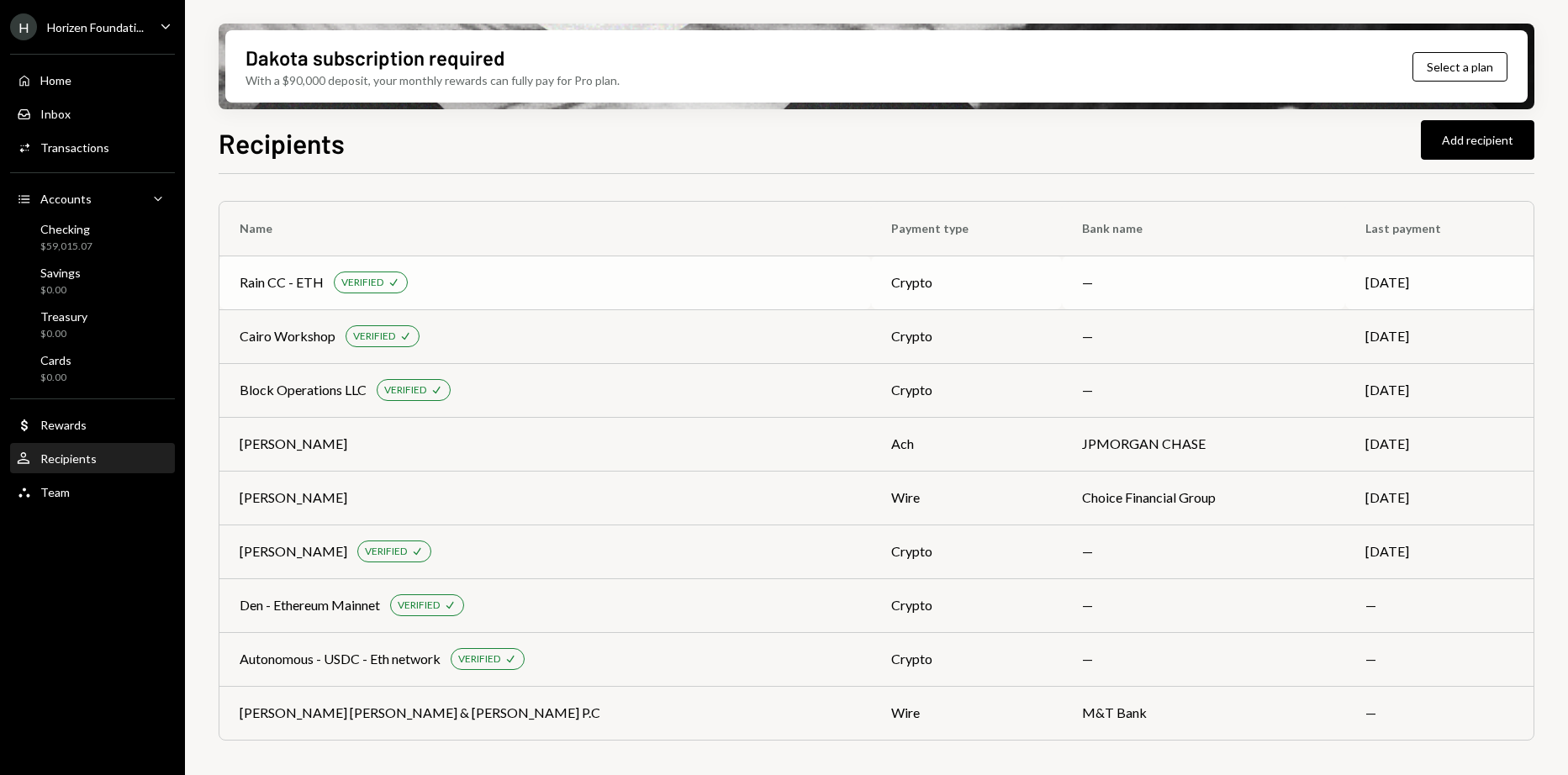 click on "Rain CC - ETH VERIFIED Check" at bounding box center [545, 282] 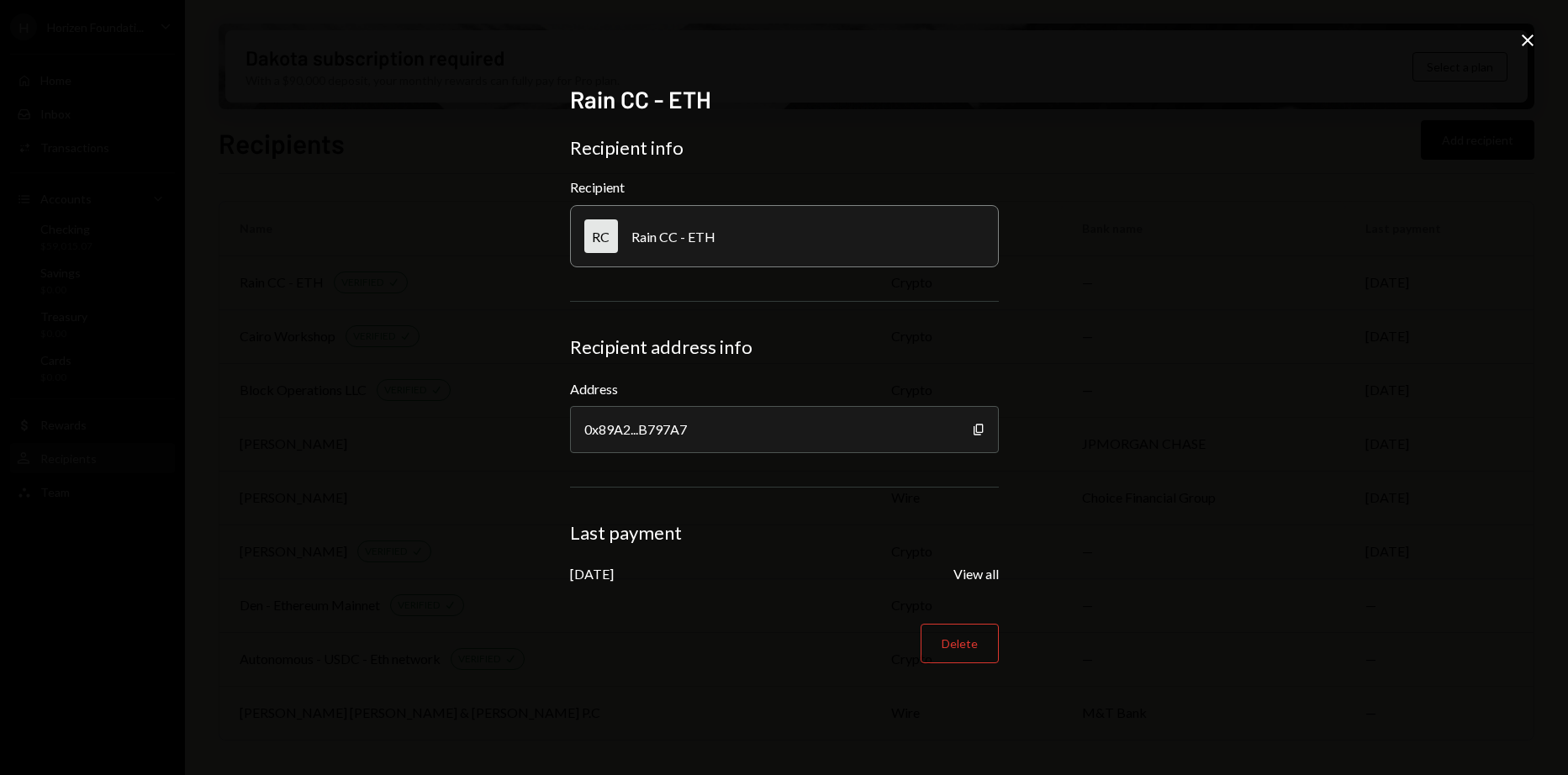 drag, startPoint x: 731, startPoint y: 245, endPoint x: 689, endPoint y: 244, distance: 42.011903 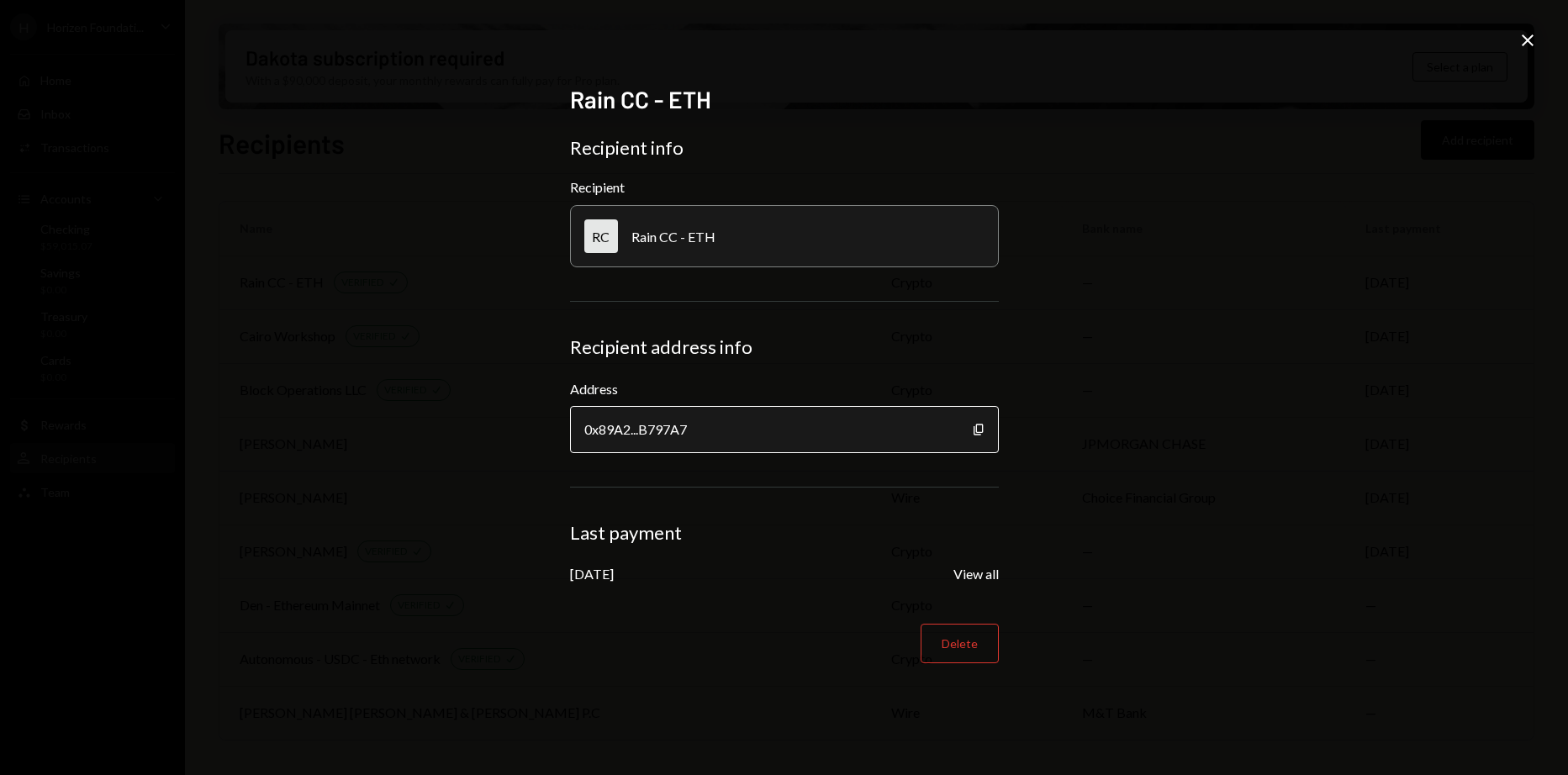 click on "0x89A2...B797A7" at bounding box center (784, 430) 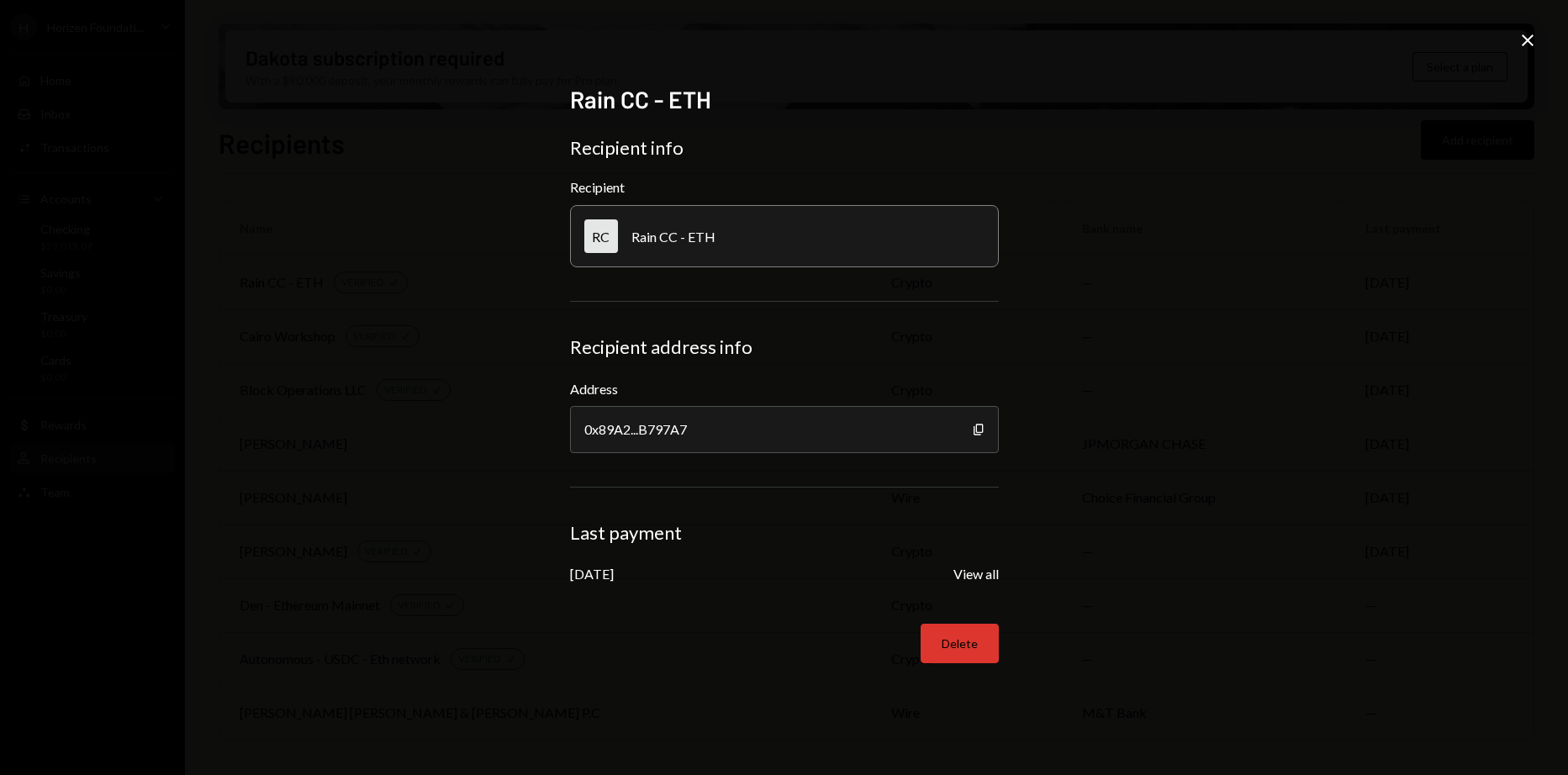 click on "Delete" at bounding box center [959, 643] 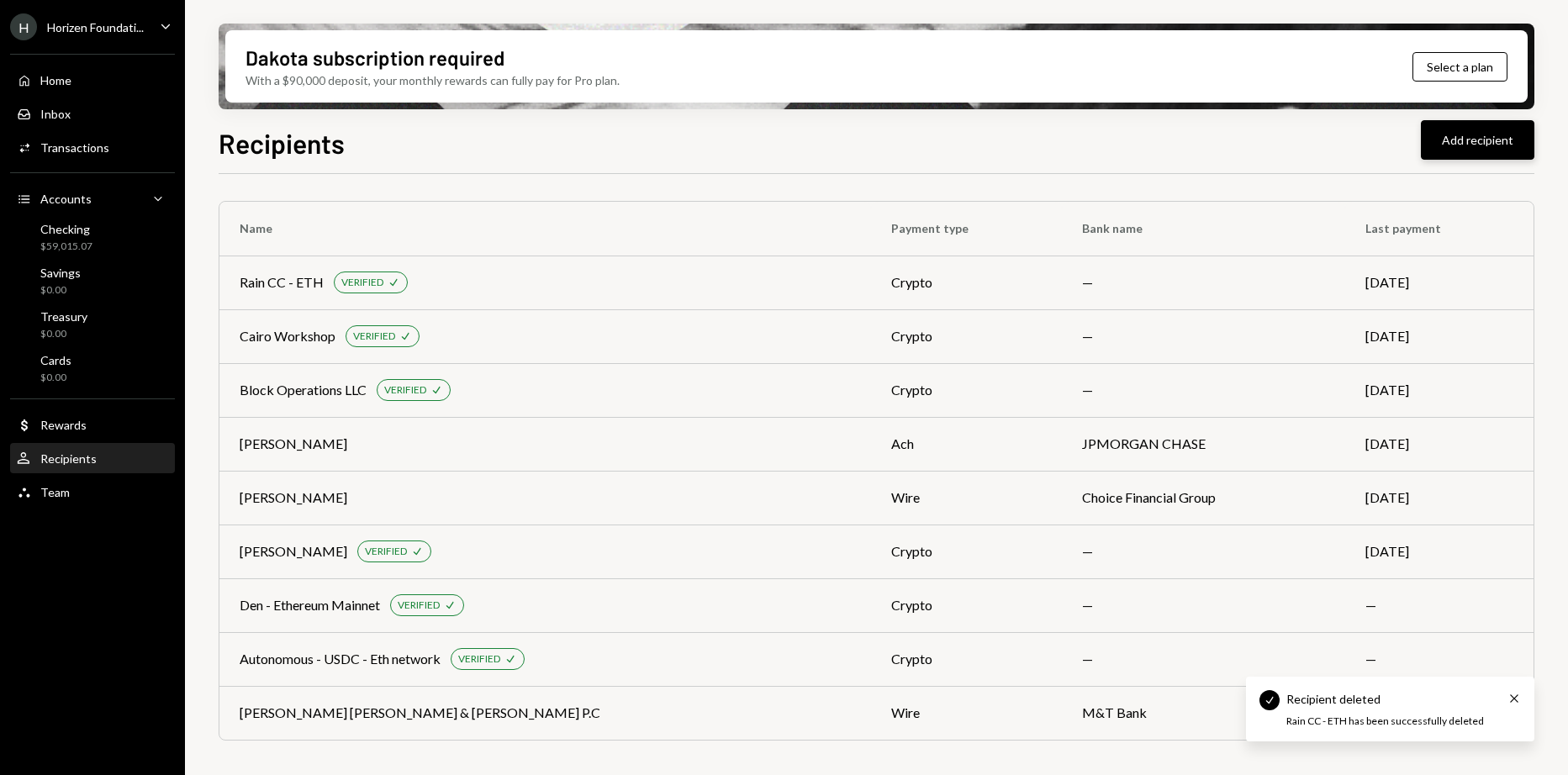 click on "Add recipient" at bounding box center (1477, 140) 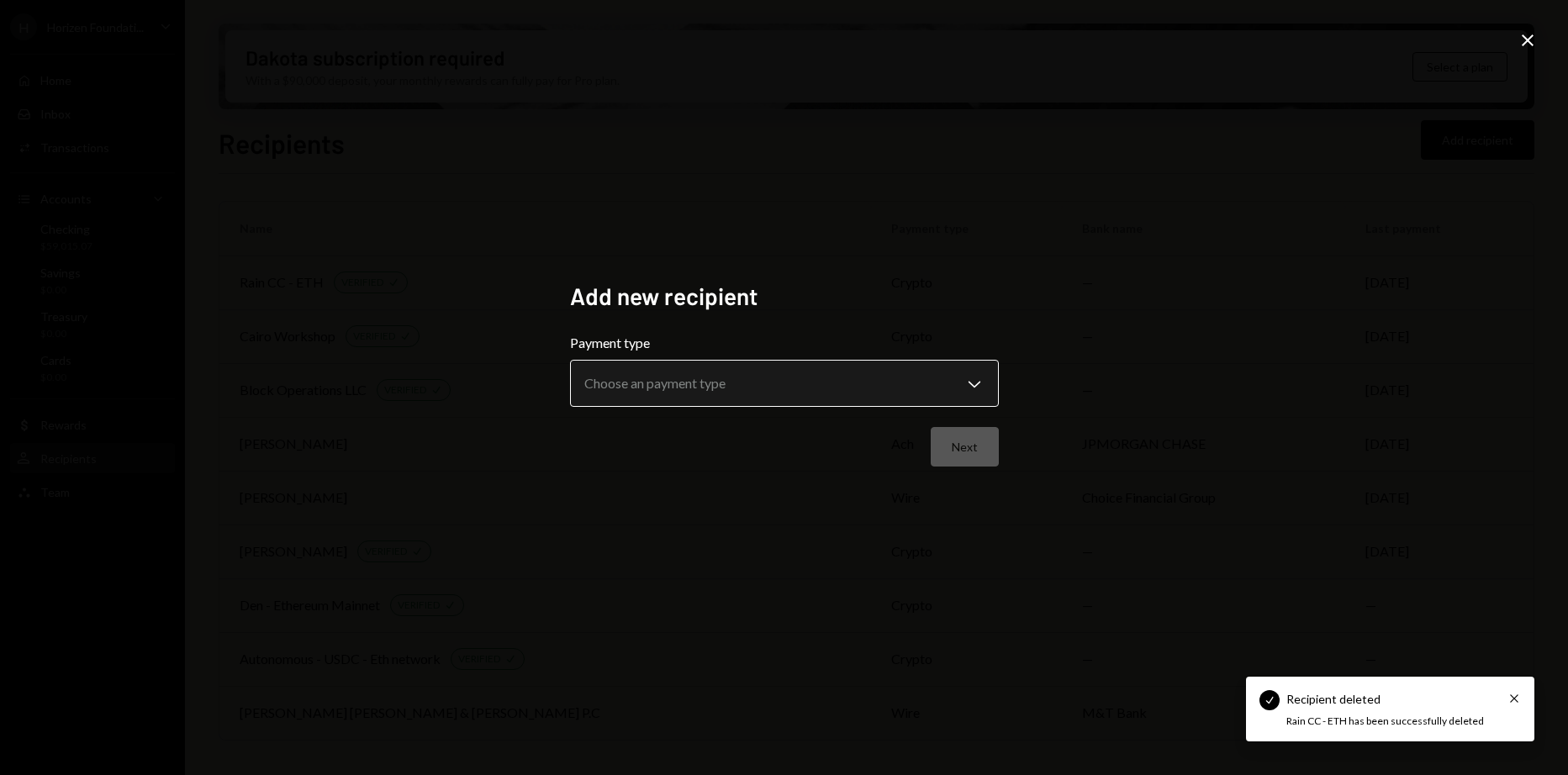 click on "**********" at bounding box center [784, 388] 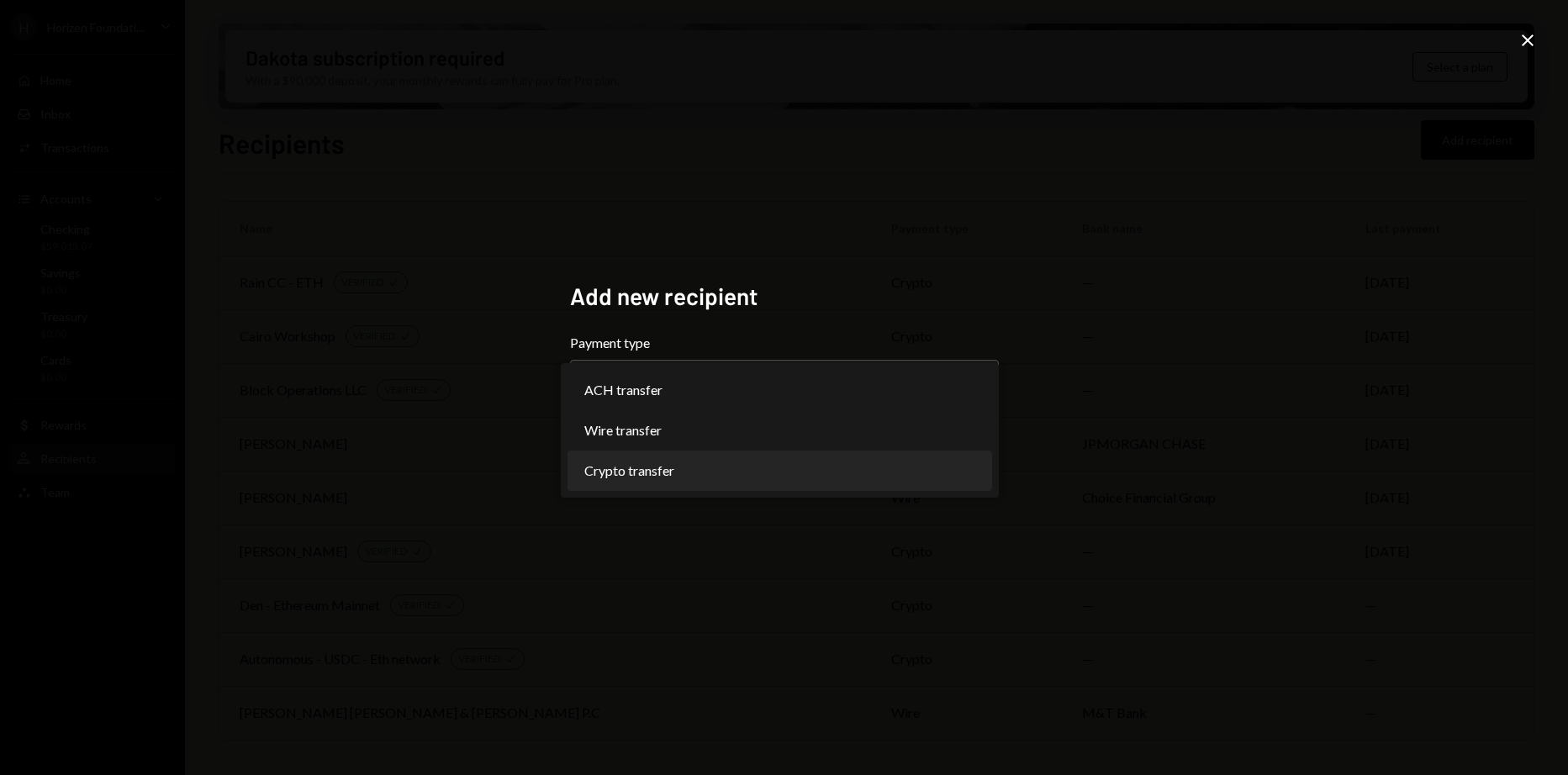 select on "******" 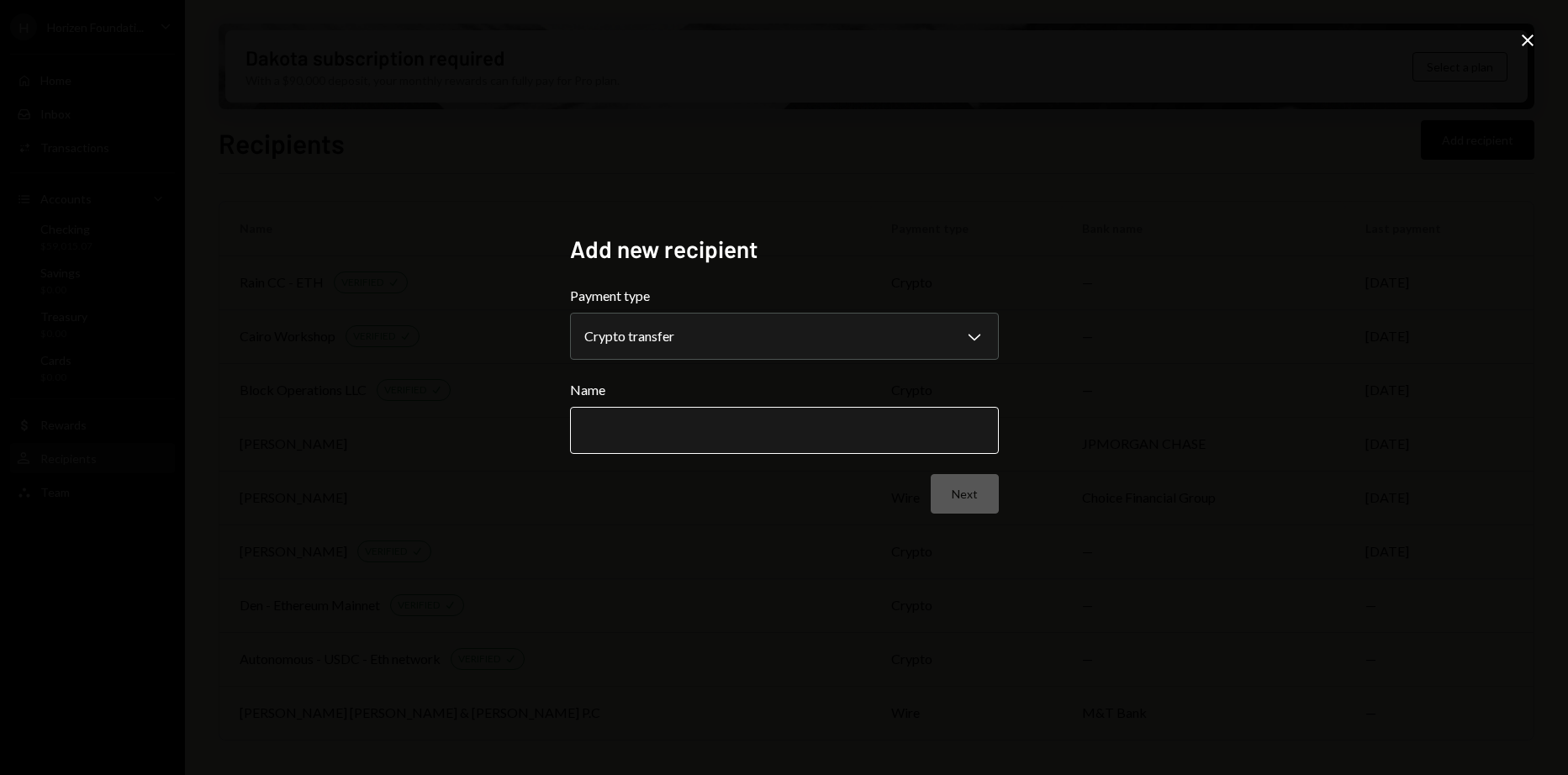 click on "Name" at bounding box center [784, 430] 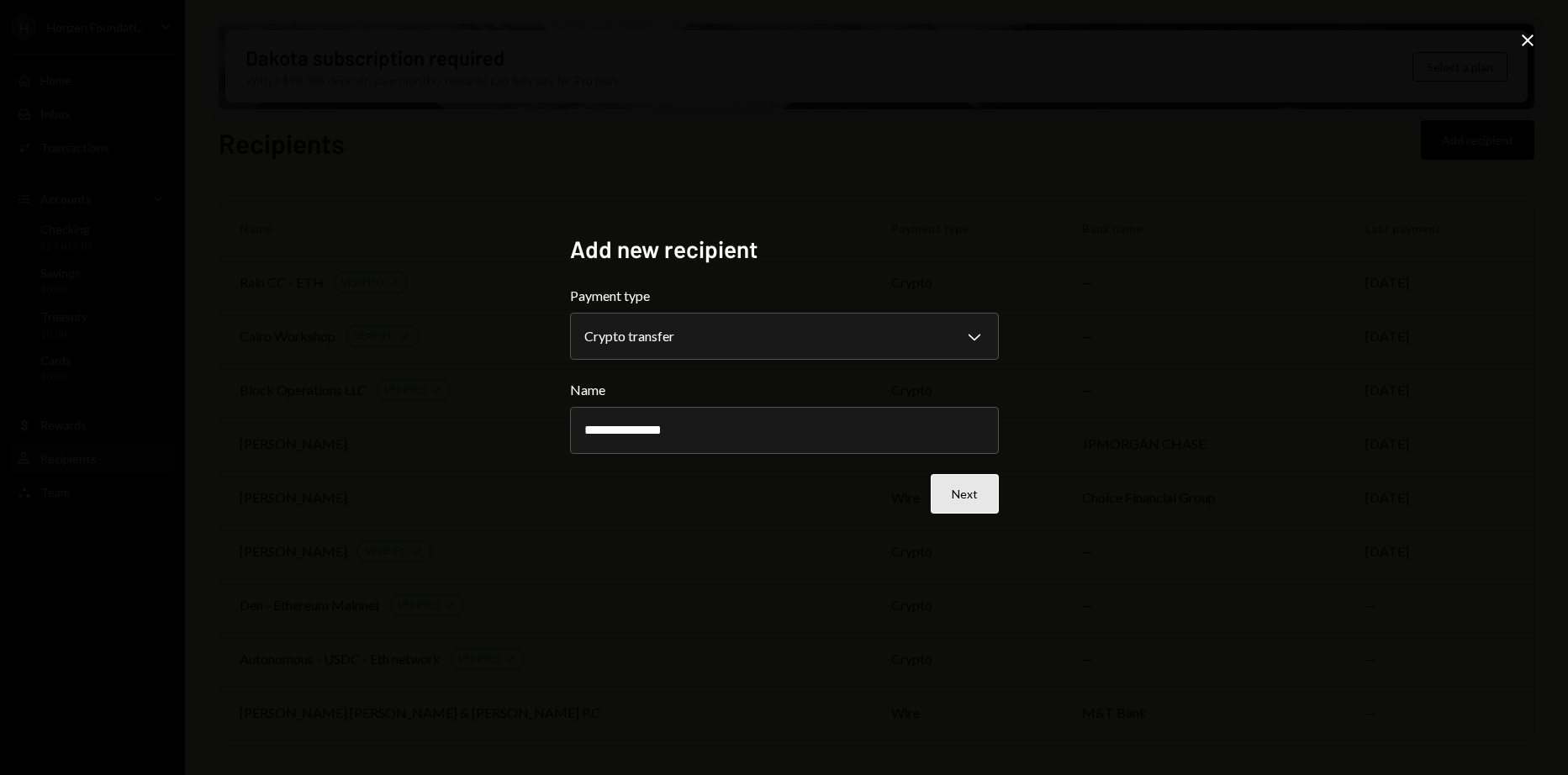 type on "**********" 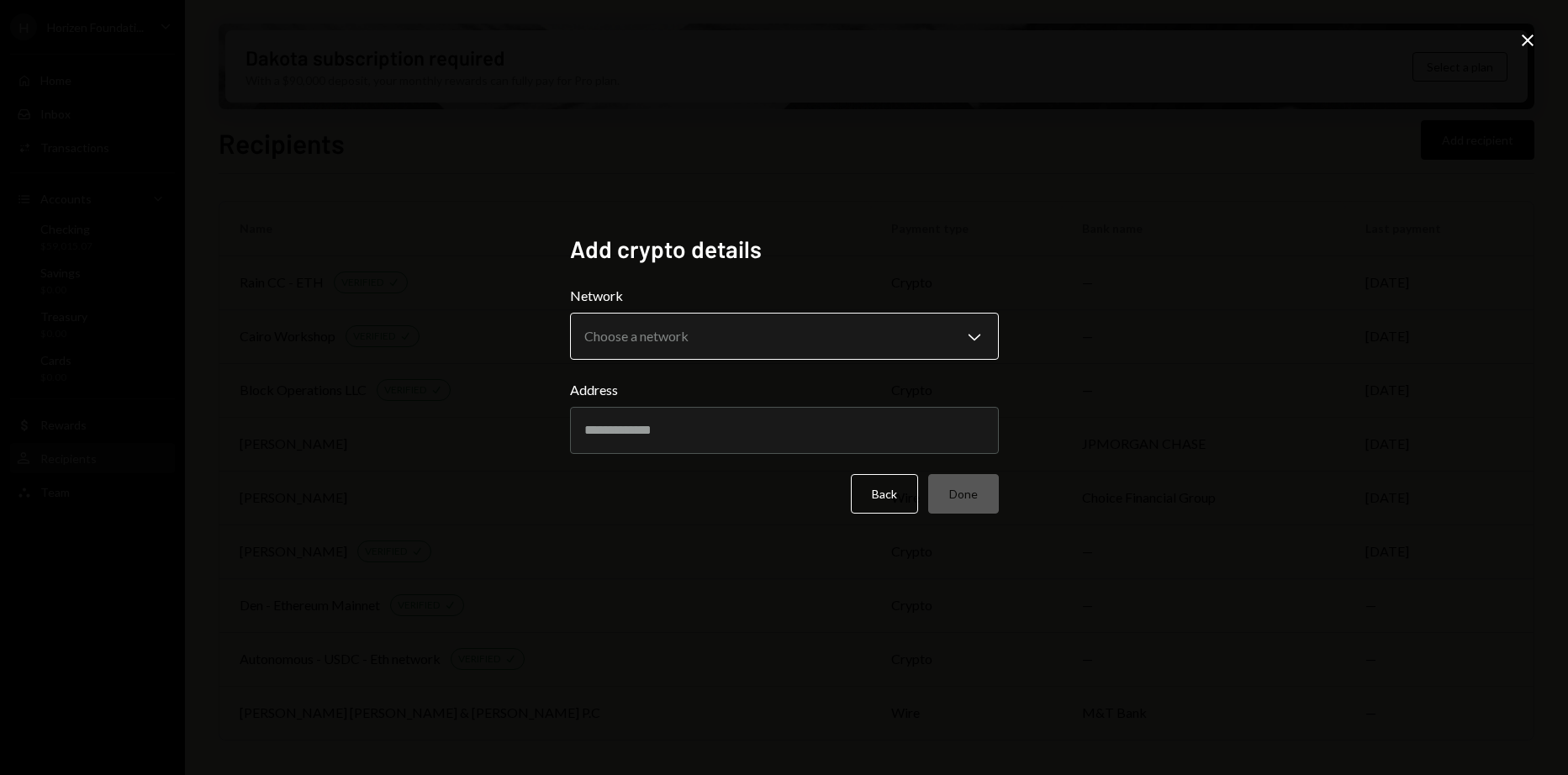 click on "H Horizen Foundati... Caret Down Home Home Inbox Inbox Activities Transactions Accounts Accounts Caret Down Checking $59,015.07 Savings $0.00 Treasury $0.00 Cards $0.00 Dollar Rewards User Recipients Team Team Dakota subscription required With a $90,000 deposit, your monthly rewards can fully pay for Pro plan. Select a plan Recipients Add recipient Name Payment type Bank name Last payment Rain CC - ETH VERIFIED Check crypto — Jul 22 Cairo Workshop VERIFIED Check crypto — Jul 17 Block Operations LLC VERIFIED Check crypto — Jul 14 Michael Pastko ach JPMORGAN CHASE Jul 14 Gustavo wire Choice Financial Group Jul 14 Eddy B - Hackathon VERIFIED Check crypto — Jul 14 Den - Ethereum Mainnet VERIFIED Check crypto — — Autonomous - USDC - Eth network VERIFIED Check crypto — — Porzio Bromberg & Newman P.C wire M&T Bank — Recipients - Dakota Add crypto details Network Choose a network Chevron Down ******** ****** Address Back Done Close" at bounding box center (784, 388) 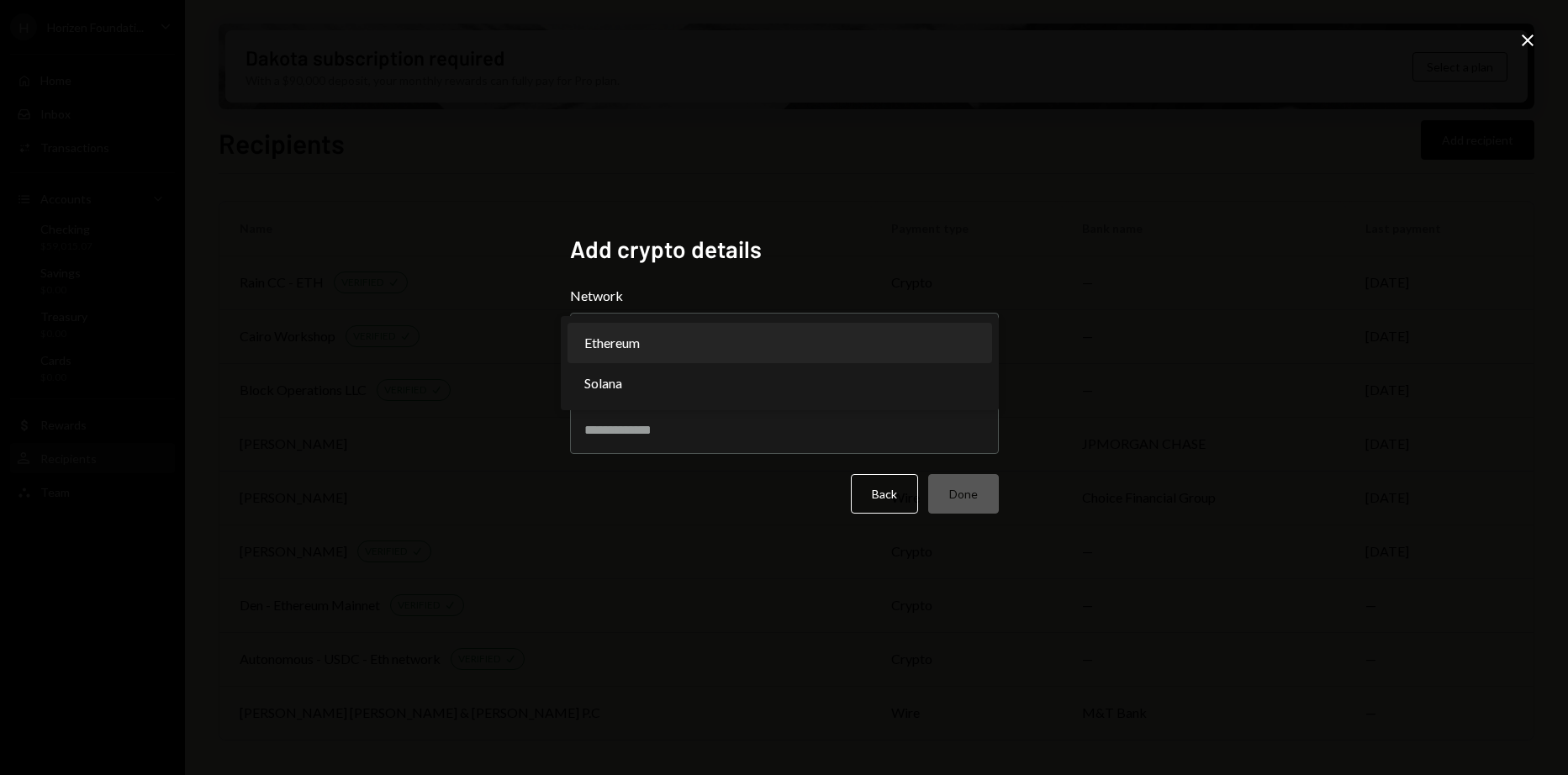 select on "**********" 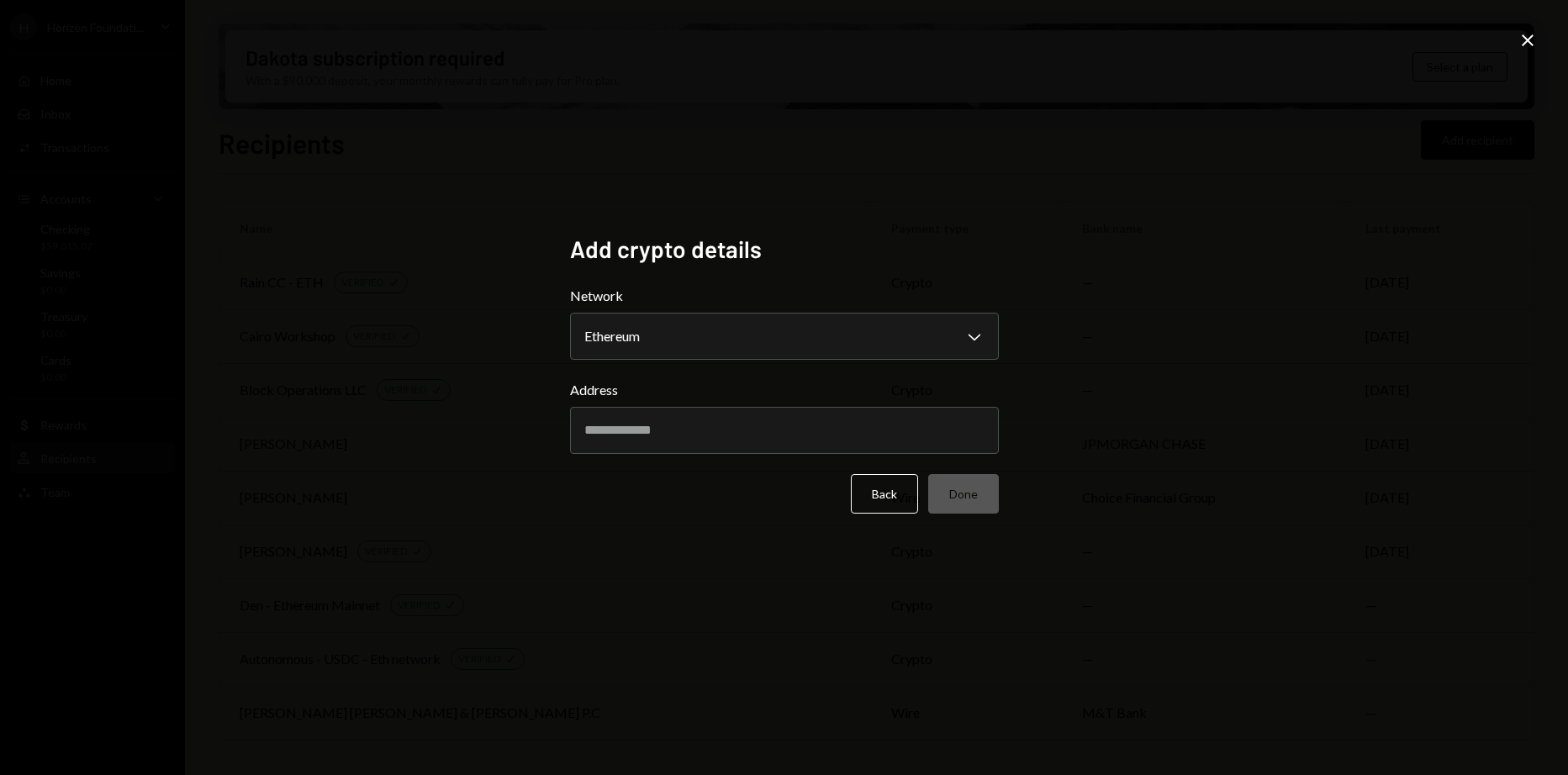 drag, startPoint x: 498, startPoint y: 307, endPoint x: 1223, endPoint y: 310, distance: 725.0062 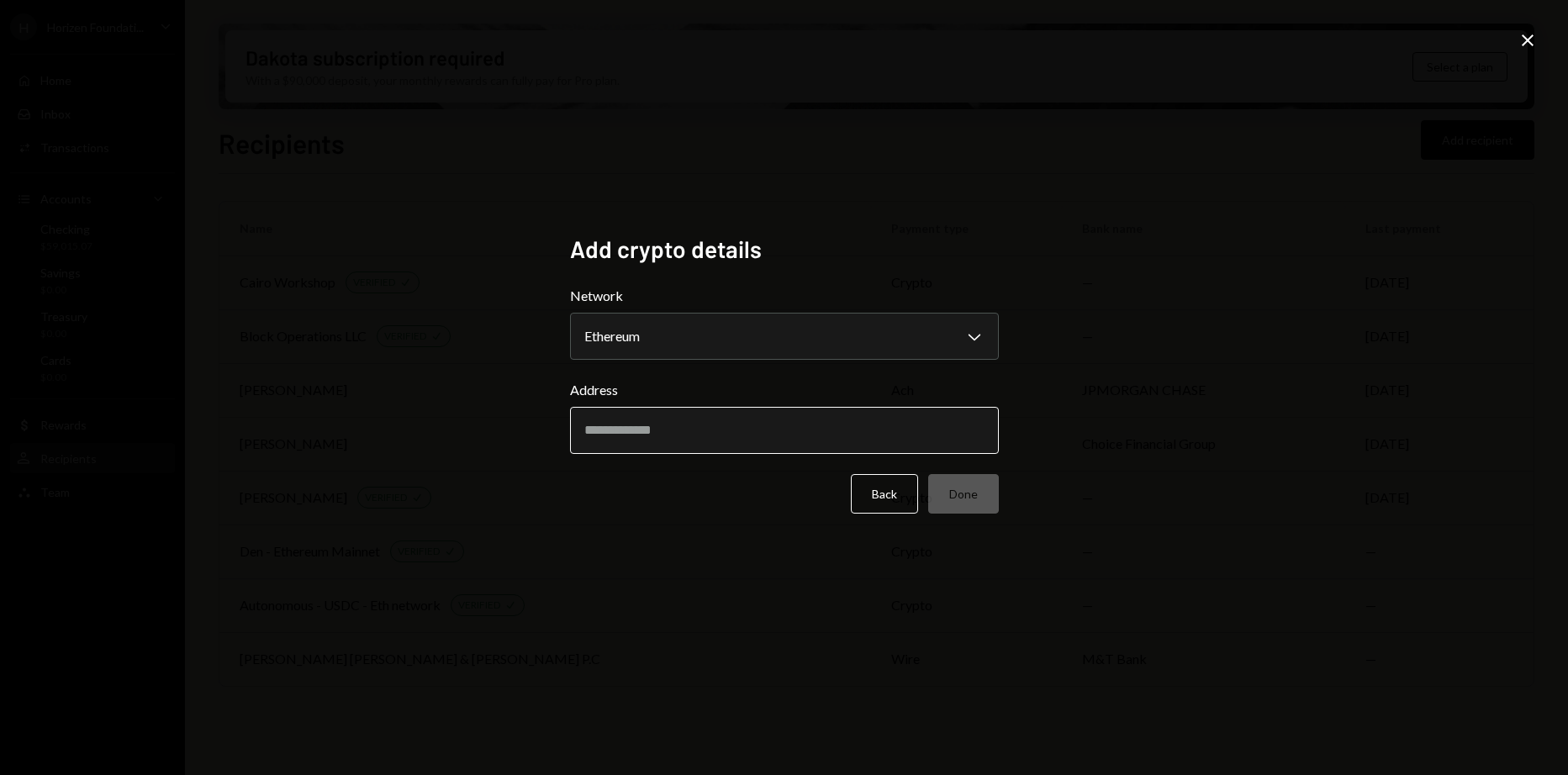 click on "Address" at bounding box center [784, 430] 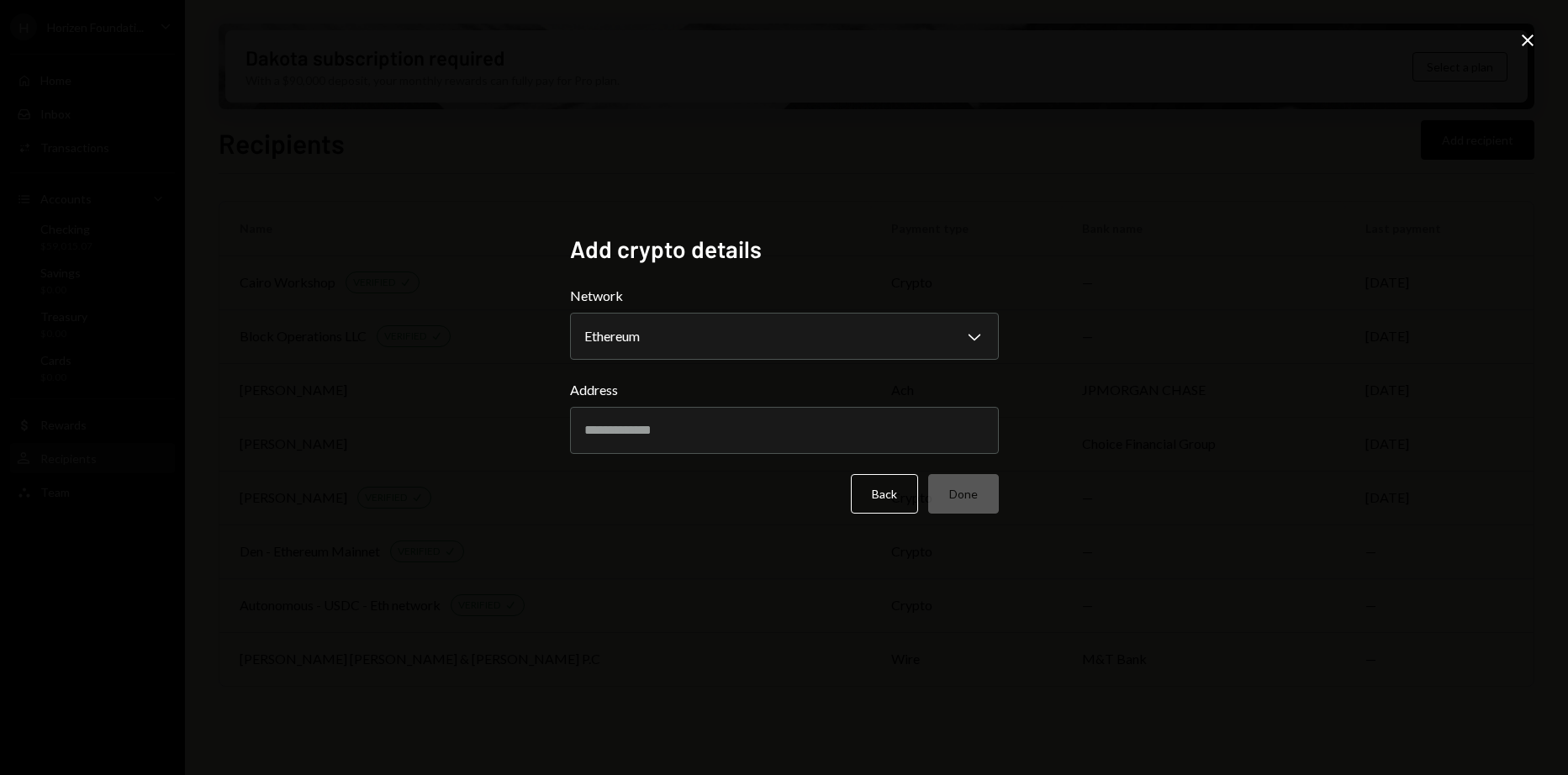 paste on "**********" 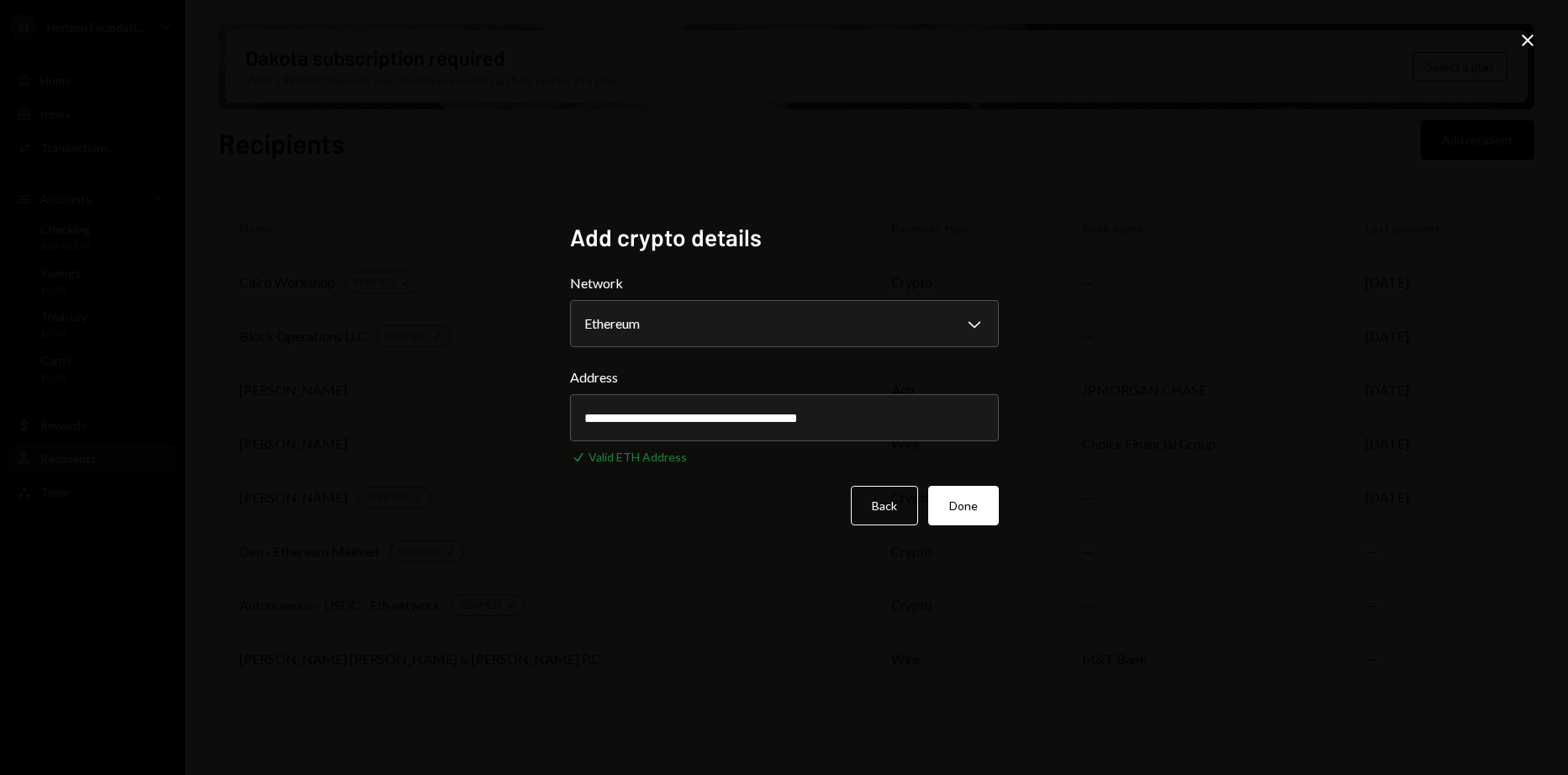 type on "**********" 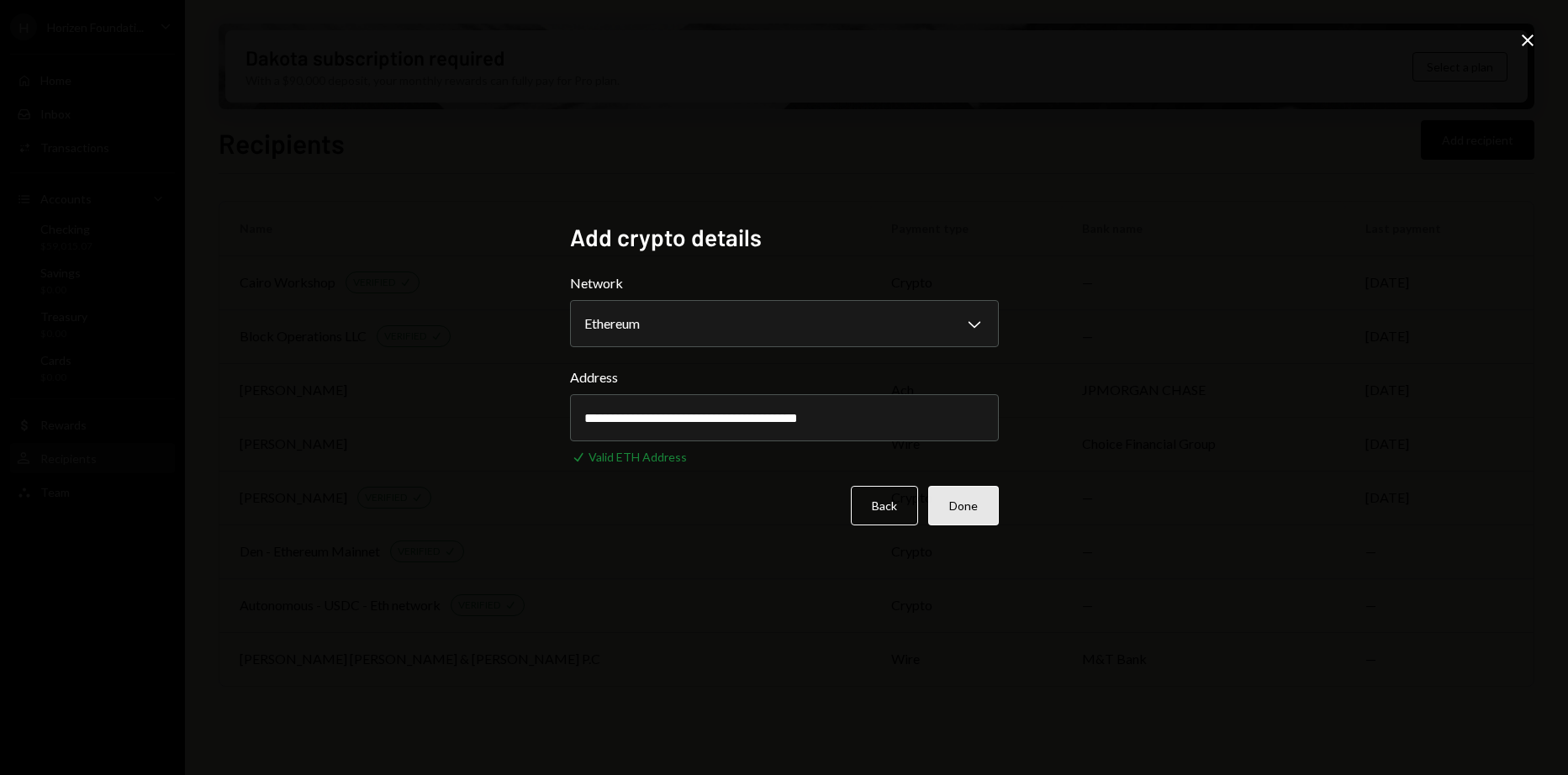 click on "Done" at bounding box center (964, 505) 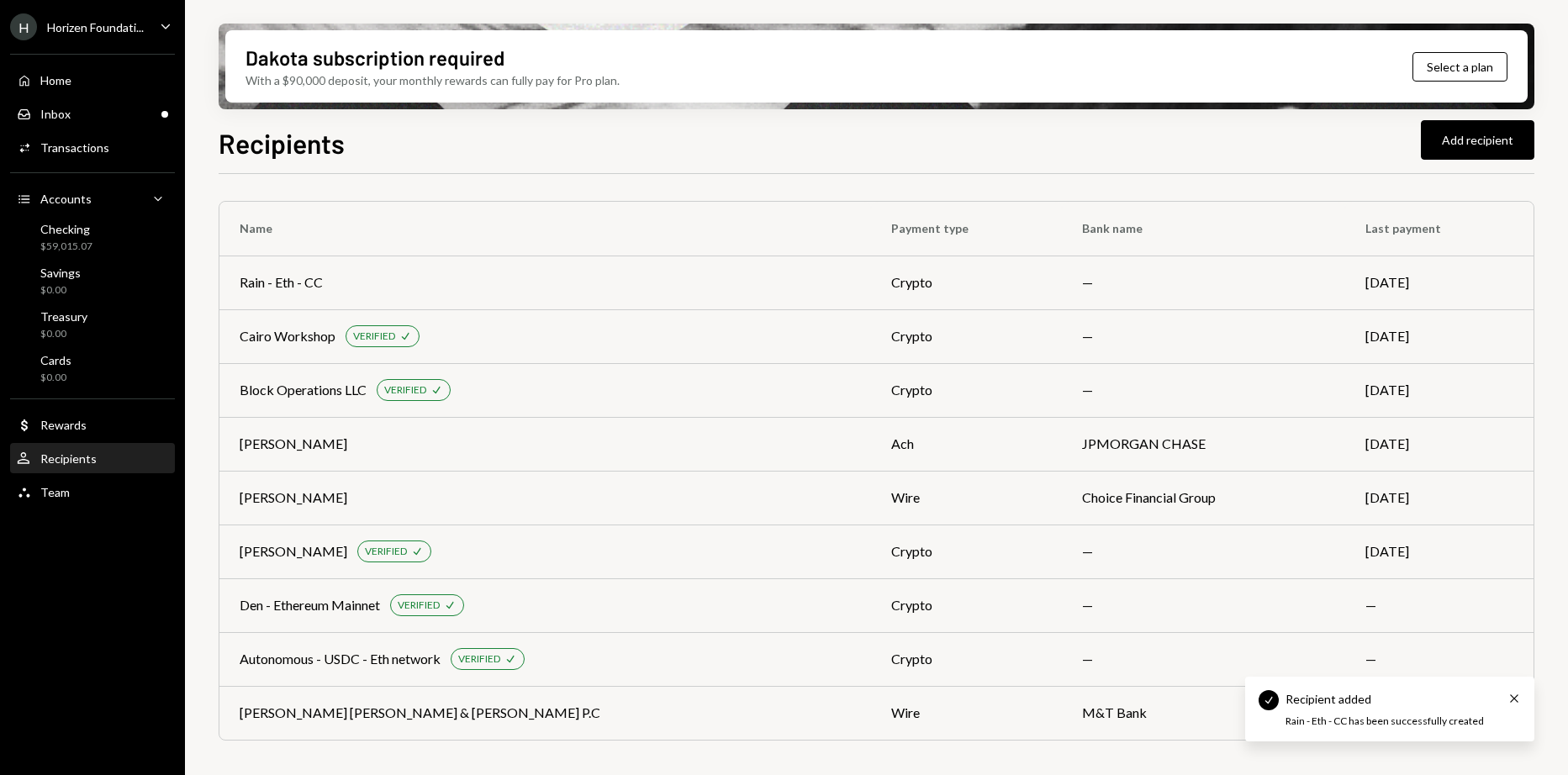 scroll, scrollTop: 0, scrollLeft: 0, axis: both 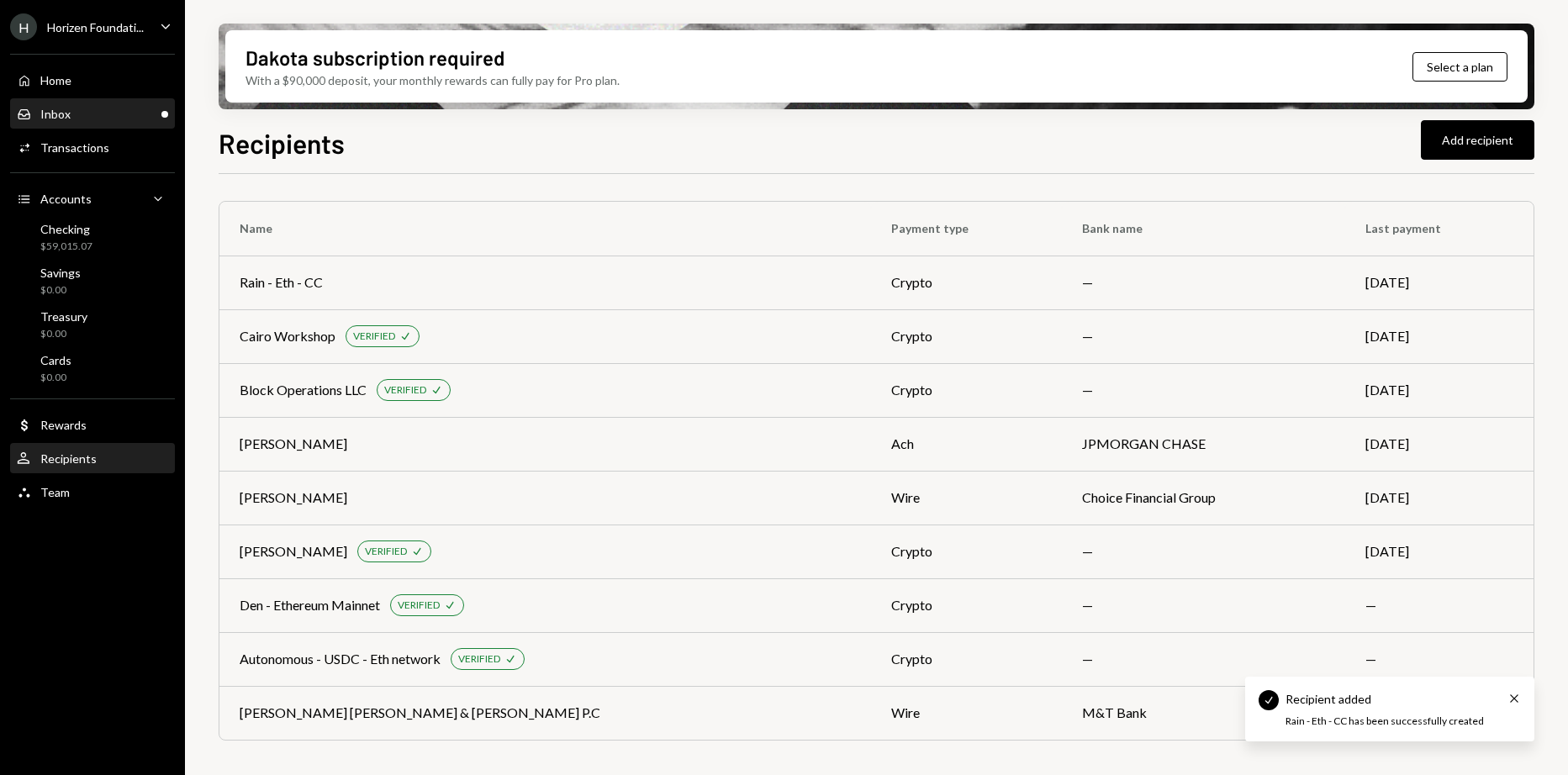 click on "Inbox Inbox" at bounding box center (92, 114) 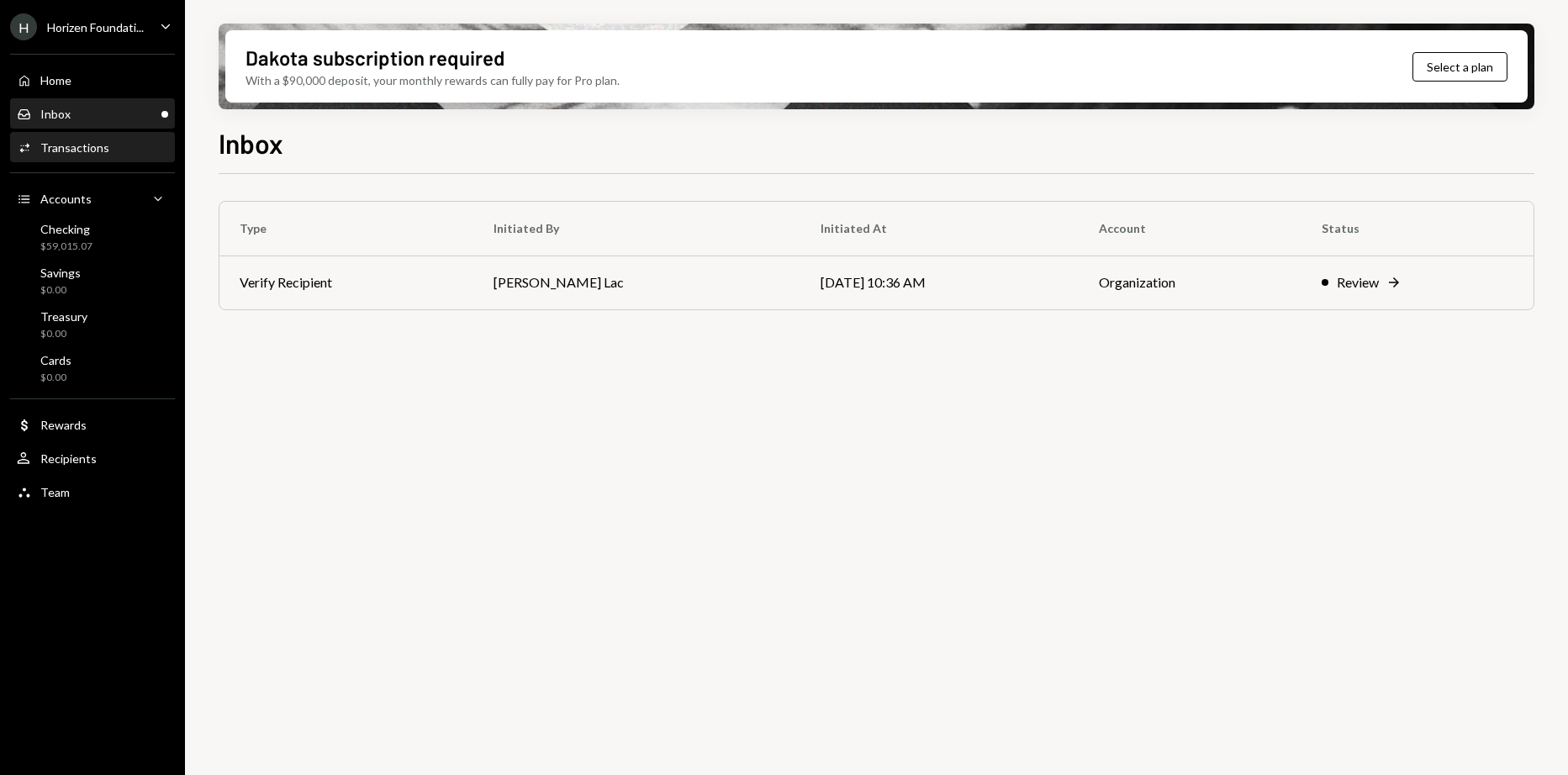 click on "Activities Transactions" at bounding box center [63, 148] 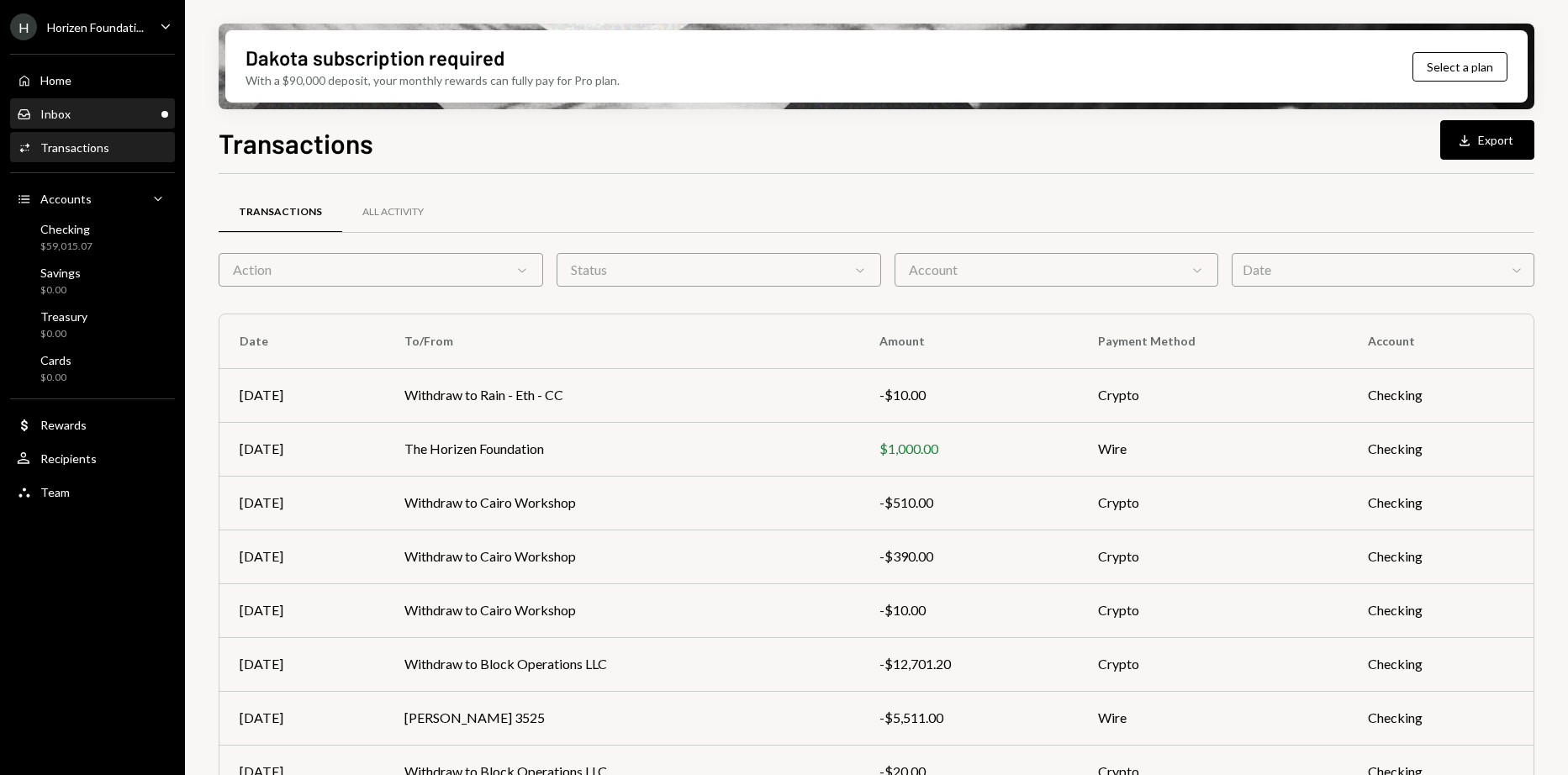 click on "Inbox Inbox" at bounding box center (92, 114) 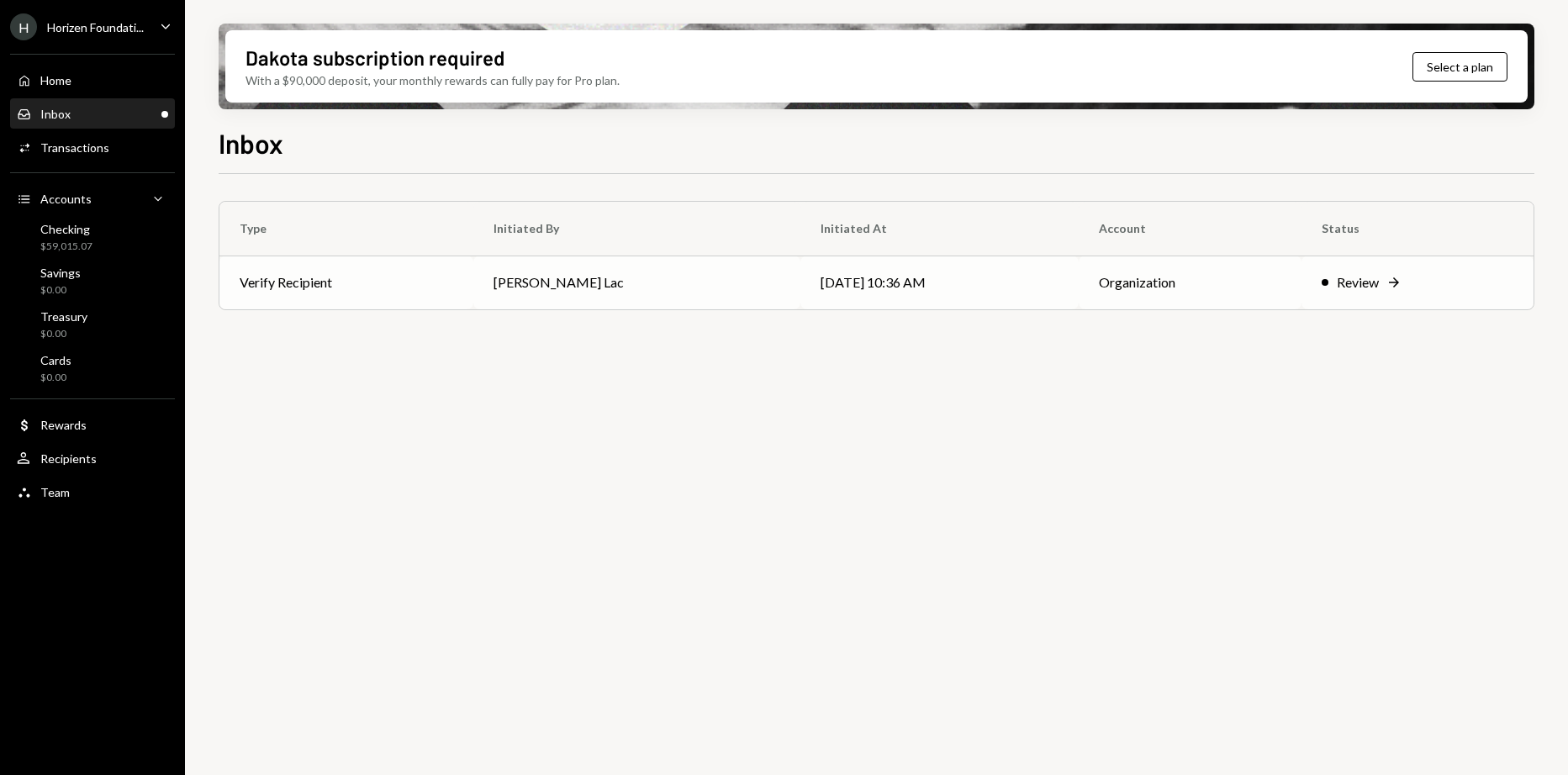 click on "Verify Recipient" at bounding box center [346, 282] 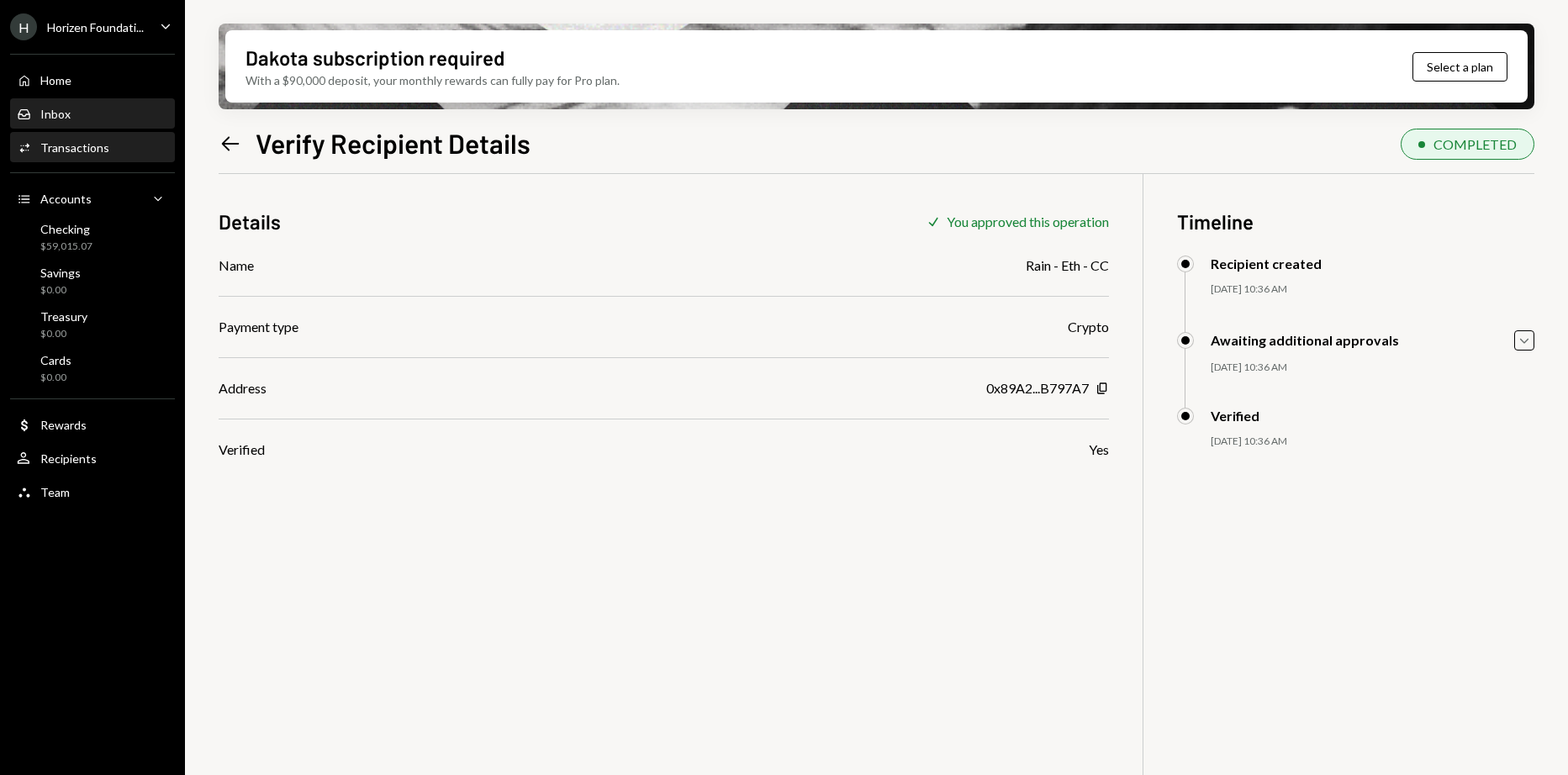 click on "Inbox" at bounding box center [55, 113] 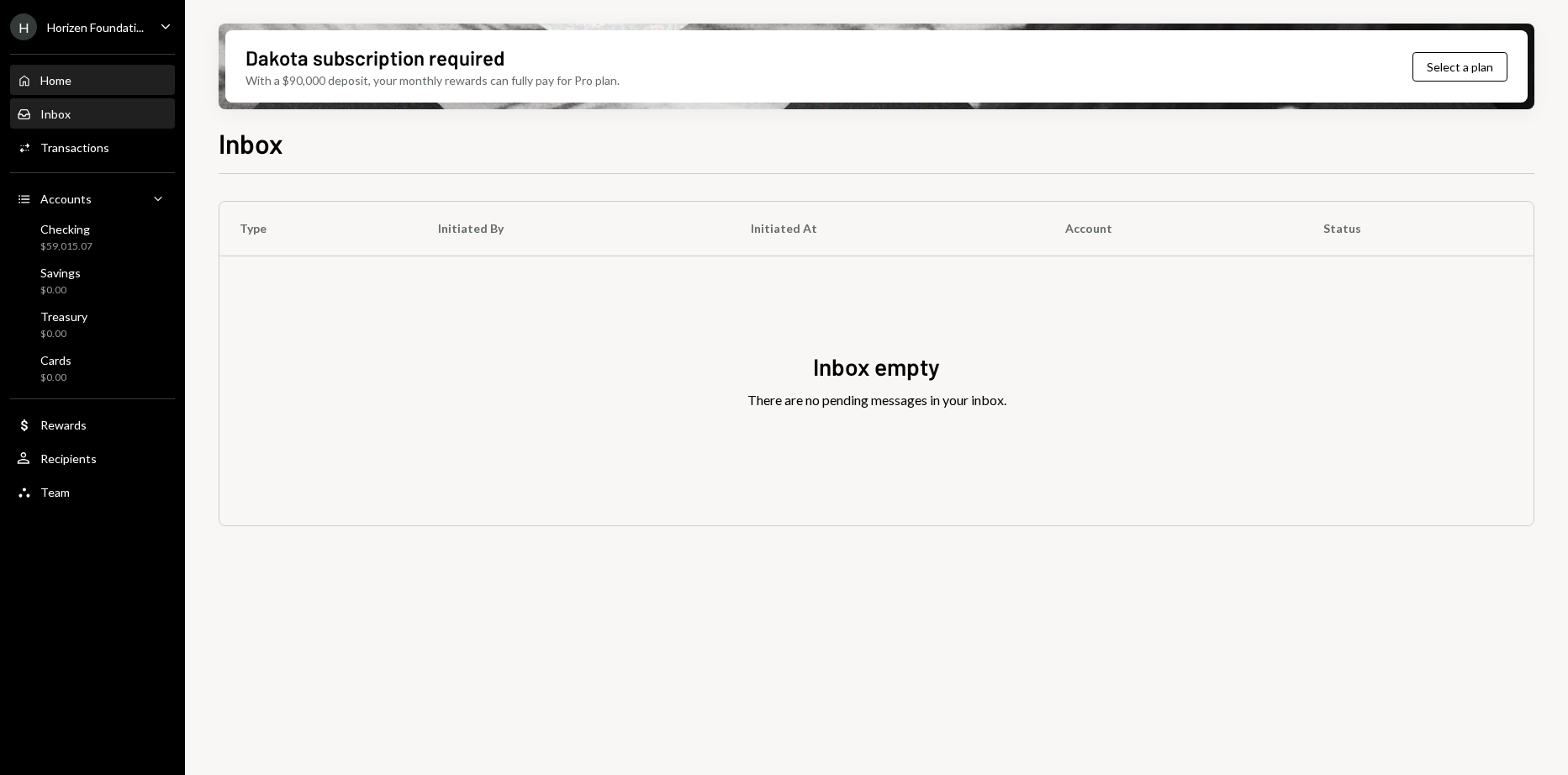 click on "Home Home" at bounding box center [92, 81] 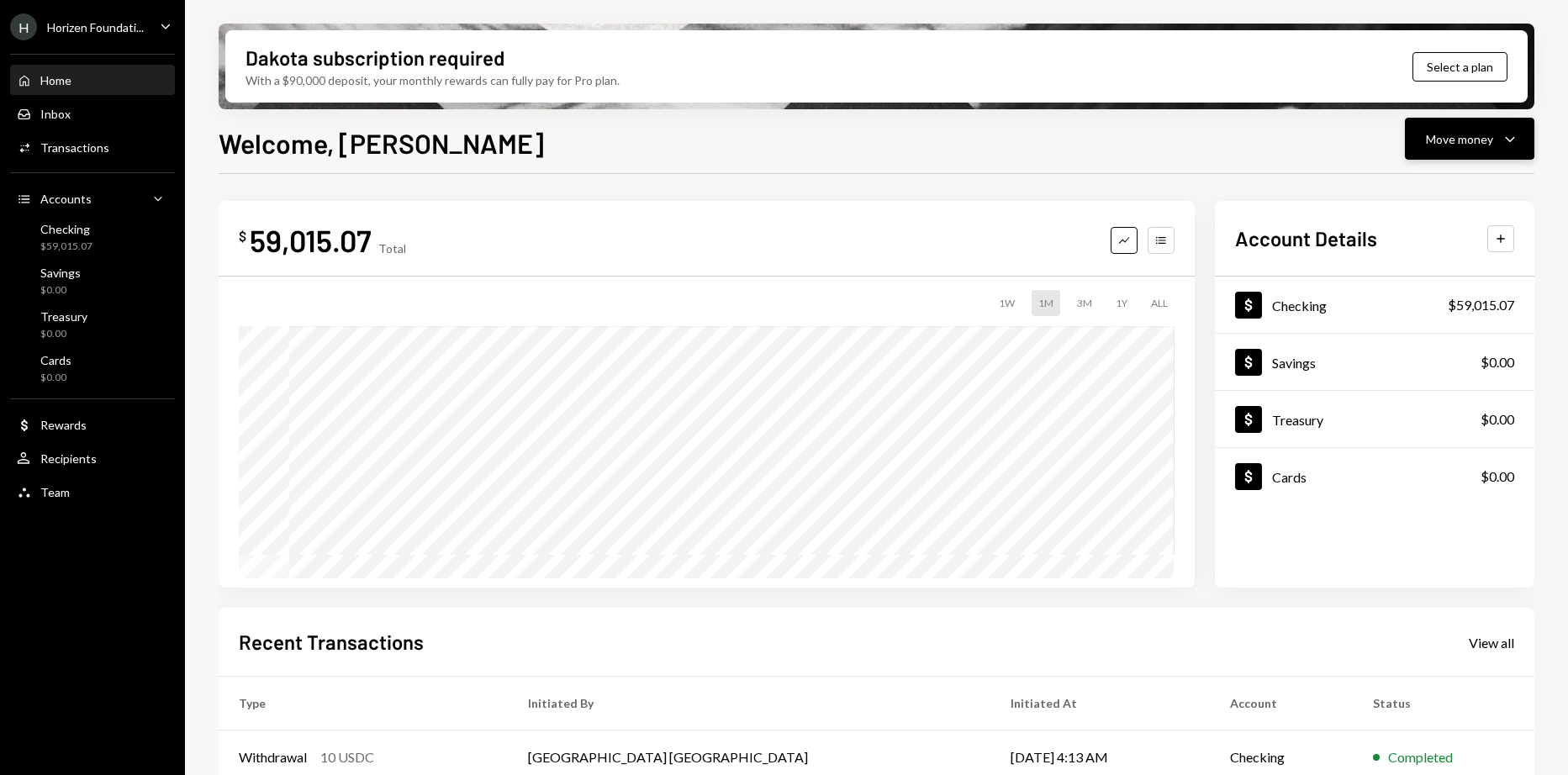 drag, startPoint x: 1480, startPoint y: 146, endPoint x: 1470, endPoint y: 157, distance: 14.866069 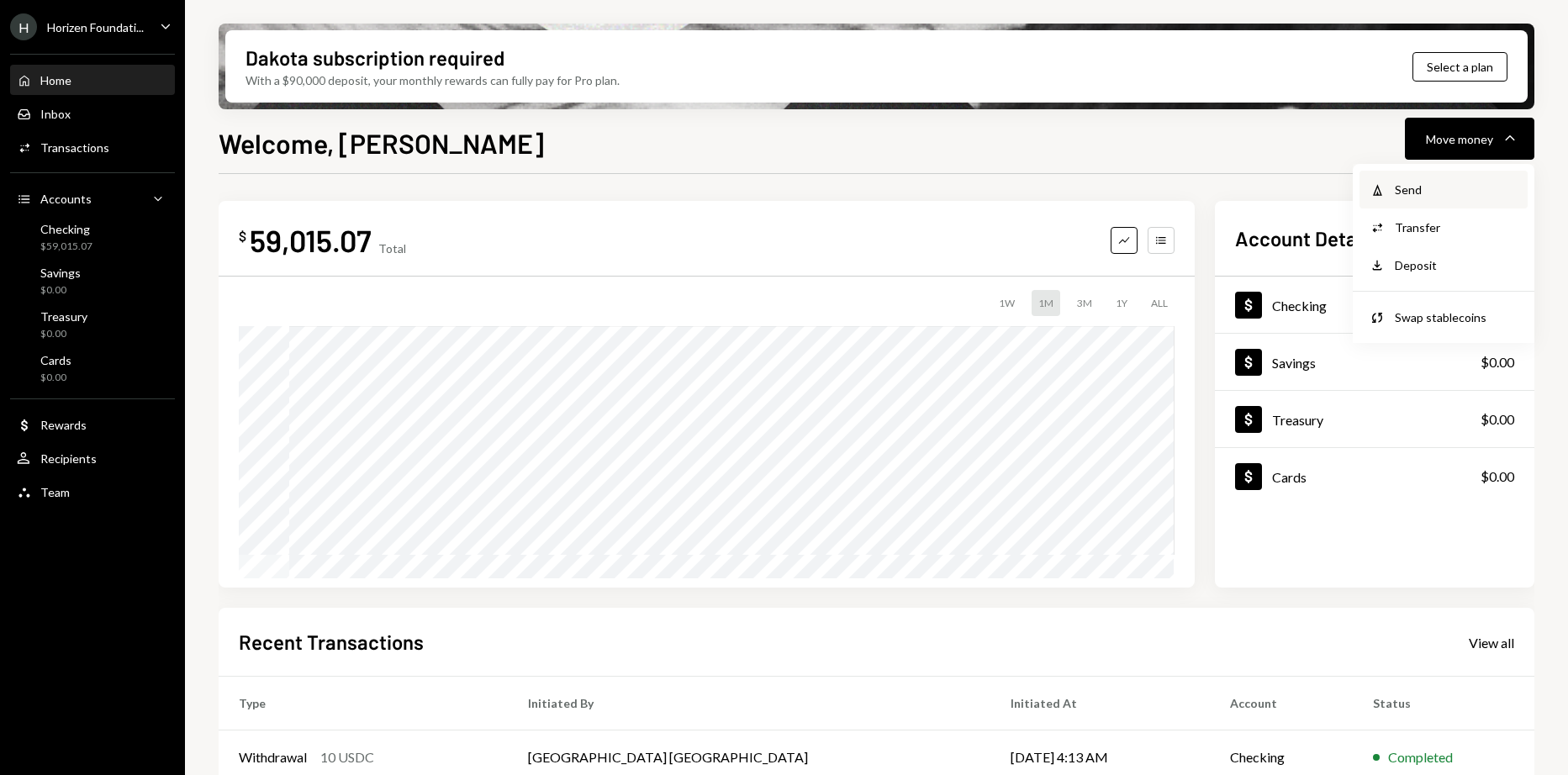 click on "Send" at bounding box center (1456, 189) 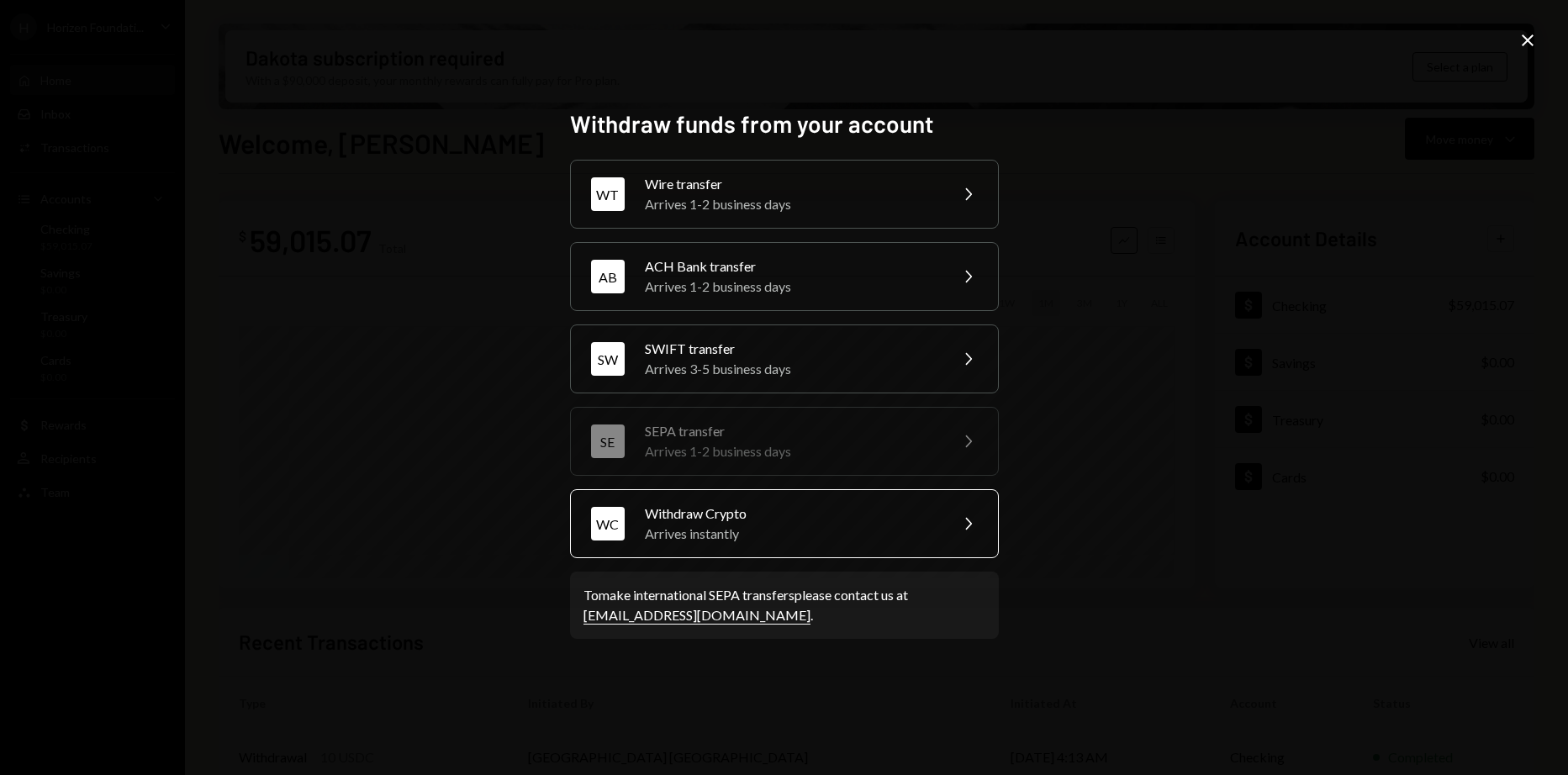 click on "Withdraw Crypto Arrives instantly" at bounding box center (791, 524) 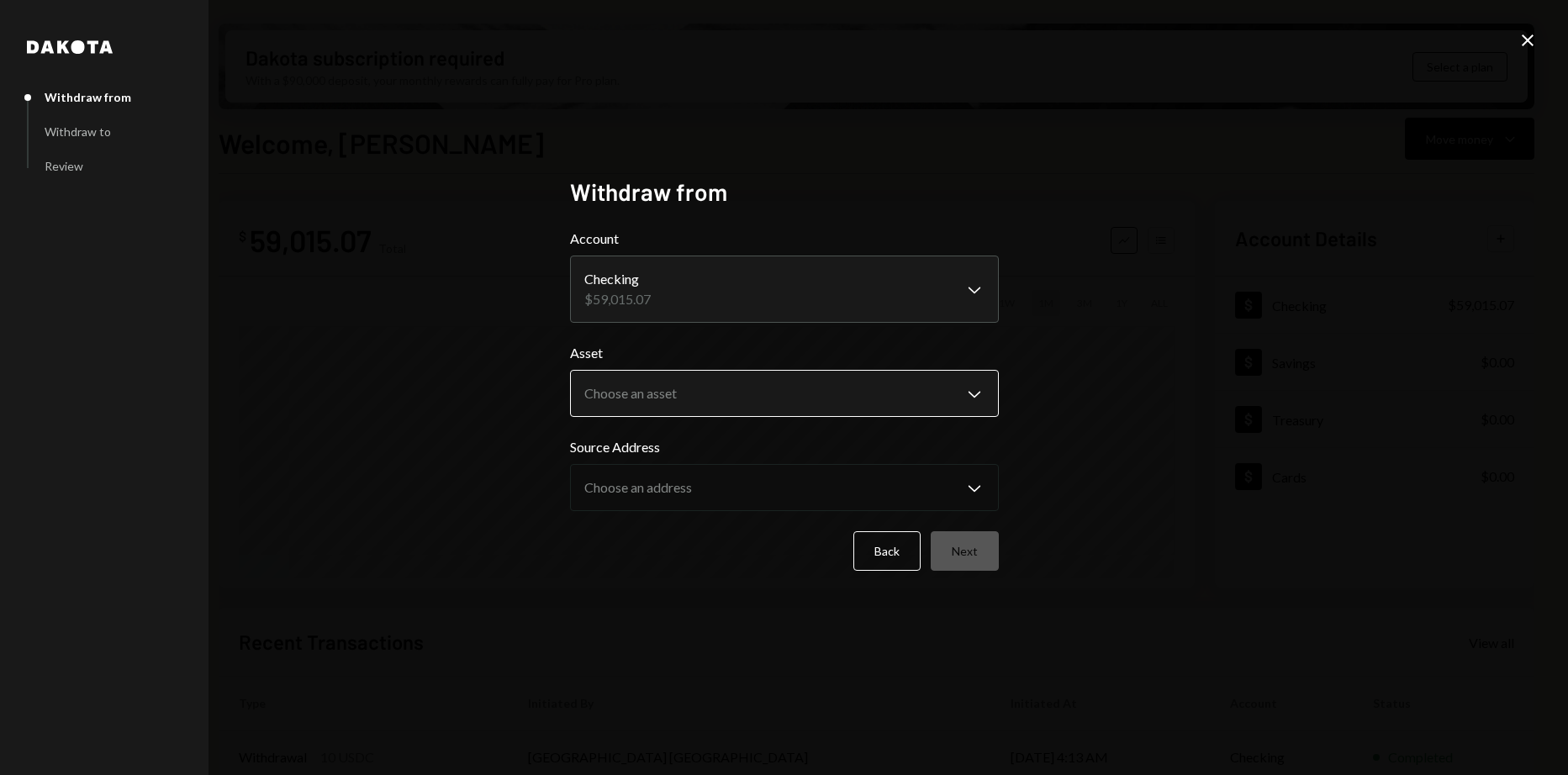 click on "H Horizen Foundati... Caret Down Home Home Inbox Inbox Activities Transactions Accounts Accounts Caret Down Checking $59,015.07 Savings $0.00 Treasury $0.00 Cards $0.00 Dollar Rewards User Recipients Team Team Dakota subscription required With a $90,000 deposit, your monthly rewards can fully pay for Pro plan. Select a plan Welcome, Harrison Move money Caret Down $ 59,015.07 Total Graph Accounts 1W 1M 3M 1Y ALL Account Details Plus Dollar Checking $59,015.07 Dollar Savings $0.00 Dollar Treasury $0.00 Dollar Cards $0.00 Recent Transactions View all Type Initiated By Initiated At Account Status Withdrawal 10  USDC Savannah Netherlands 07/22/25 4:13 AM Checking Completed Bank Deposit $1,000.00 The Horizen Foundation 07/21/25 9:20 PM Checking Completed Withdrawal 510  USDC Harrison Lac 07/17/25 4:05 PM Checking Completed Withdrawal 390  USDC Harrison Lac 07/17/25 10:55 AM Checking Completed Withdrawal 10  USDC Savannah Netherlands 07/16/25 7:44 PM Checking Completed Welcome, Harrison - Dakota Dakota Withdraw from" at bounding box center [784, 388] 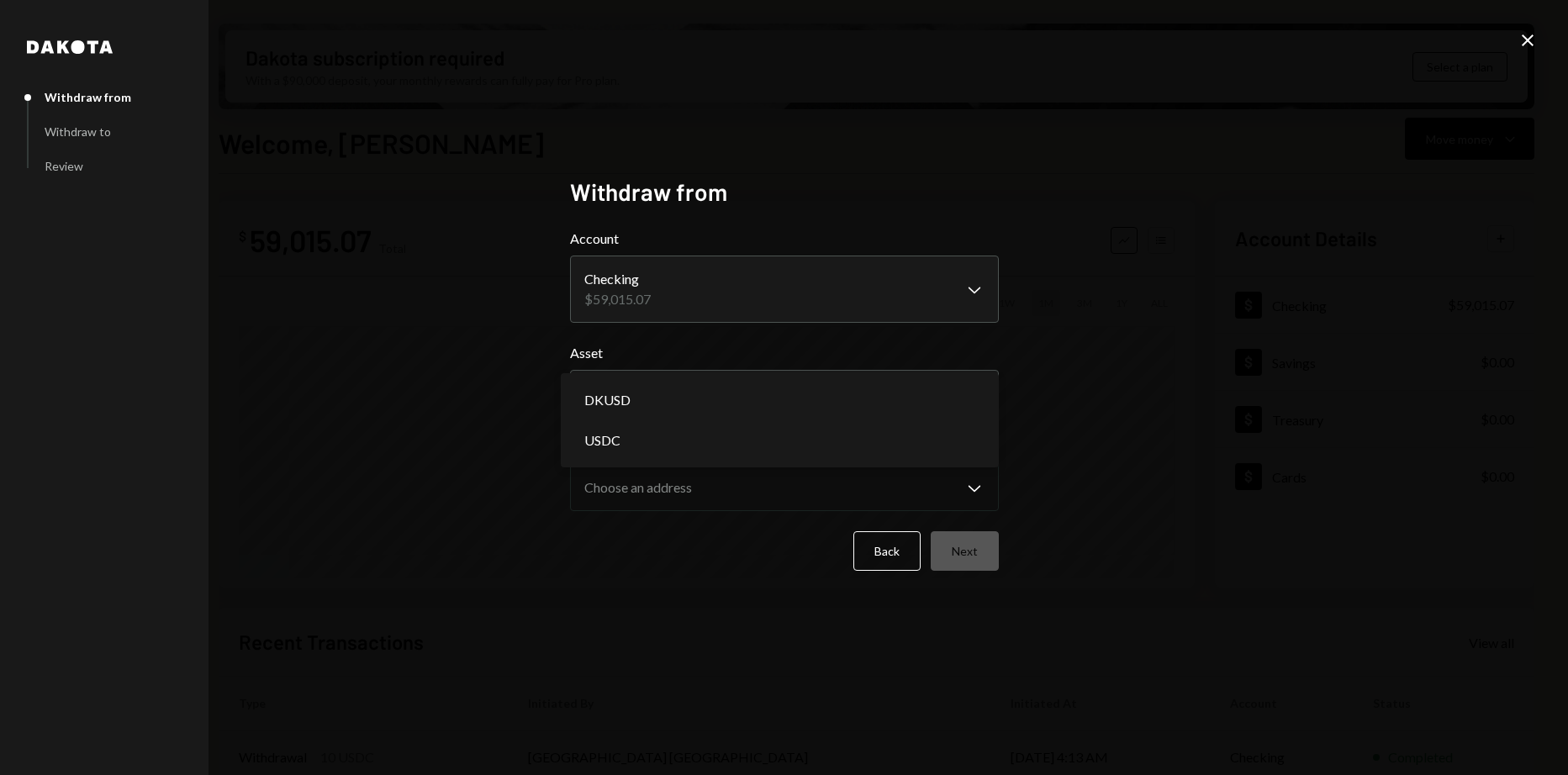 select on "****" 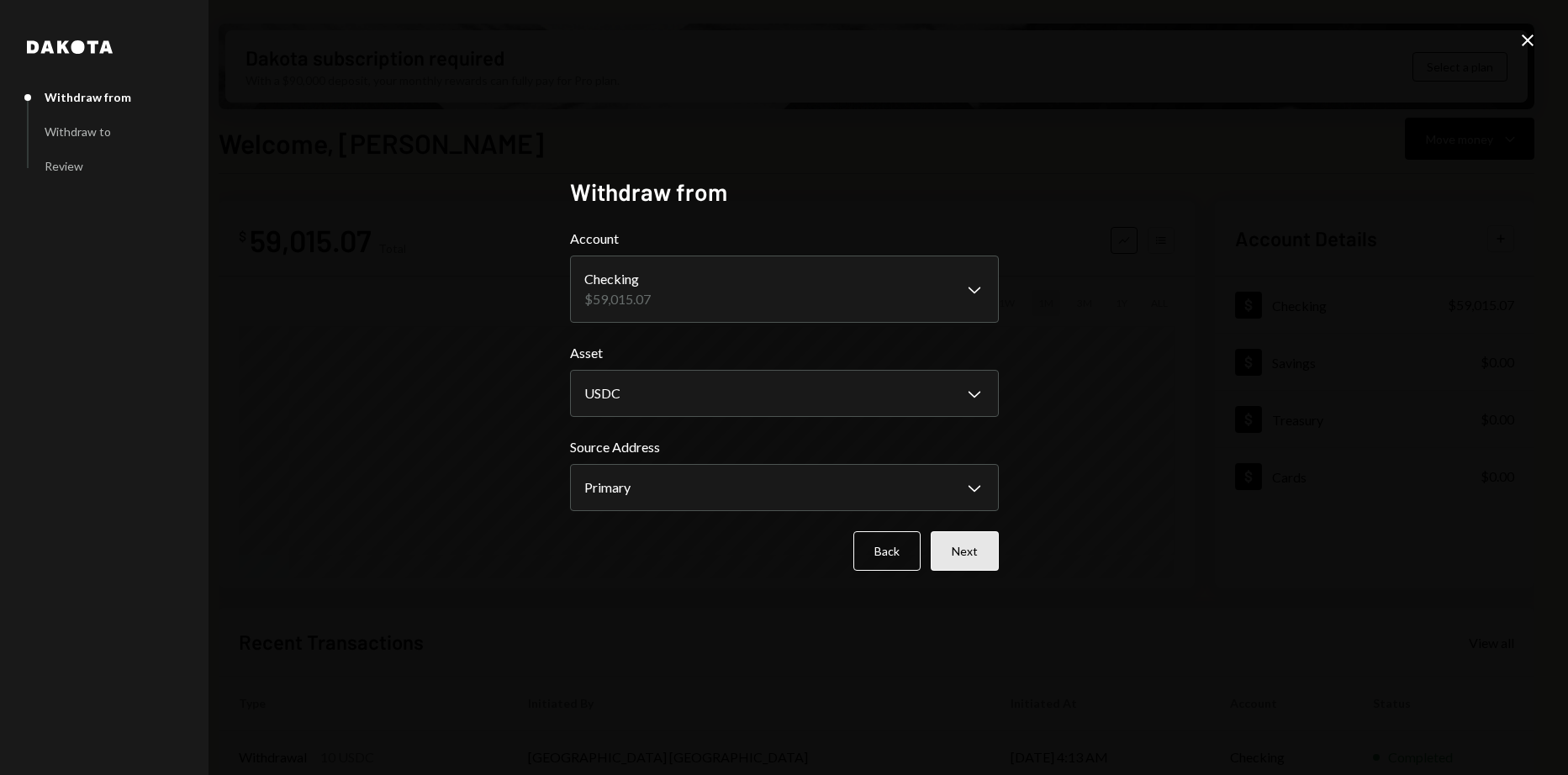 click on "Next" at bounding box center [964, 551] 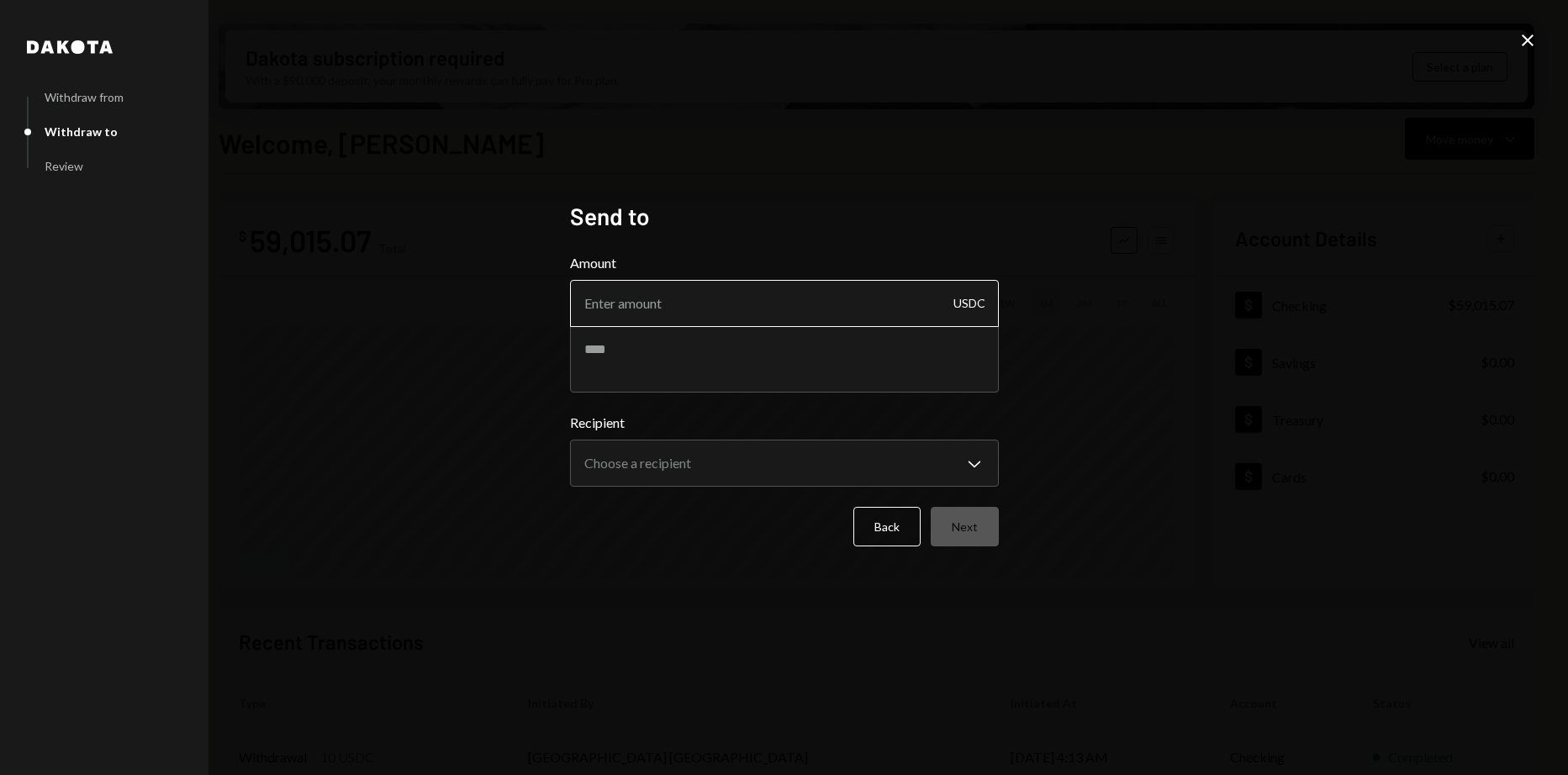 click on "Amount" at bounding box center [784, 303] 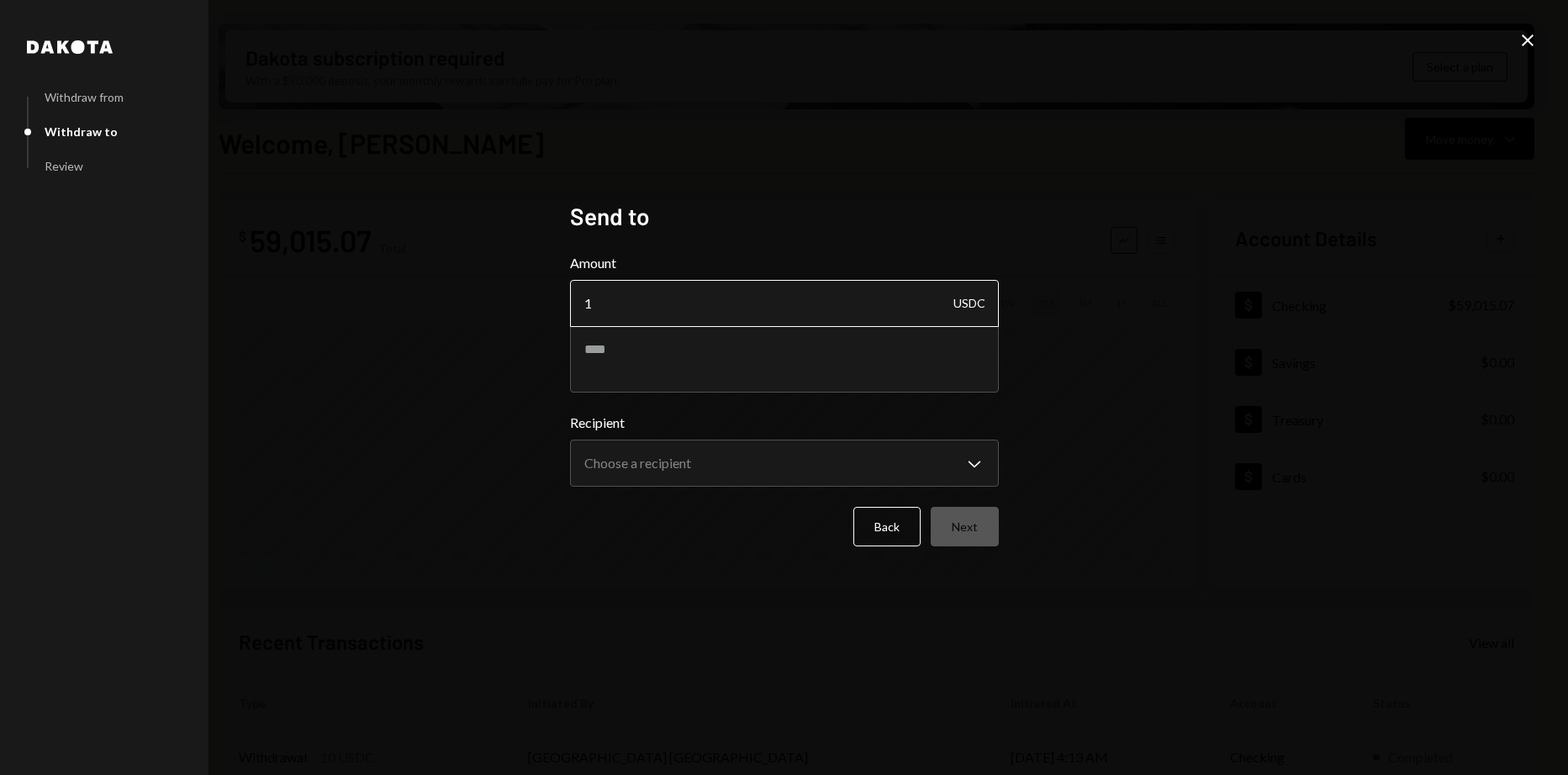 click on "1" at bounding box center [784, 303] 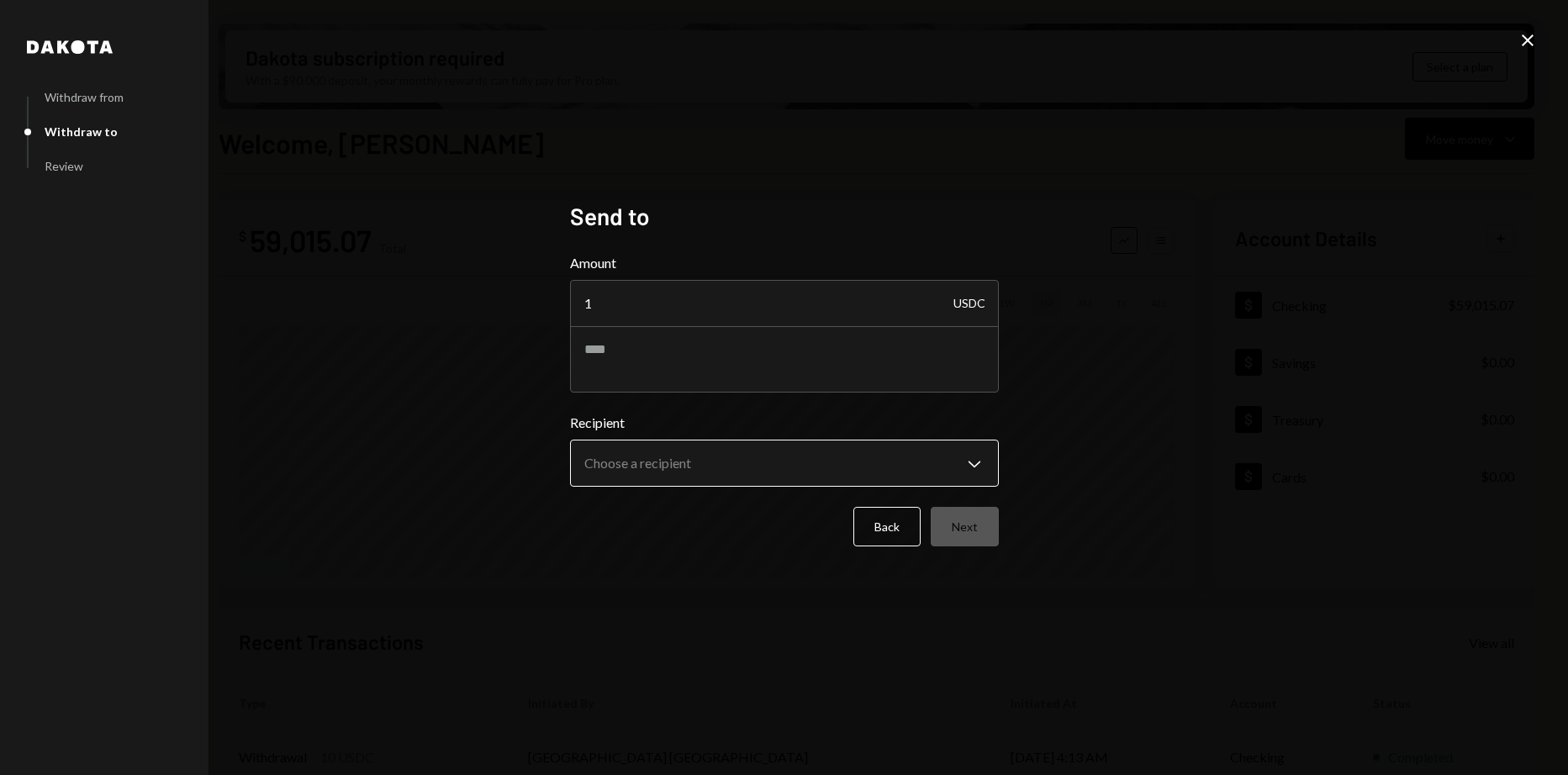 type on "1" 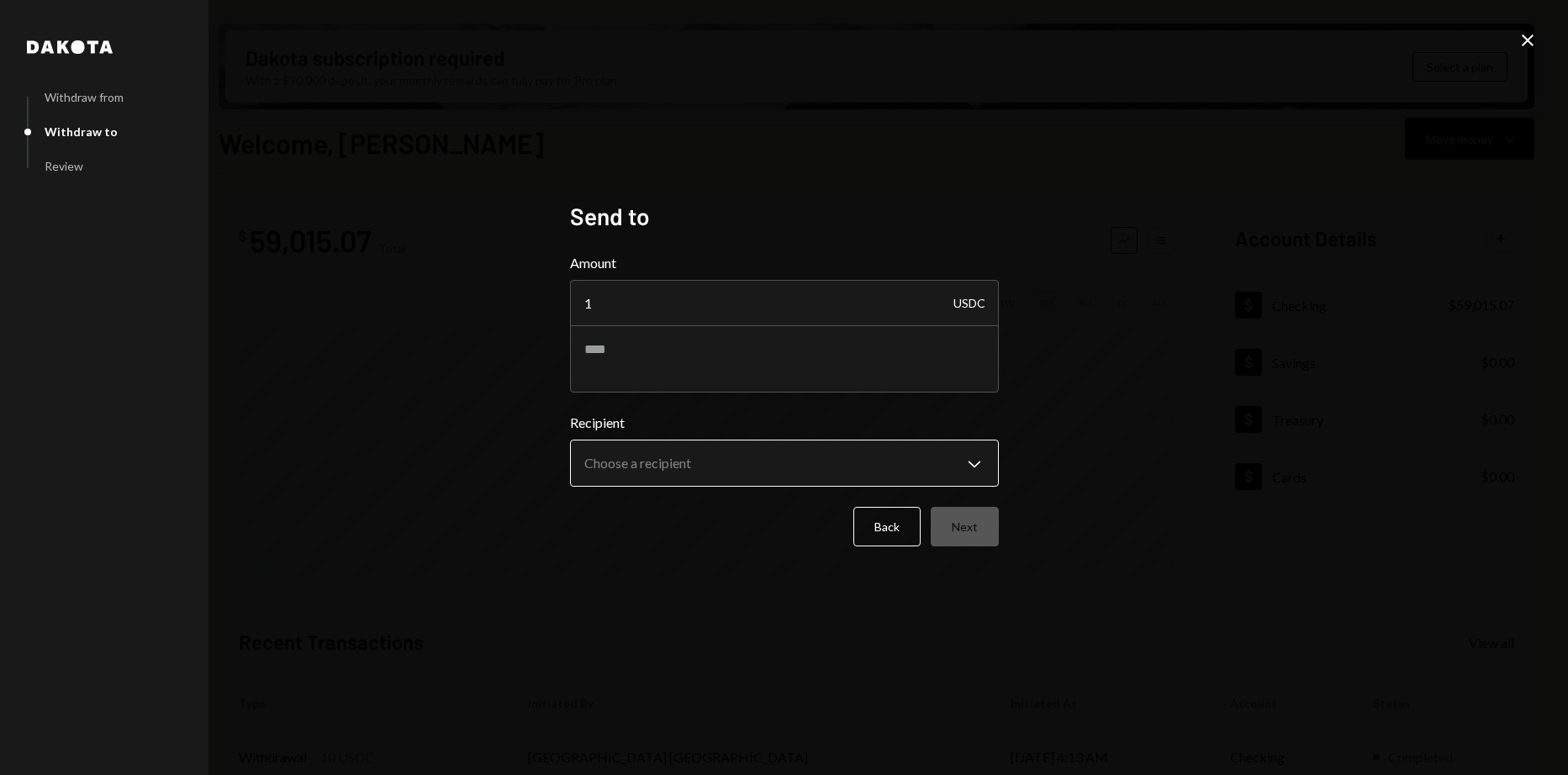 click on "H Horizen Foundati... Caret Down Home Home Inbox Inbox Activities Transactions Accounts Accounts Caret Down Checking $59,015.07 Savings $0.00 Treasury $0.00 Cards $0.00 Dollar Rewards User Recipients Team Team Dakota subscription required With a $90,000 deposit, your monthly rewards can fully pay for Pro plan. Select a plan Welcome, Harrison Move money Caret Down $ 59,015.07 Total Graph Accounts 1W 1M 3M 1Y ALL Account Details Plus Dollar Checking $59,015.07 Dollar Savings $0.00 Dollar Treasury $0.00 Dollar Cards $0.00 Recent Transactions View all Type Initiated By Initiated At Account Status Withdrawal 10  USDC Savannah Netherlands 07/22/25 4:13 AM Checking Completed Bank Deposit $1,000.00 The Horizen Foundation 07/21/25 9:20 PM Checking Completed Withdrawal 510  USDC Harrison Lac 07/17/25 4:05 PM Checking Completed Withdrawal 390  USDC Harrison Lac 07/17/25 10:55 AM Checking Completed Withdrawal 10  USDC Savannah Netherlands 07/16/25 7:44 PM Checking Completed Welcome, Harrison - Dakota Dakota Withdraw from" at bounding box center [784, 388] 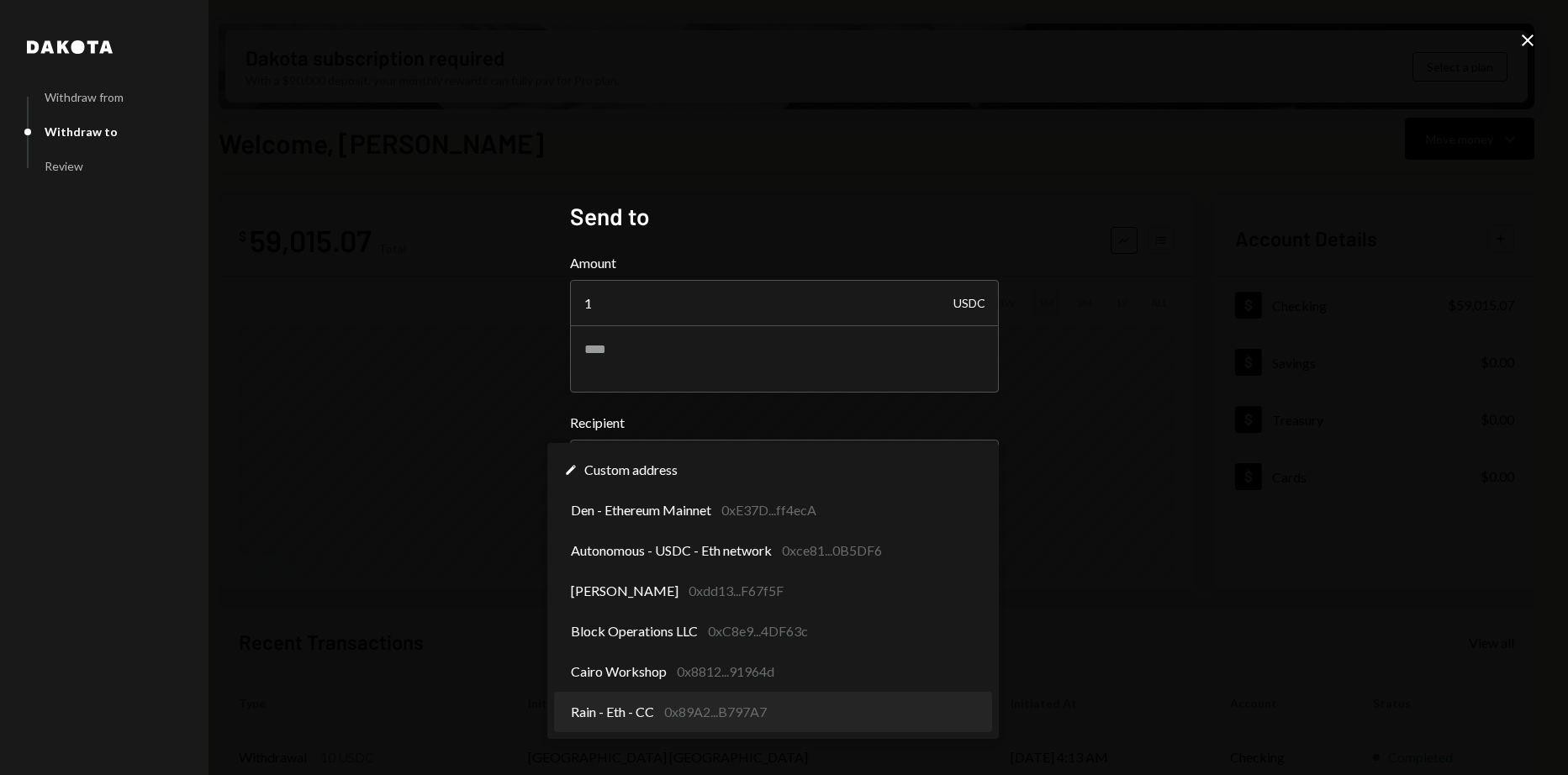 select on "**********" 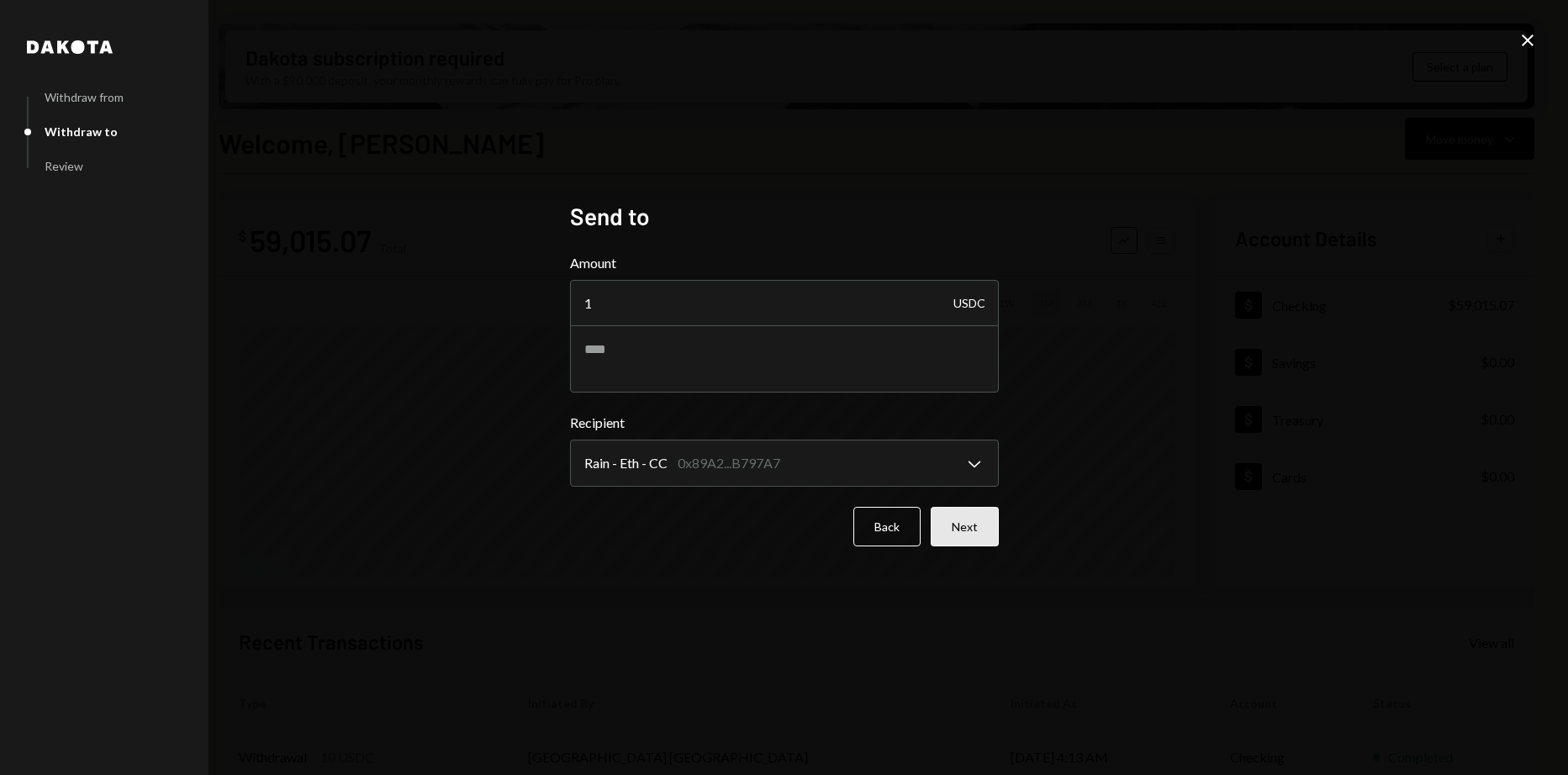 click on "Next" at bounding box center [964, 526] 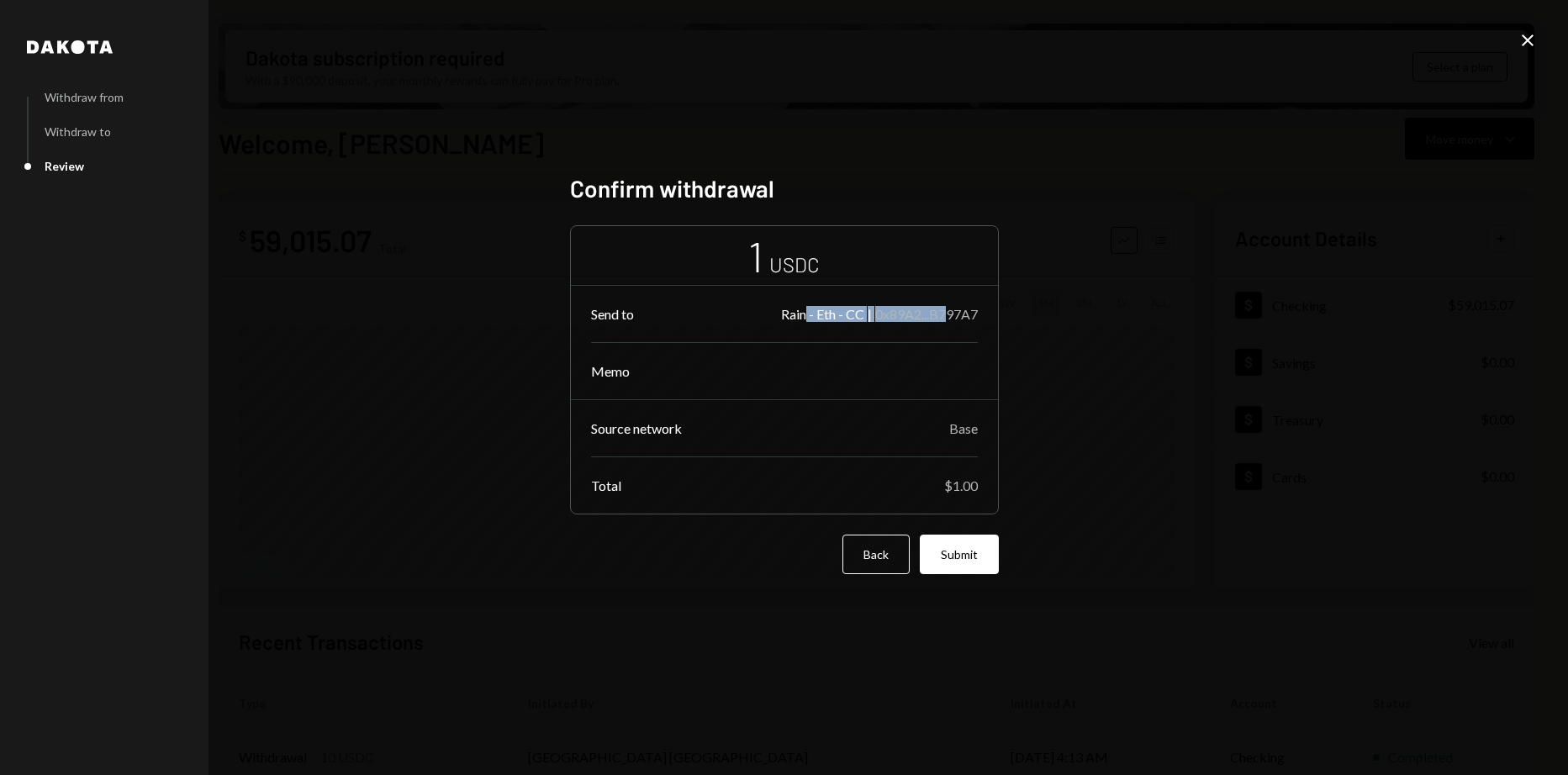 drag, startPoint x: 802, startPoint y: 311, endPoint x: 948, endPoint y: 312, distance: 146.00342 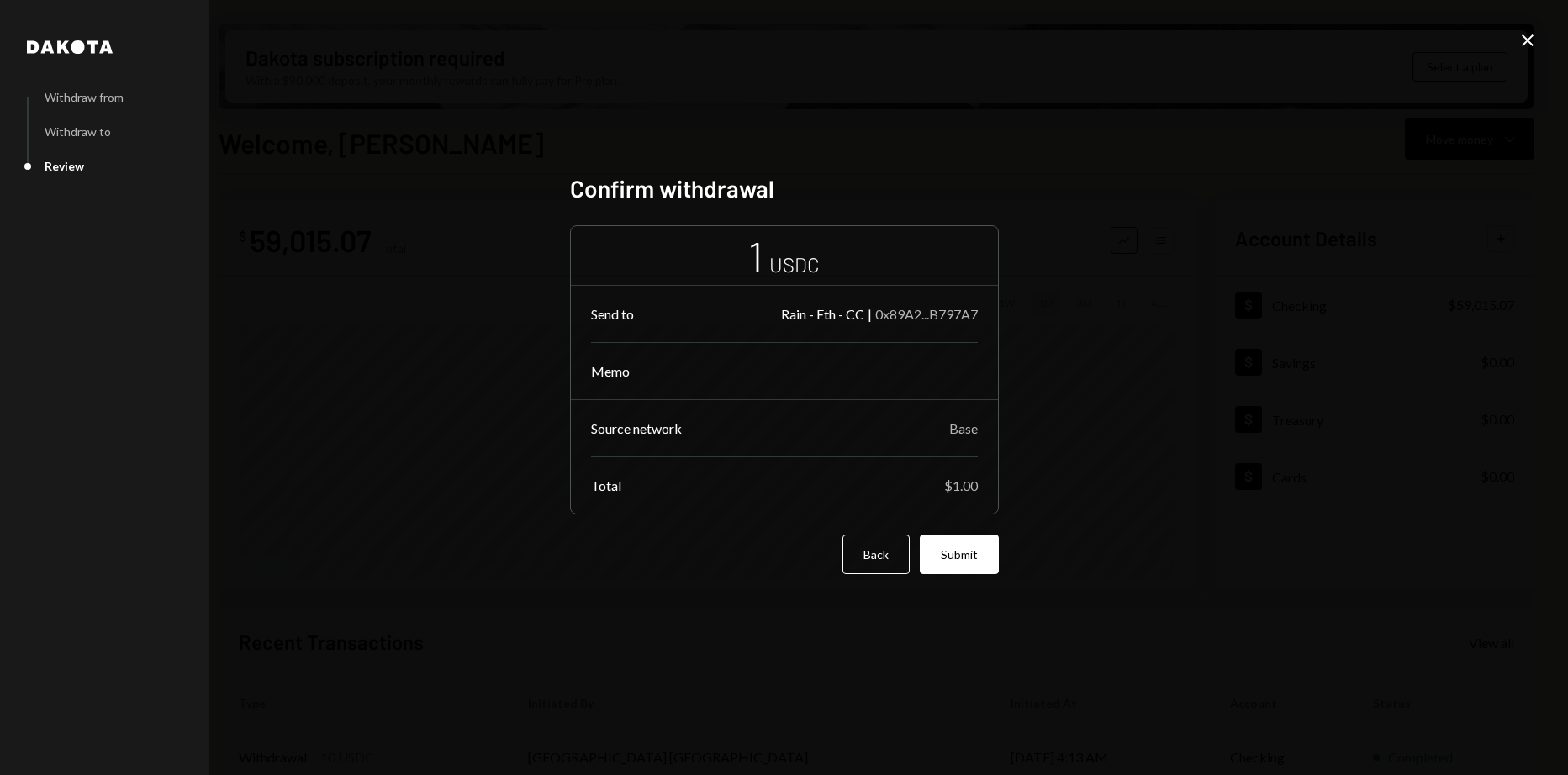 drag, startPoint x: 948, startPoint y: 312, endPoint x: 971, endPoint y: 424, distance: 114.33722 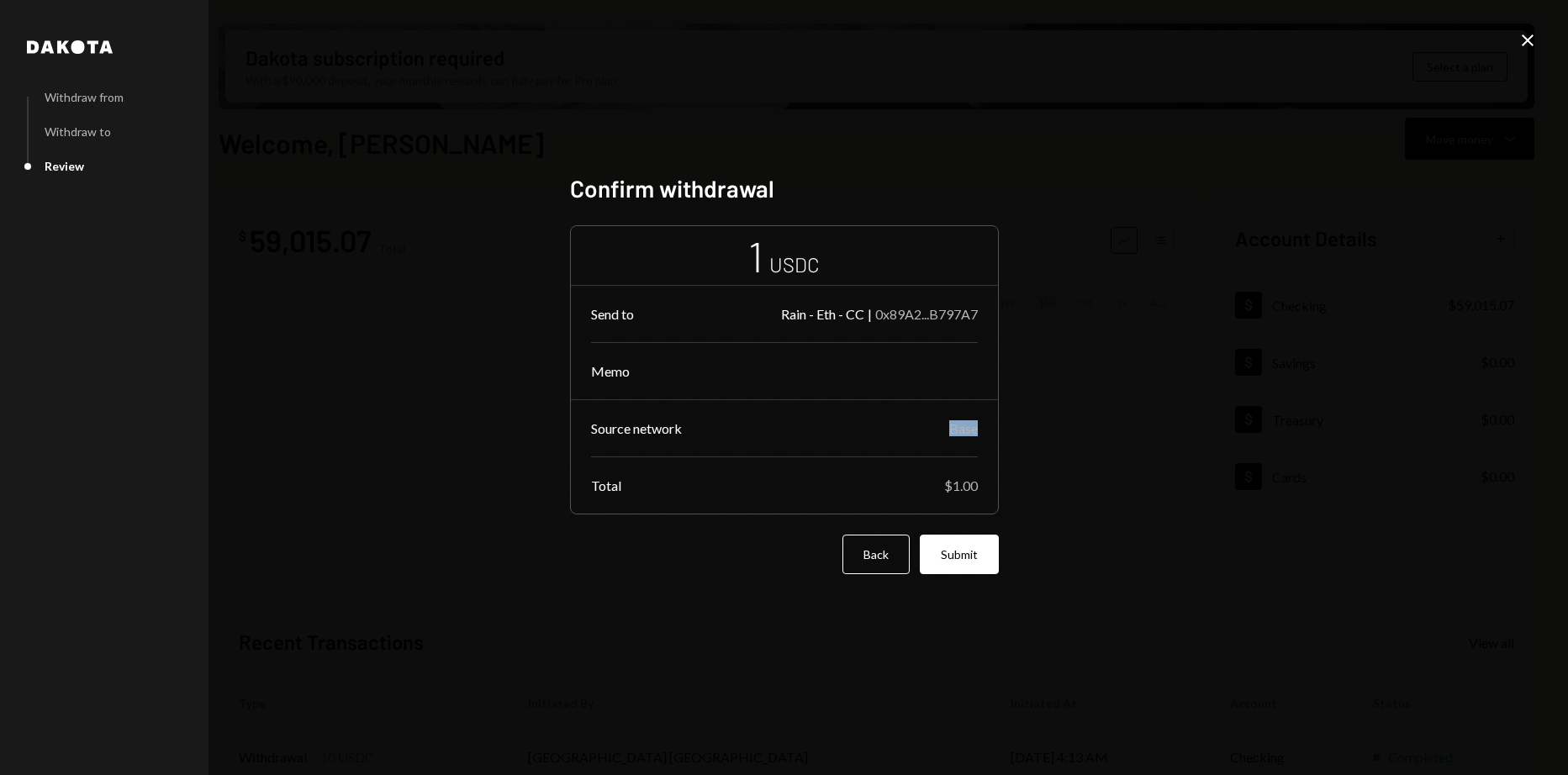click on "Base" at bounding box center (964, 428) 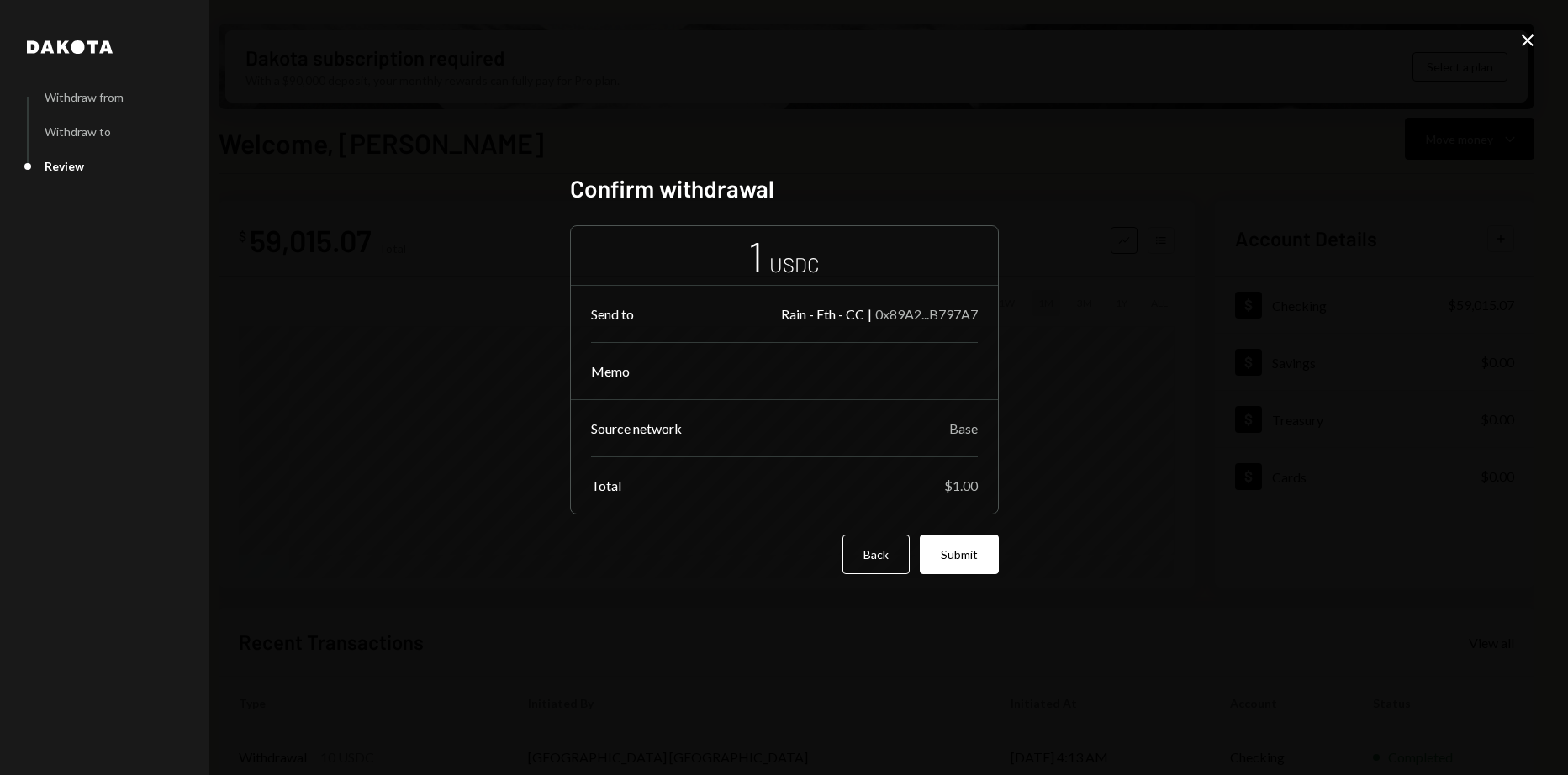 drag, startPoint x: 985, startPoint y: 430, endPoint x: 983, endPoint y: 471, distance: 41.04875 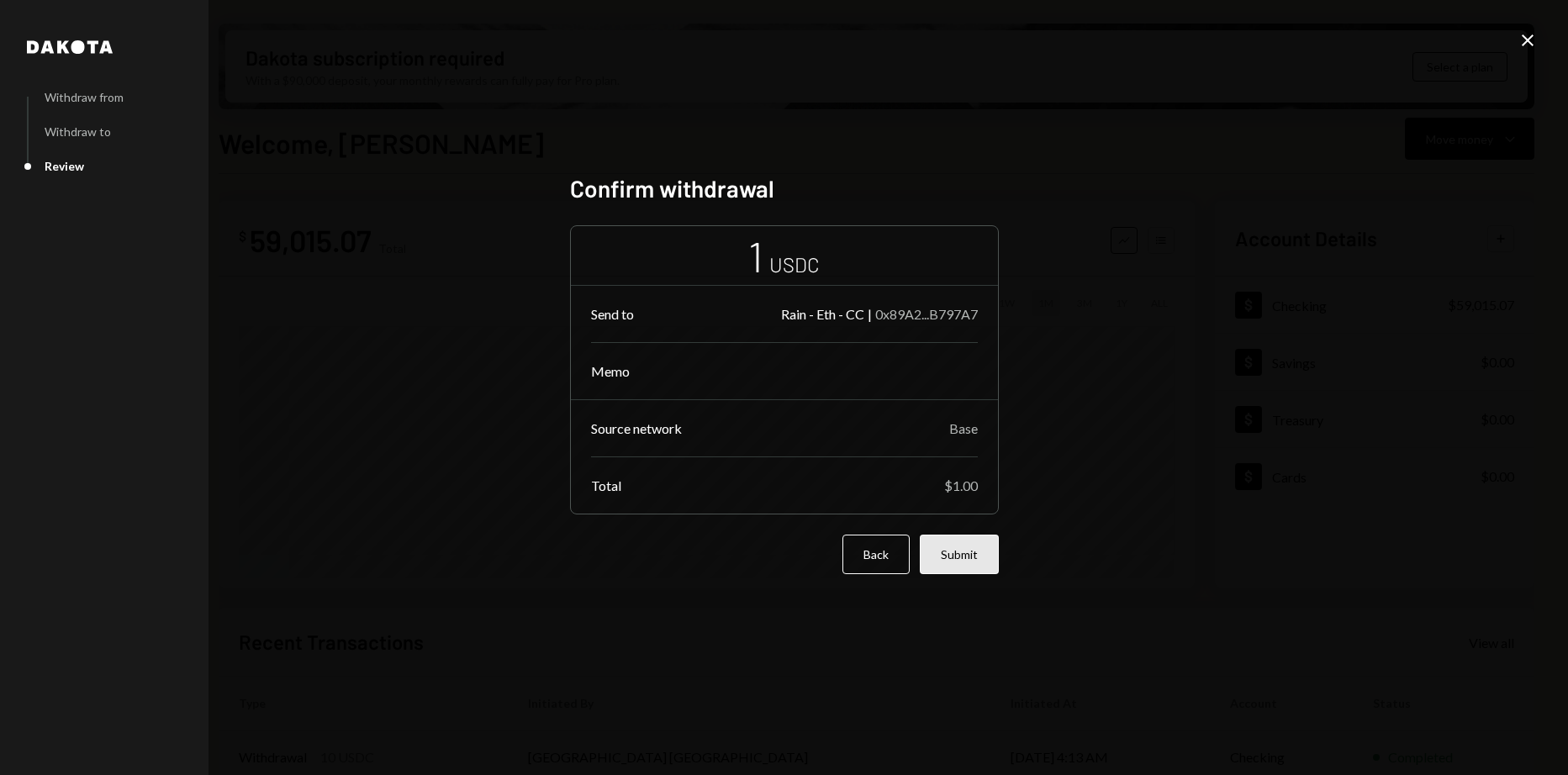 click on "Submit" at bounding box center (959, 554) 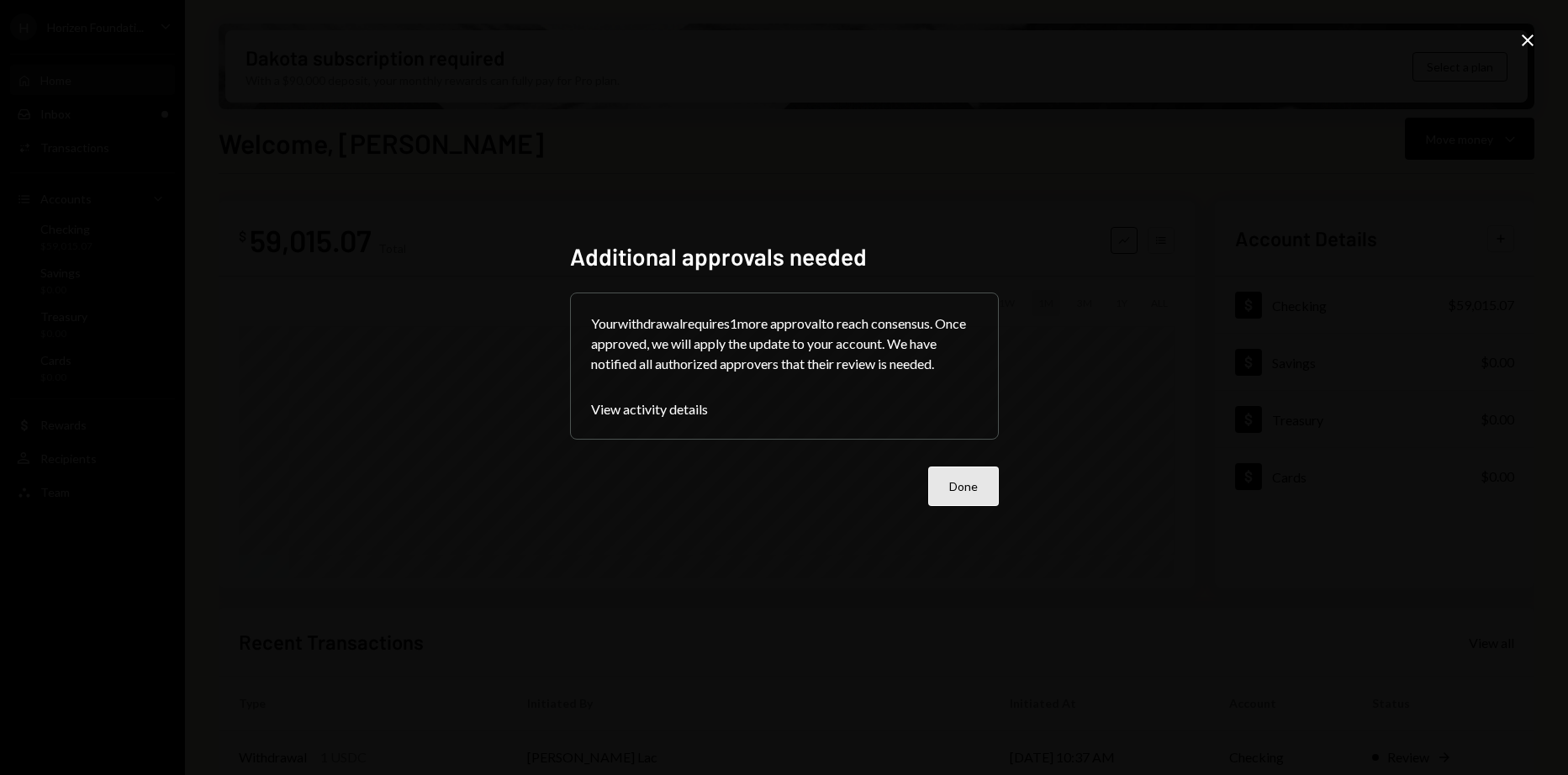 click on "Done" at bounding box center [964, 486] 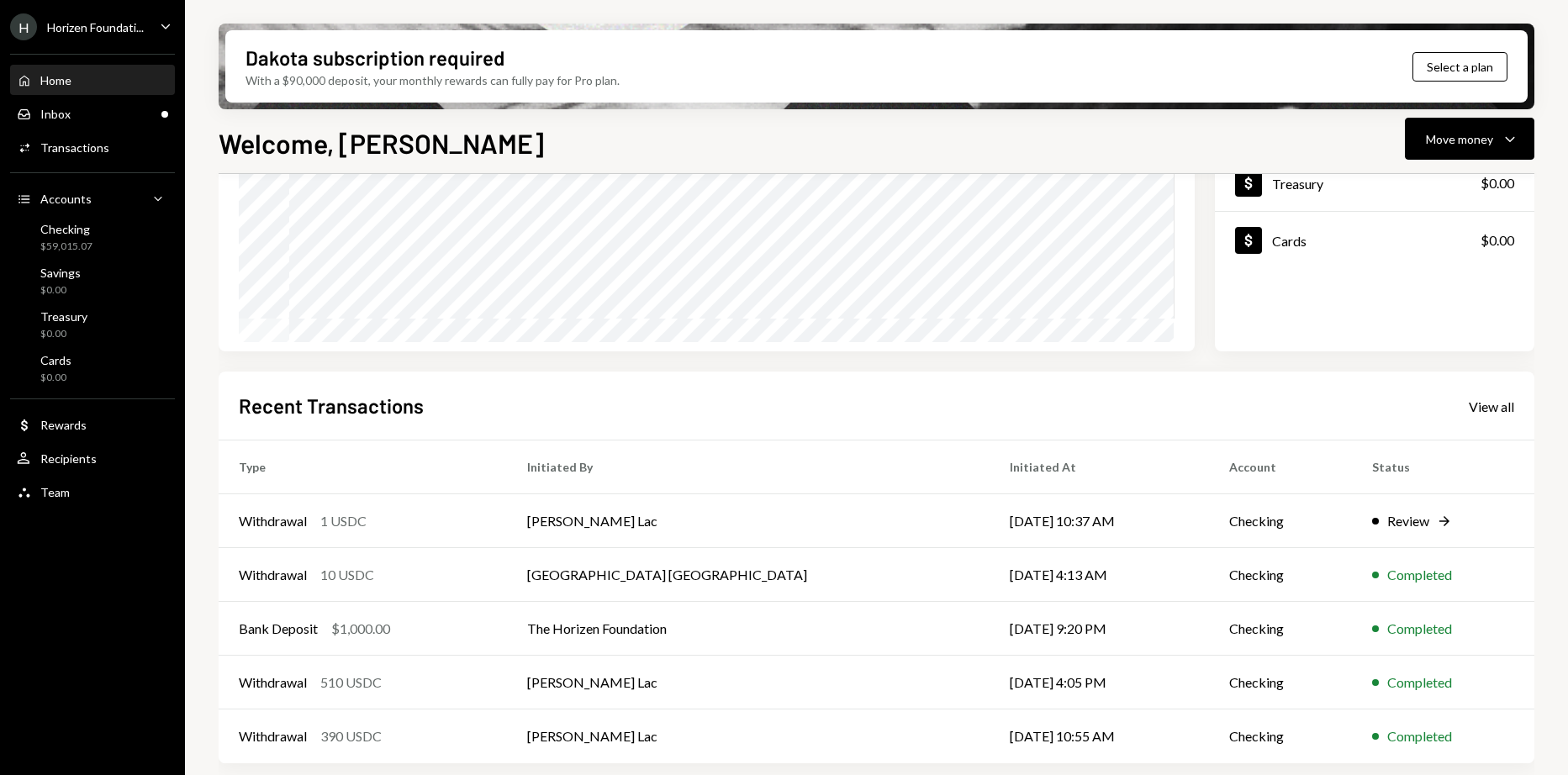scroll, scrollTop: 239, scrollLeft: 0, axis: vertical 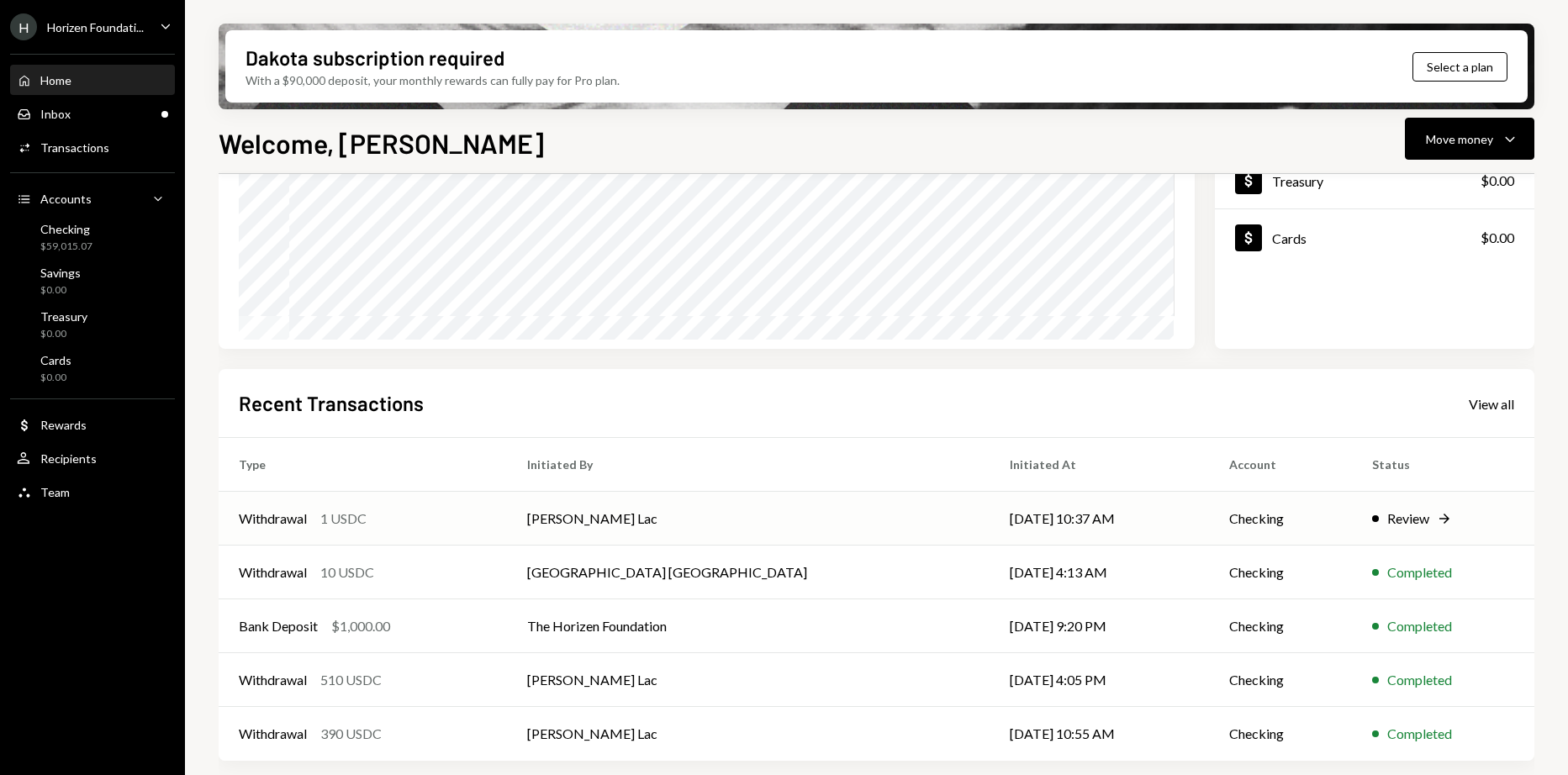 click on "[PERSON_NAME] Lac" at bounding box center (748, 519) 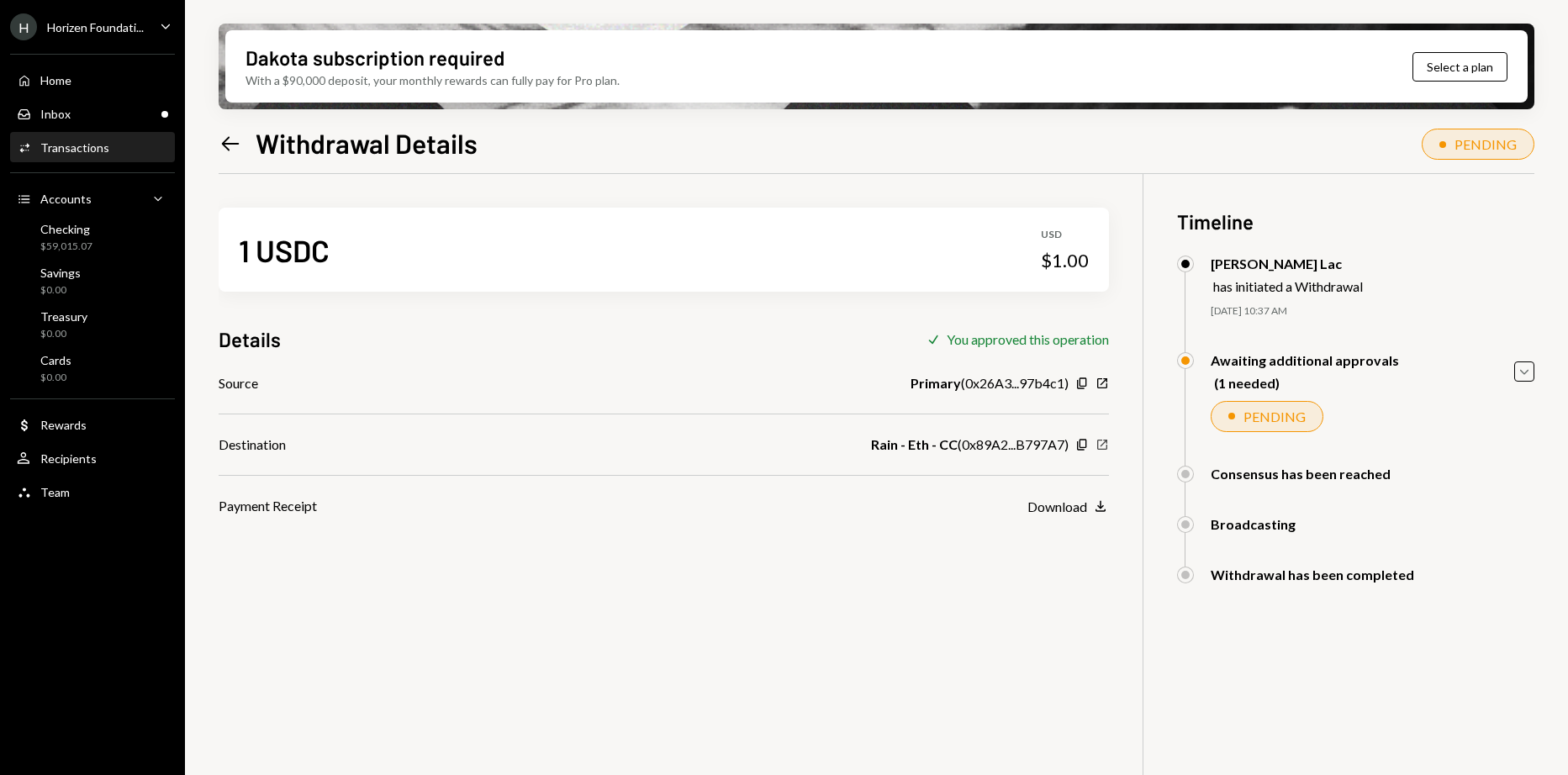 click on "New Window" 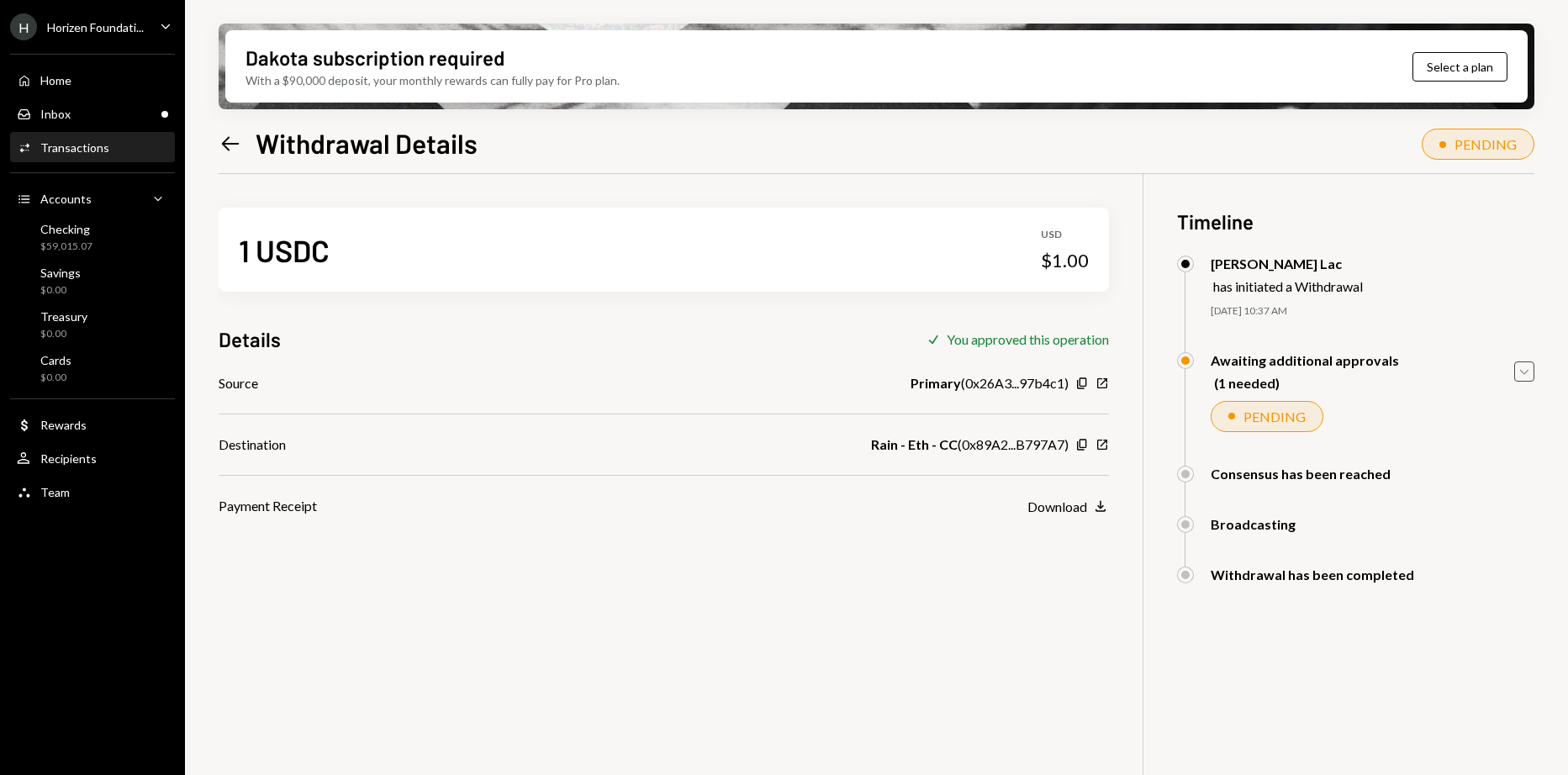 click on "Caret Down" 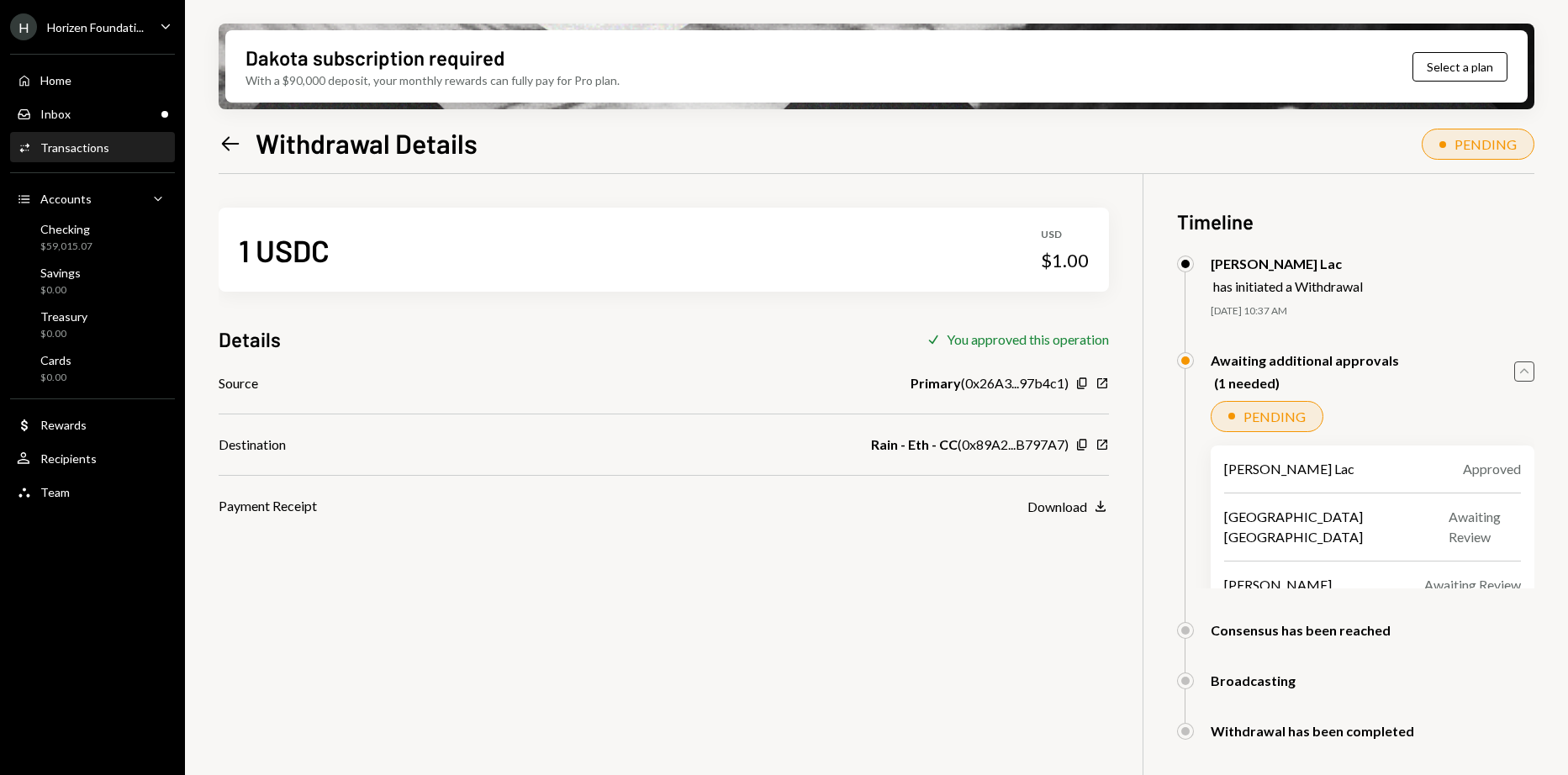 click on "Caret Up" 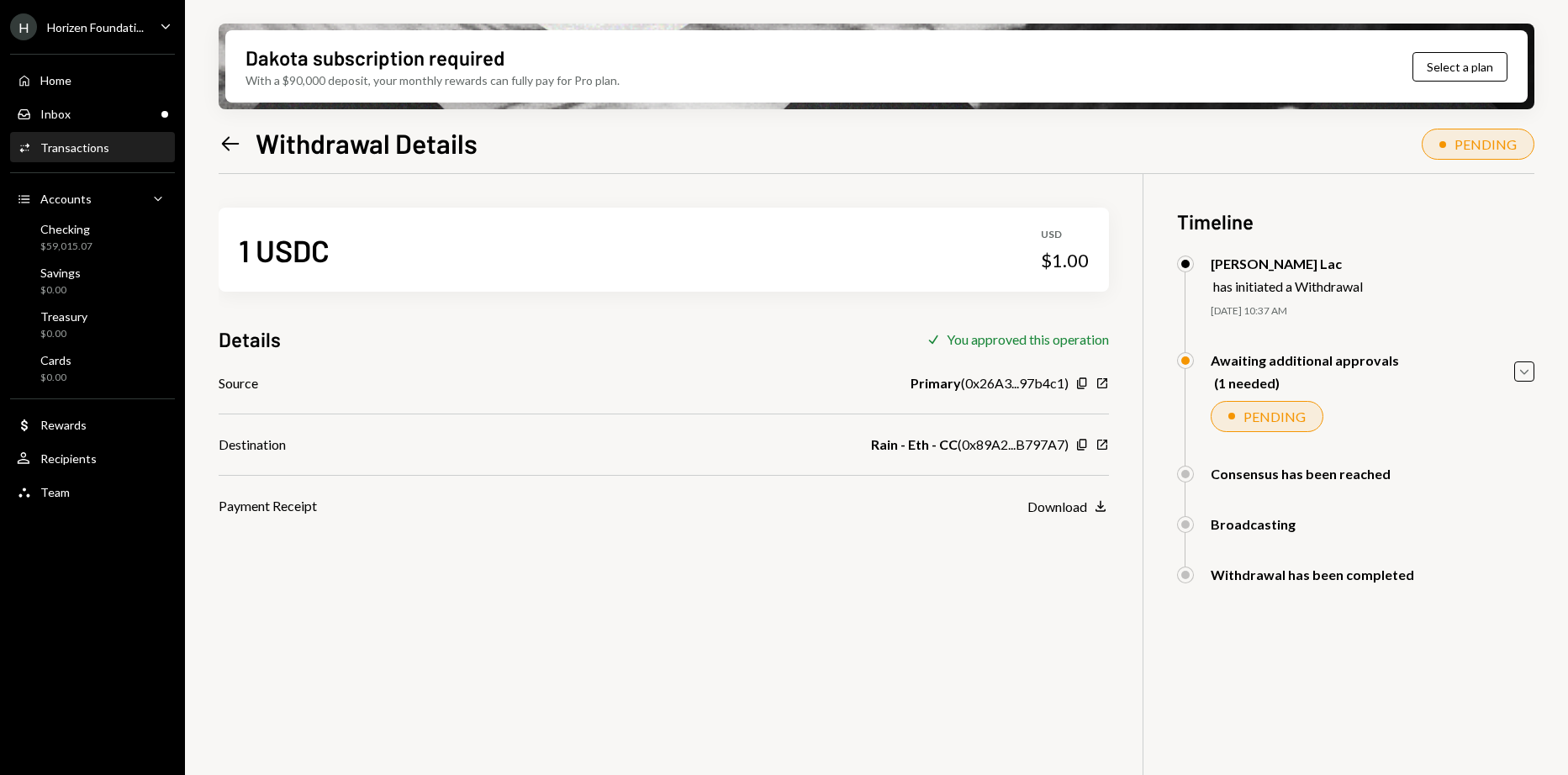 scroll, scrollTop: 0, scrollLeft: 0, axis: both 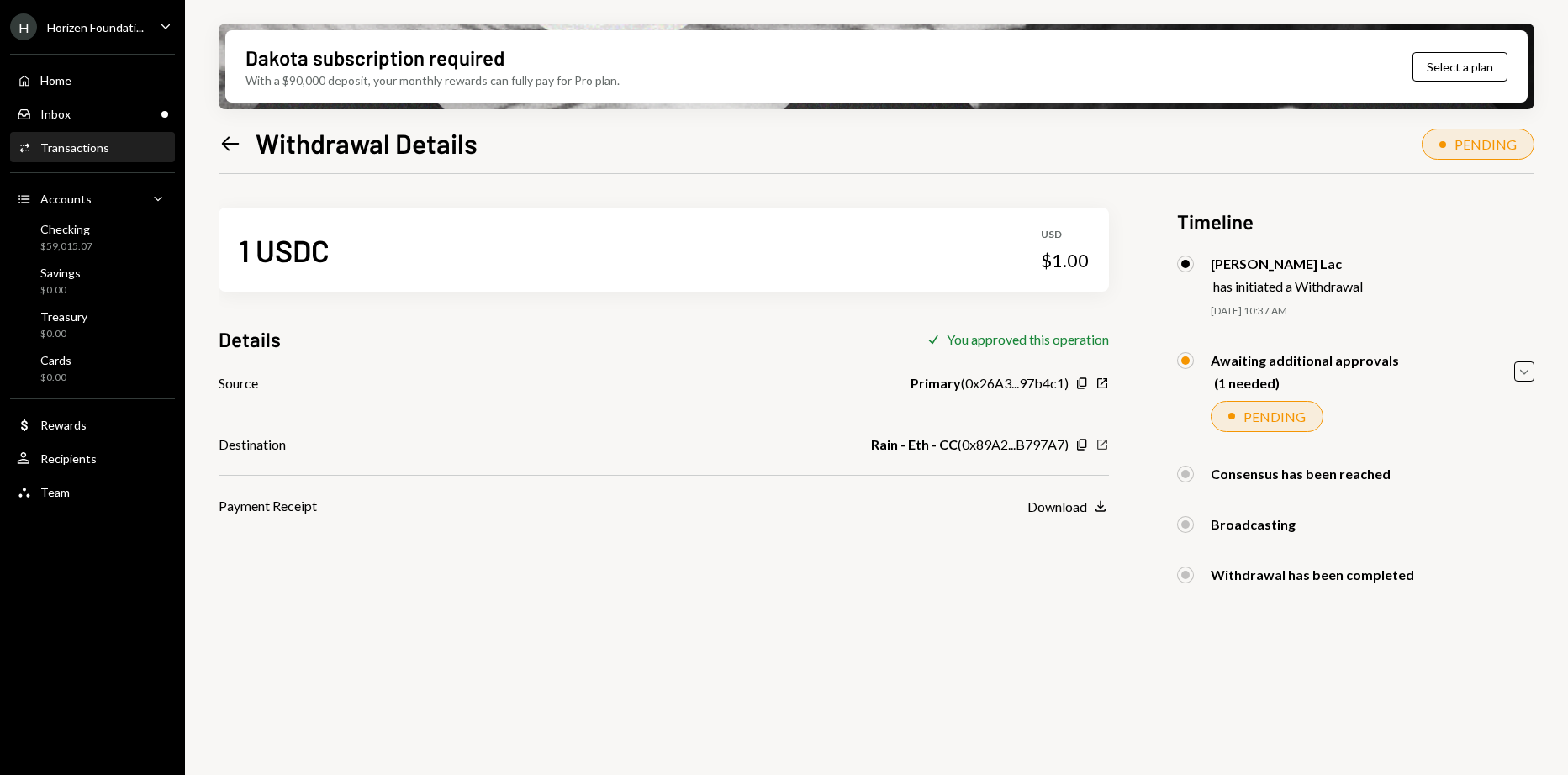 click on "New Window" 